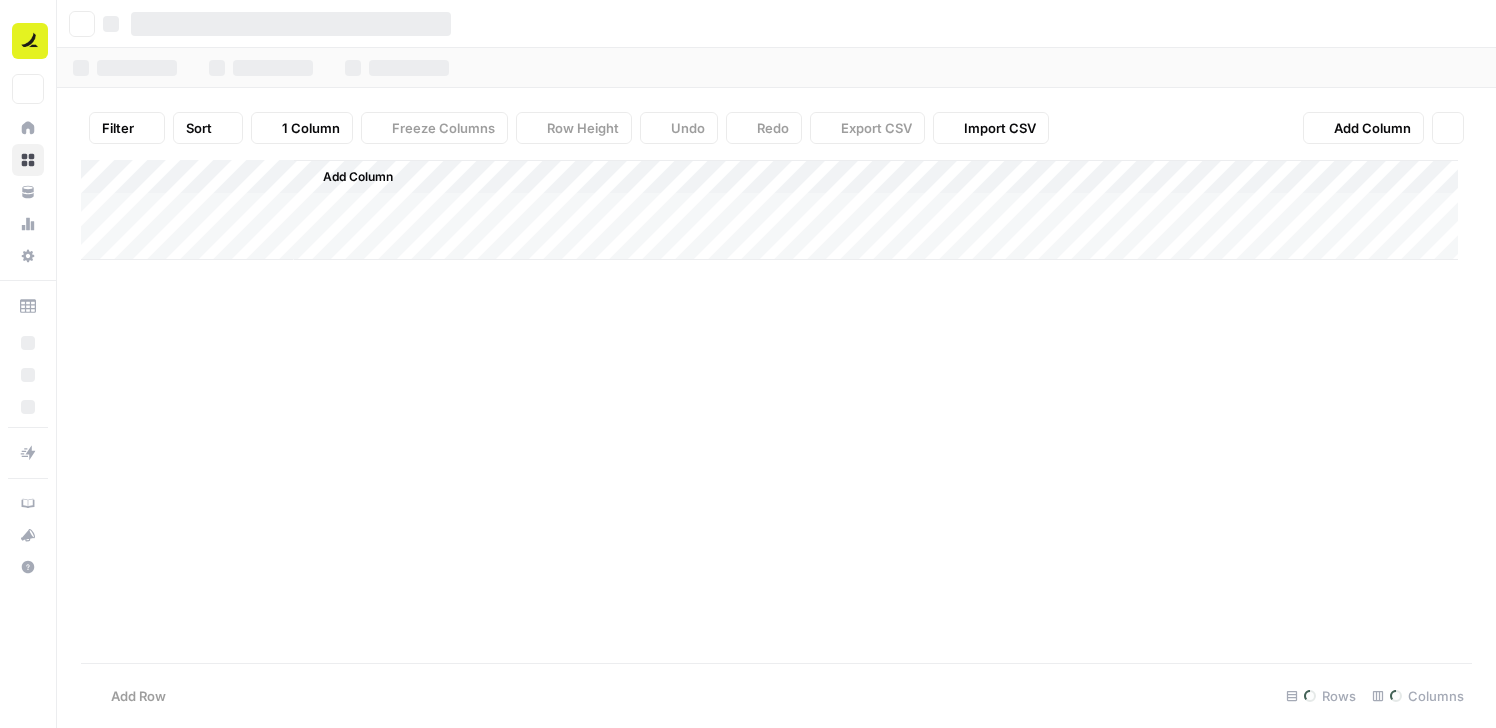 scroll, scrollTop: 0, scrollLeft: 0, axis: both 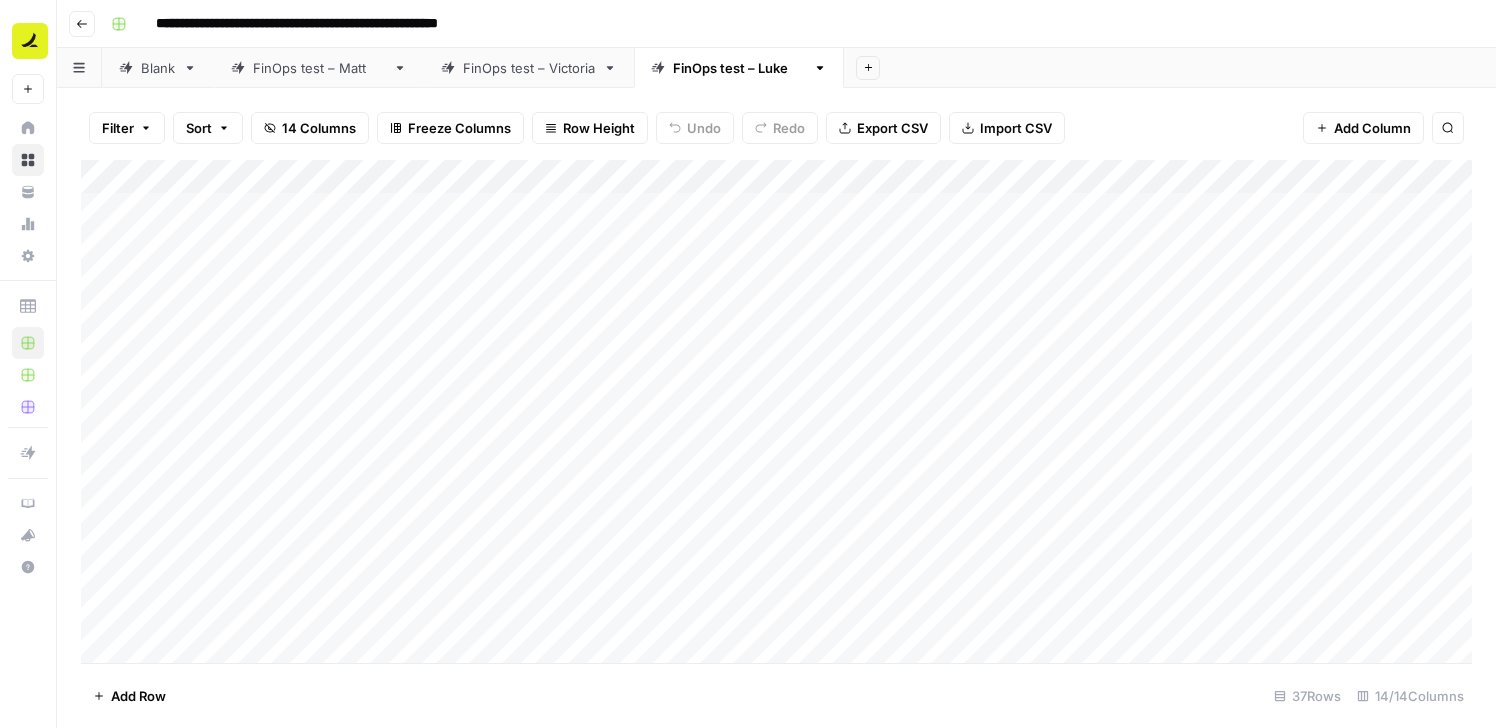 click on "FinOps test – [FIRST]" at bounding box center (319, 68) 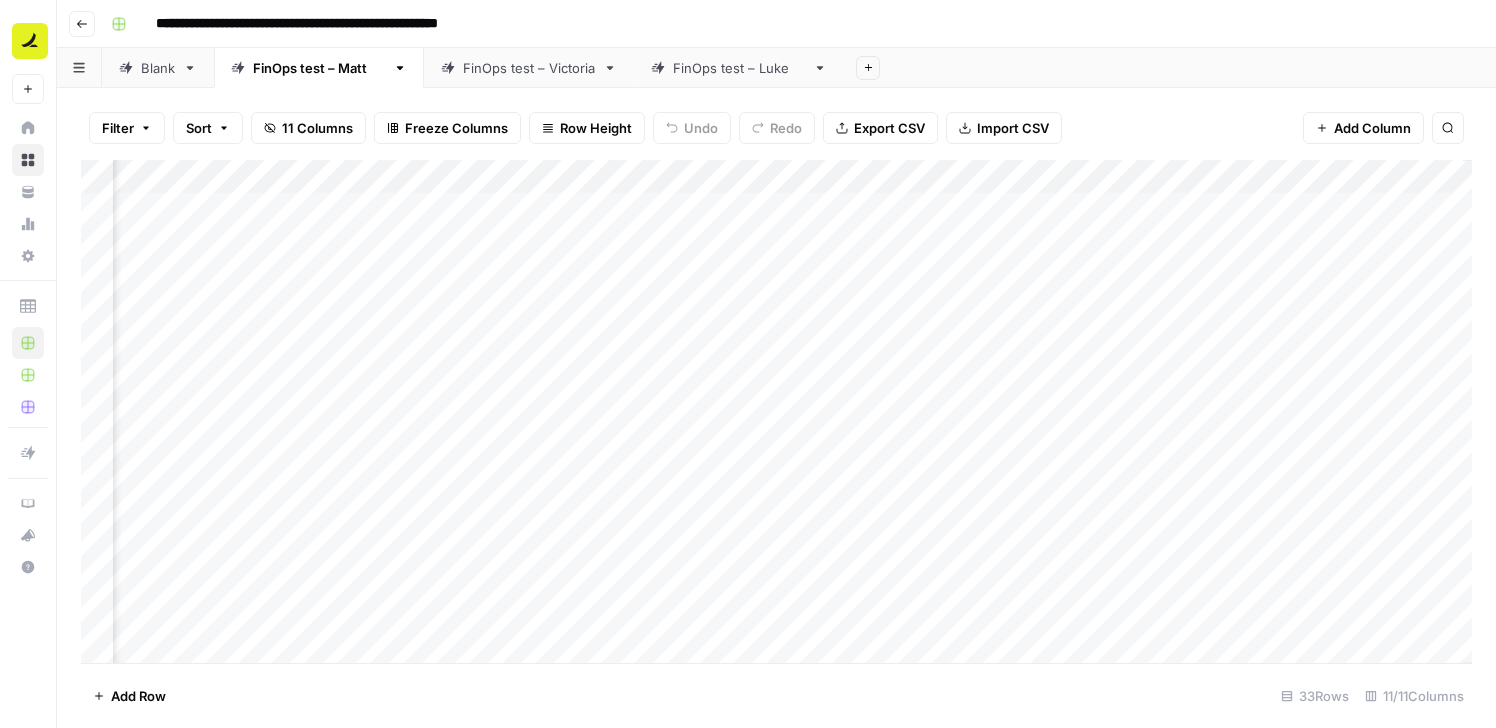 scroll, scrollTop: 0, scrollLeft: 1502, axis: horizontal 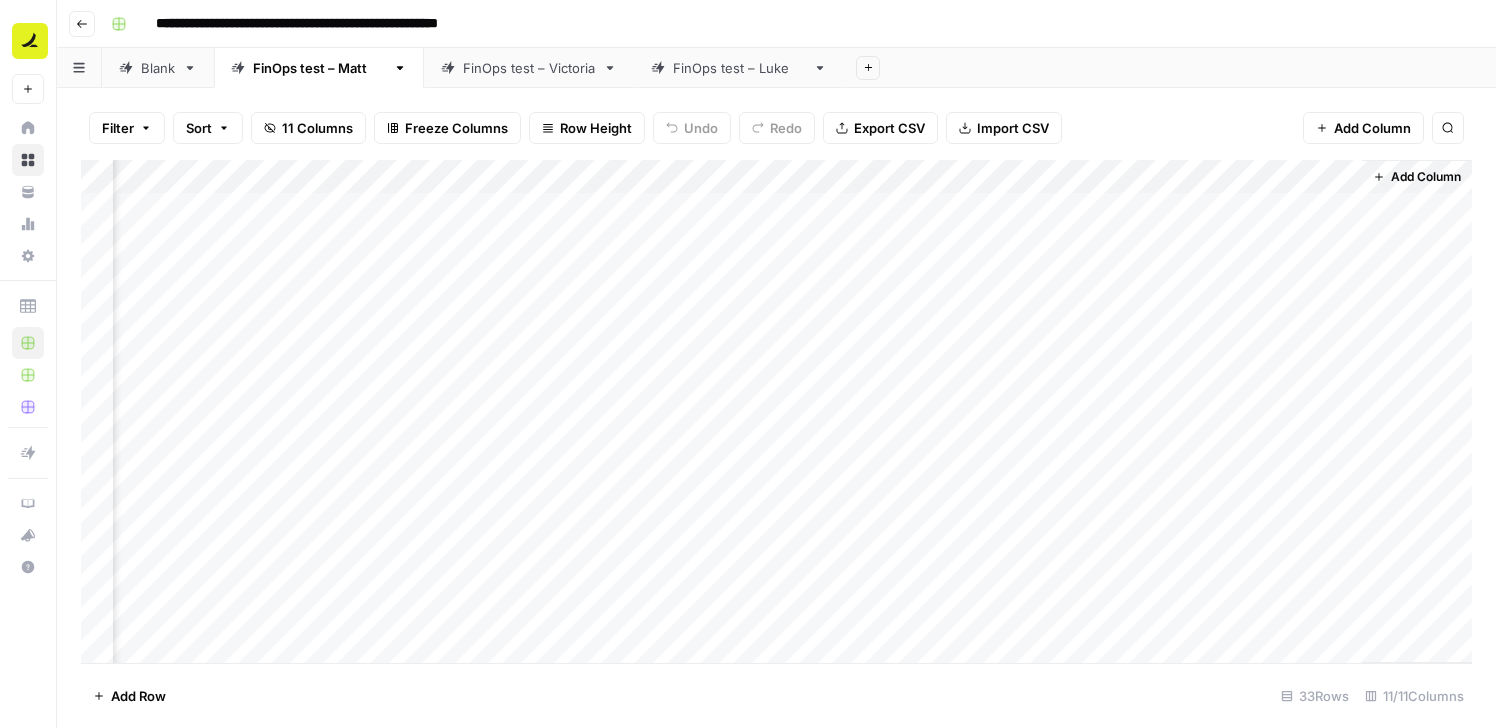 click on "FinOps test – [FIRST]" at bounding box center [529, 68] 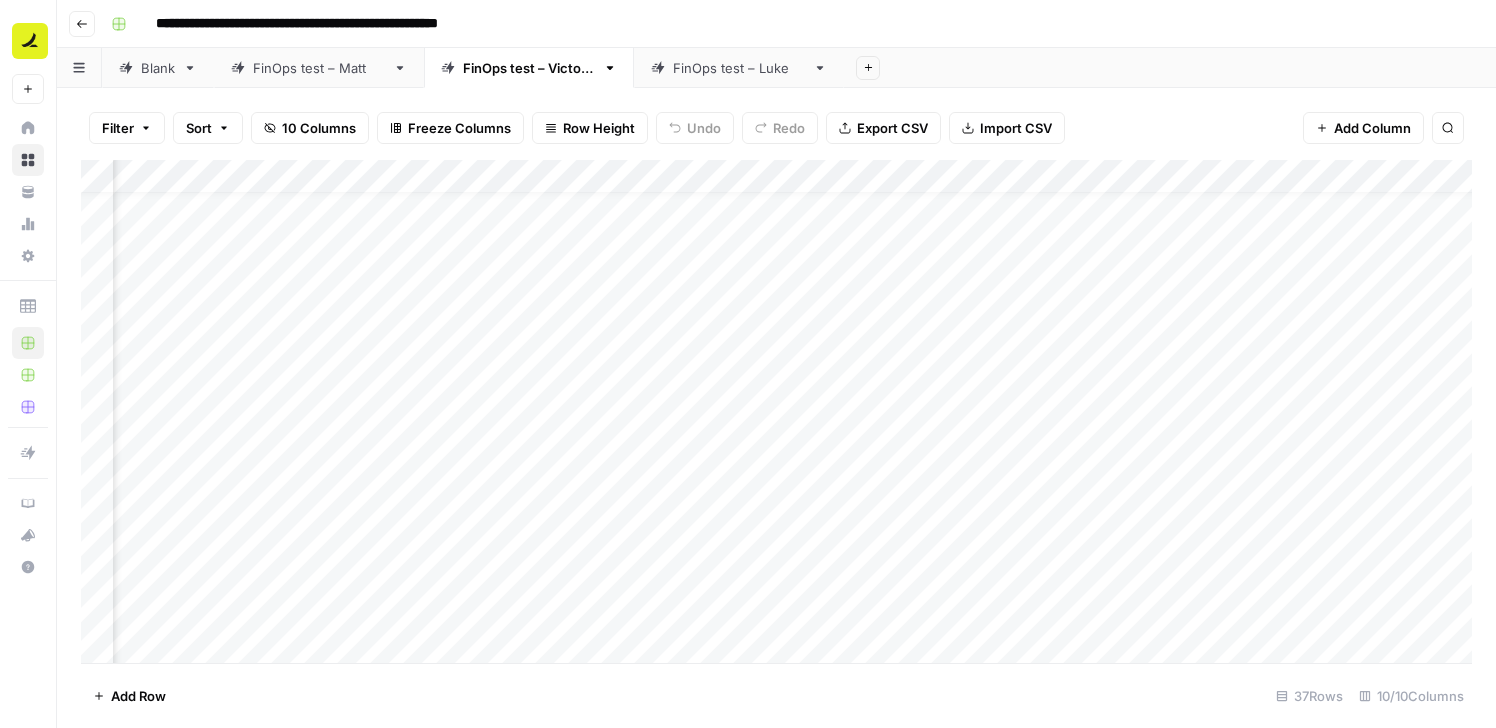scroll, scrollTop: 31, scrollLeft: 0, axis: vertical 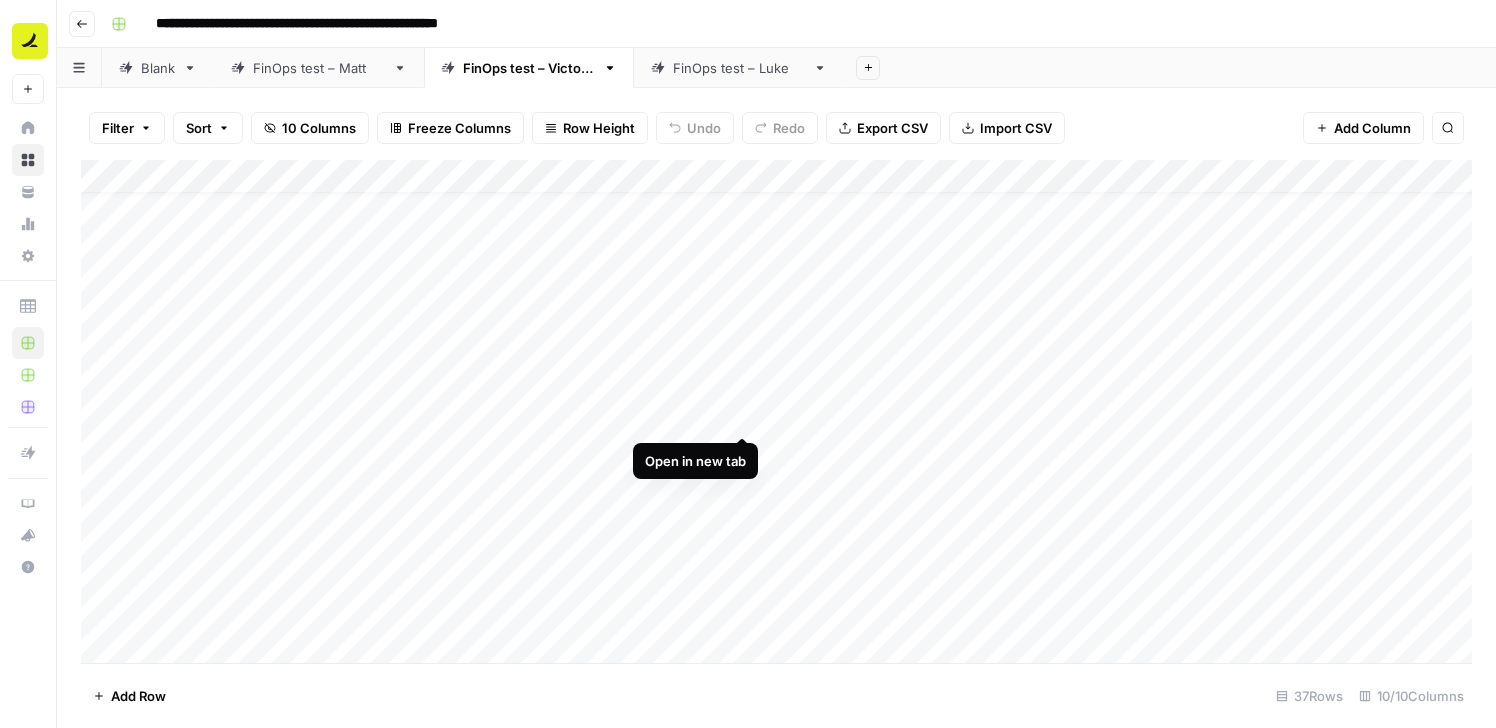 click on "Add Column" at bounding box center [776, 411] 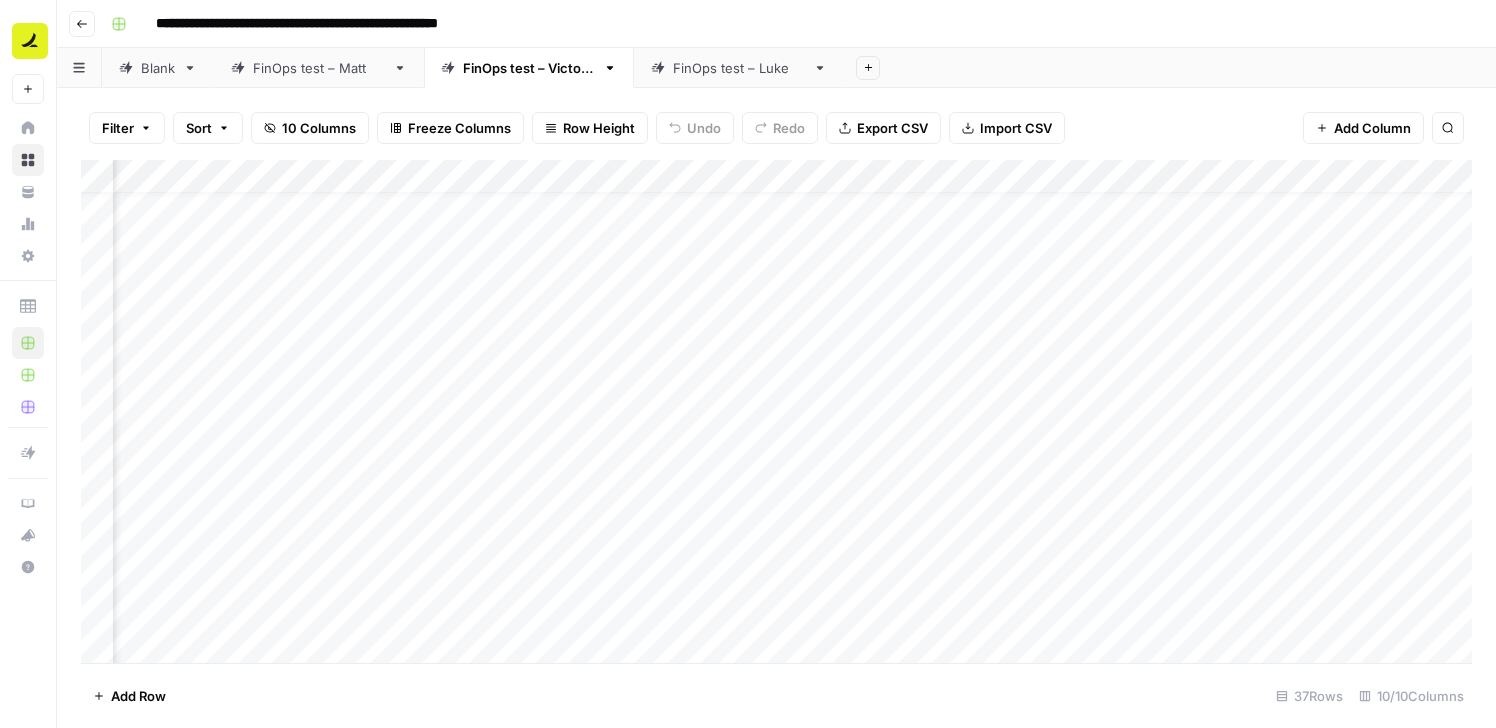 scroll, scrollTop: 31, scrollLeft: 762, axis: both 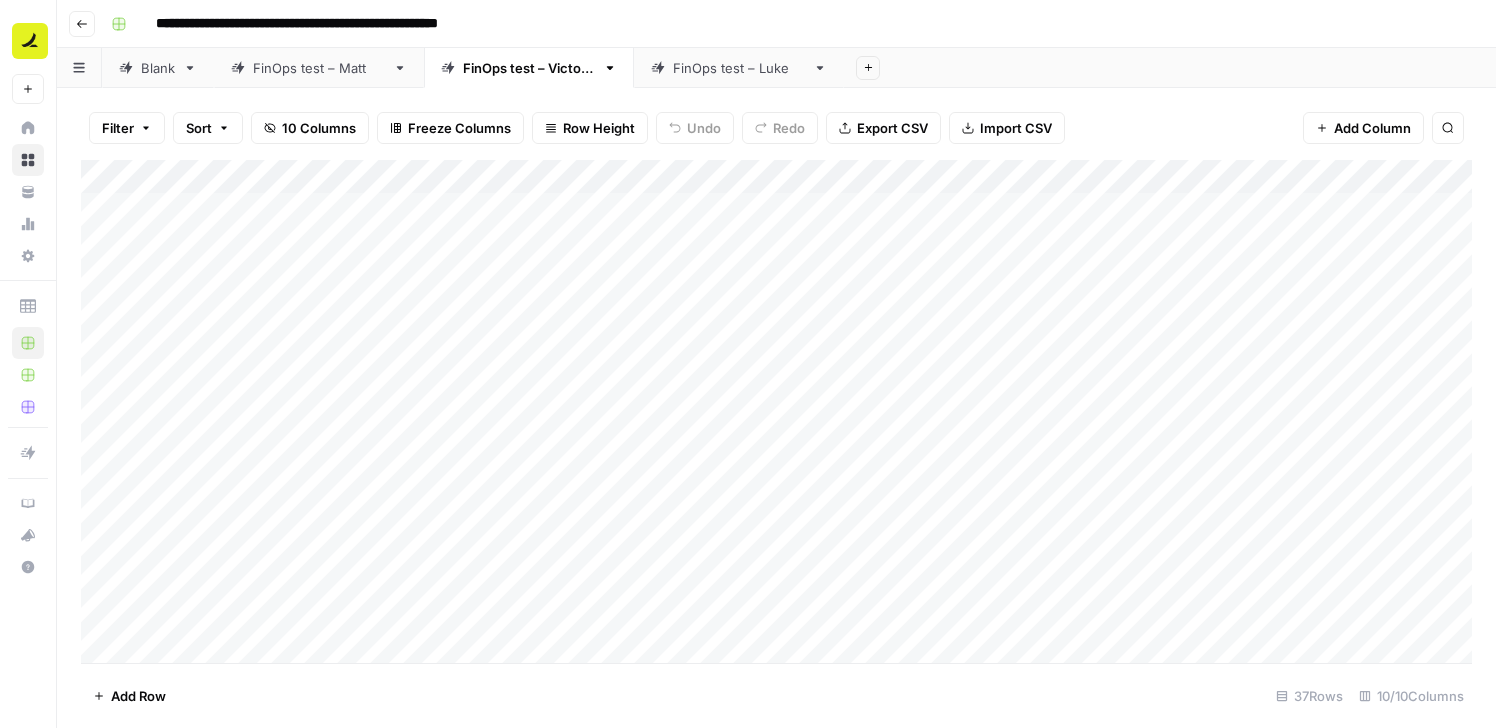 click on "Add Column" at bounding box center (776, 411) 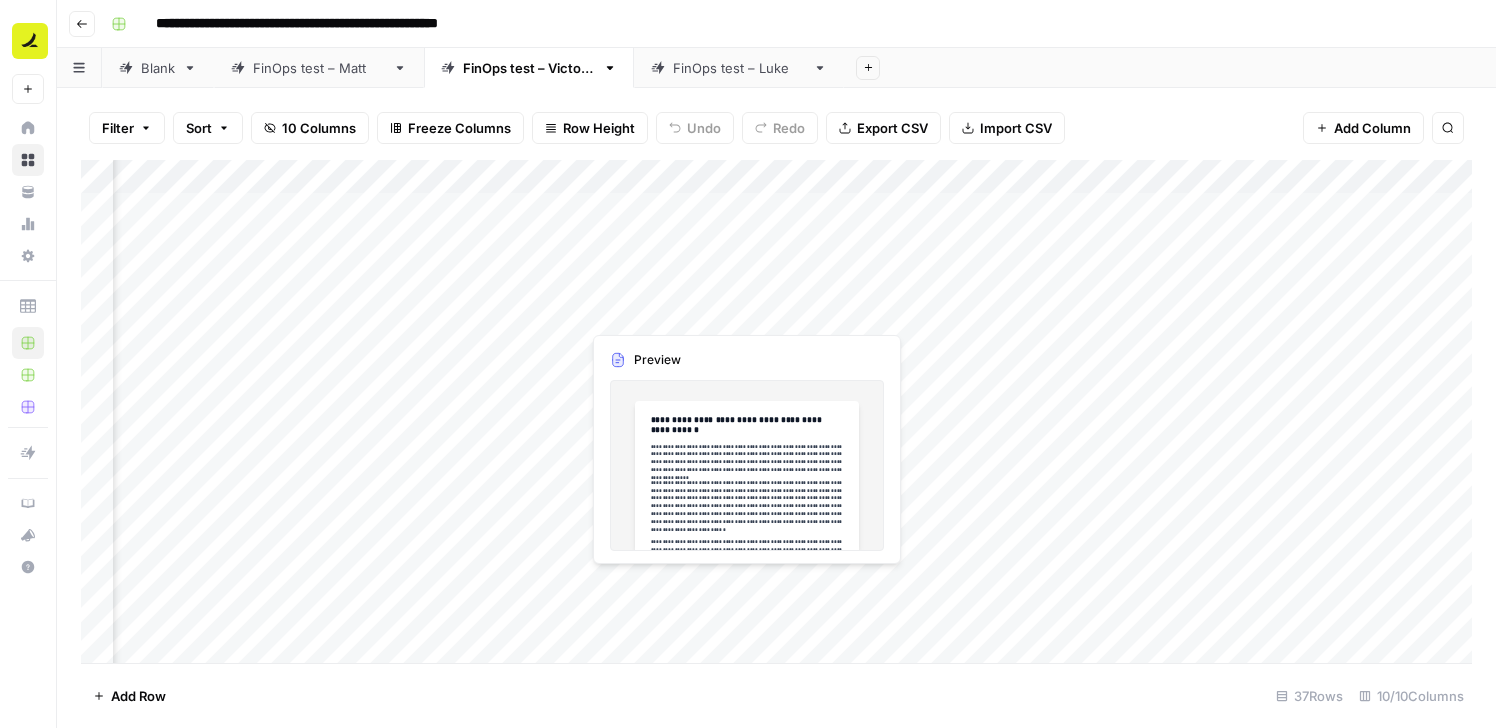 scroll, scrollTop: 0, scrollLeft: 873, axis: horizontal 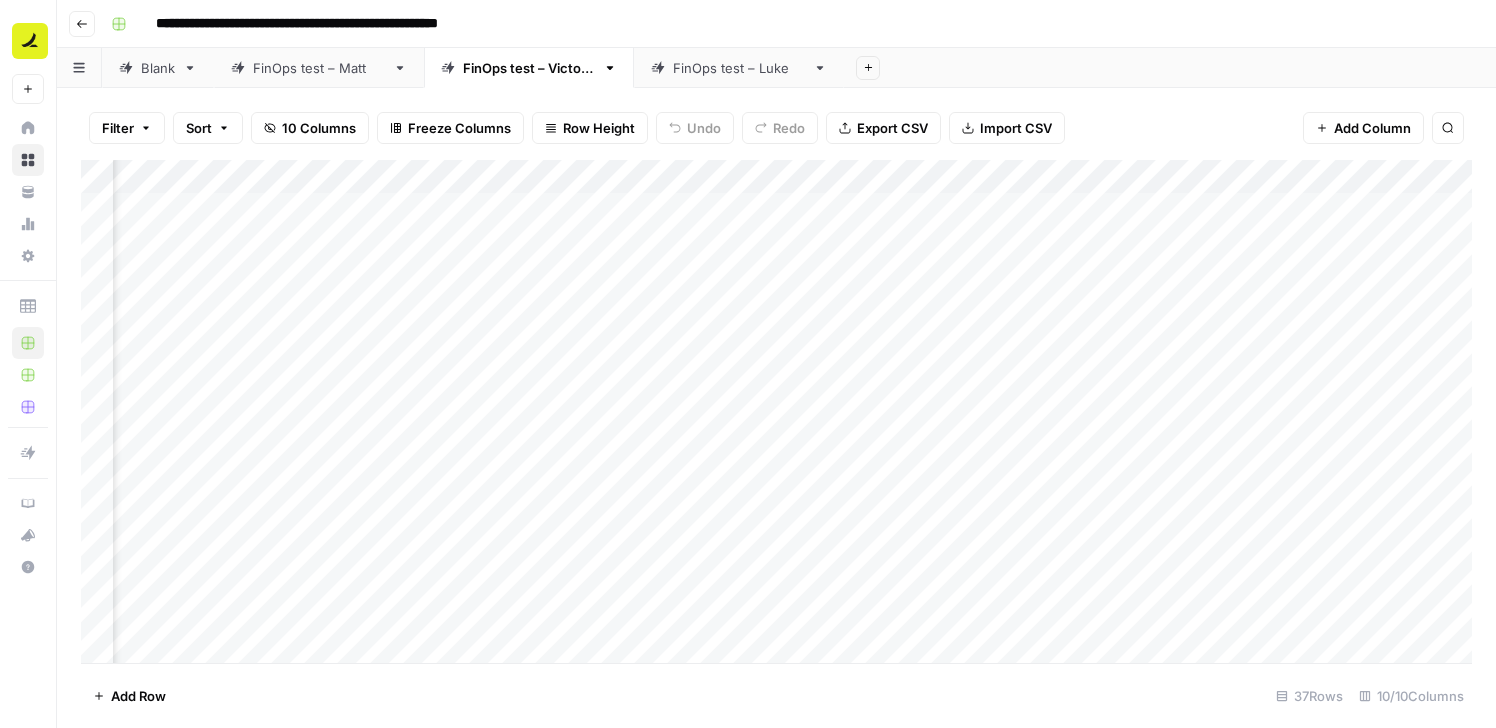 click on "FinOps test – [FIRST]" at bounding box center (739, 68) 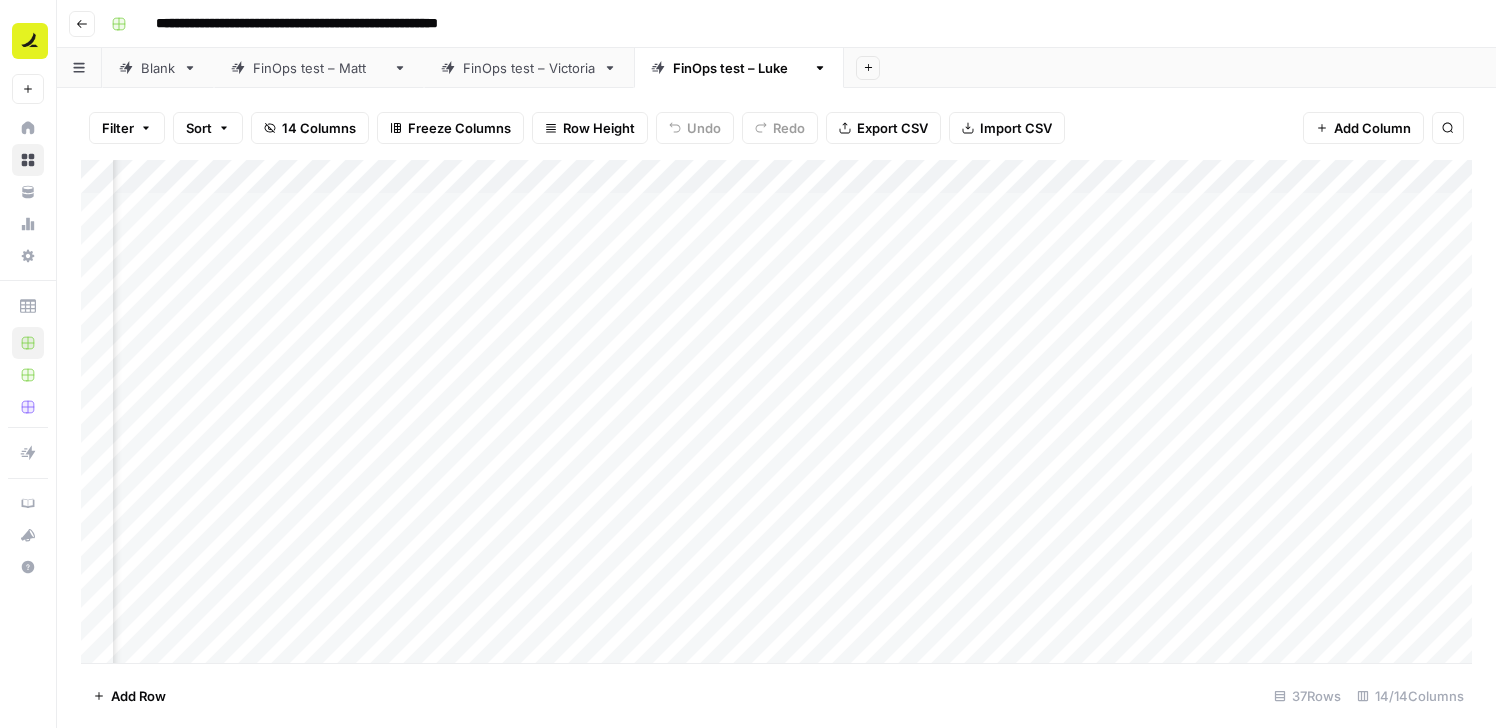 scroll, scrollTop: 0, scrollLeft: 463, axis: horizontal 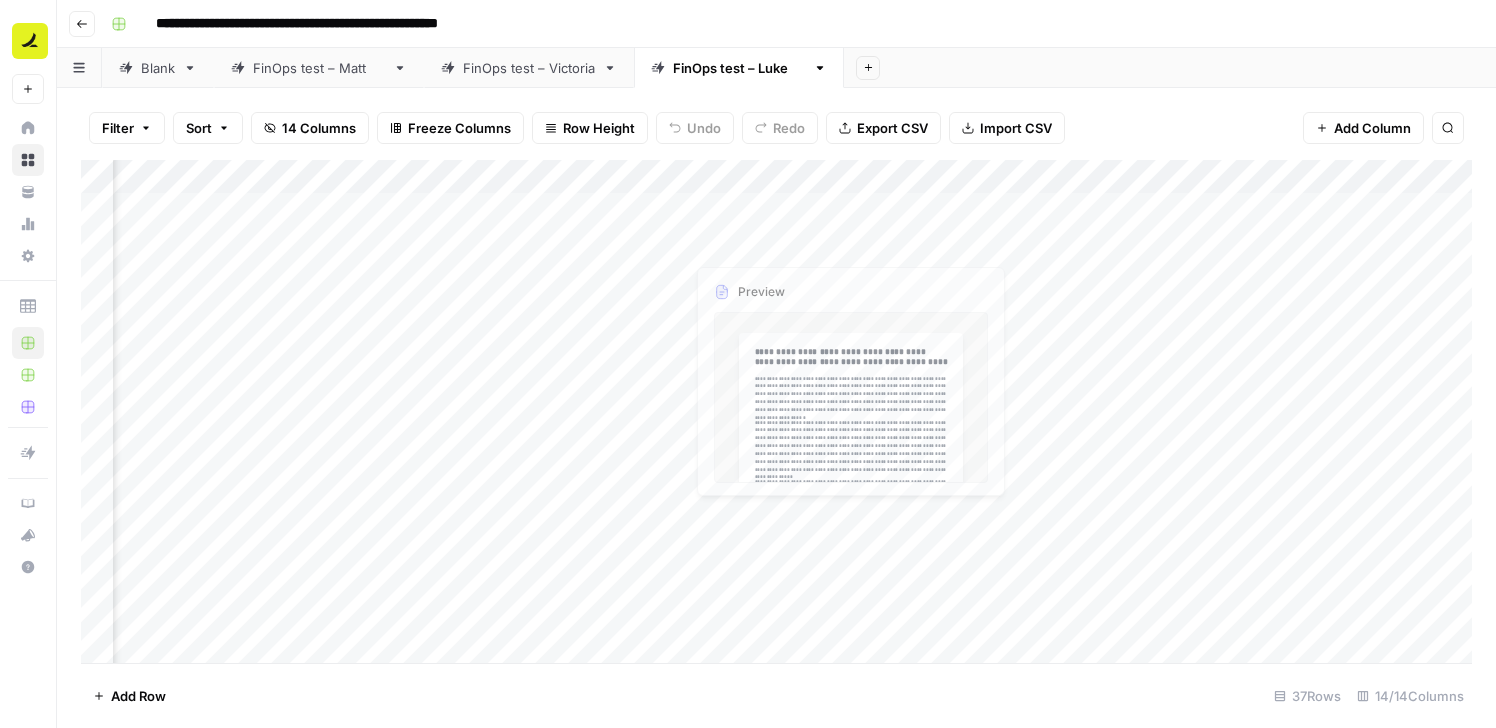 click on "Add Column" at bounding box center [776, 411] 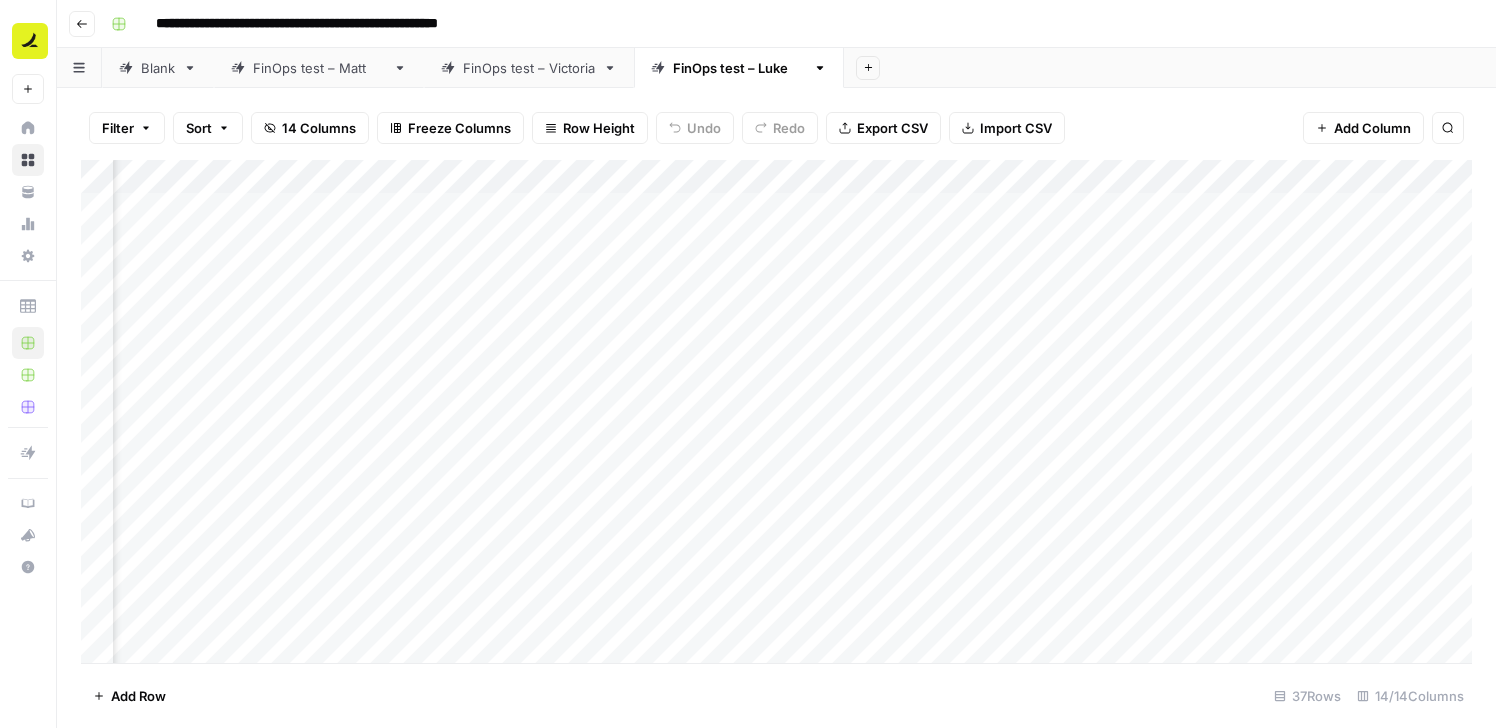 scroll, scrollTop: 0, scrollLeft: 811, axis: horizontal 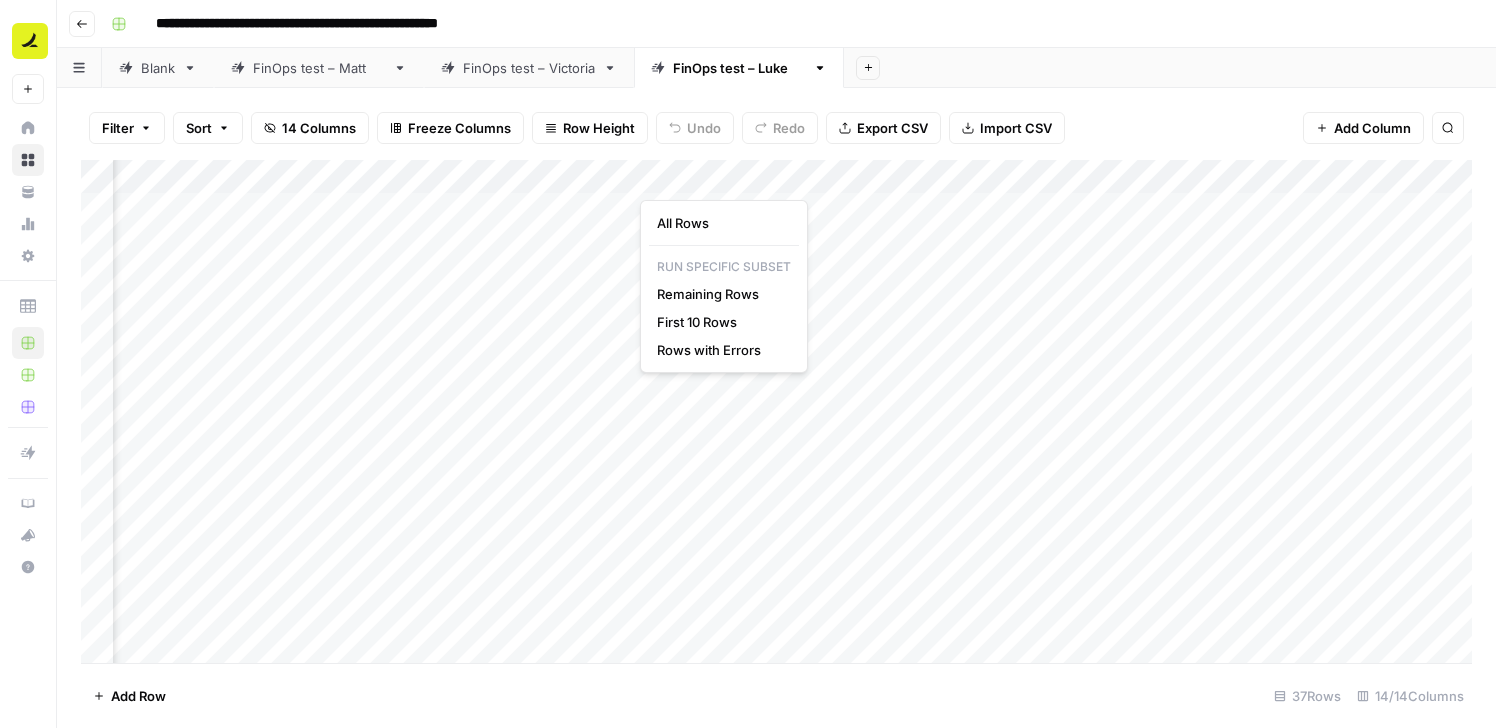 click on "Add Column" at bounding box center (776, 411) 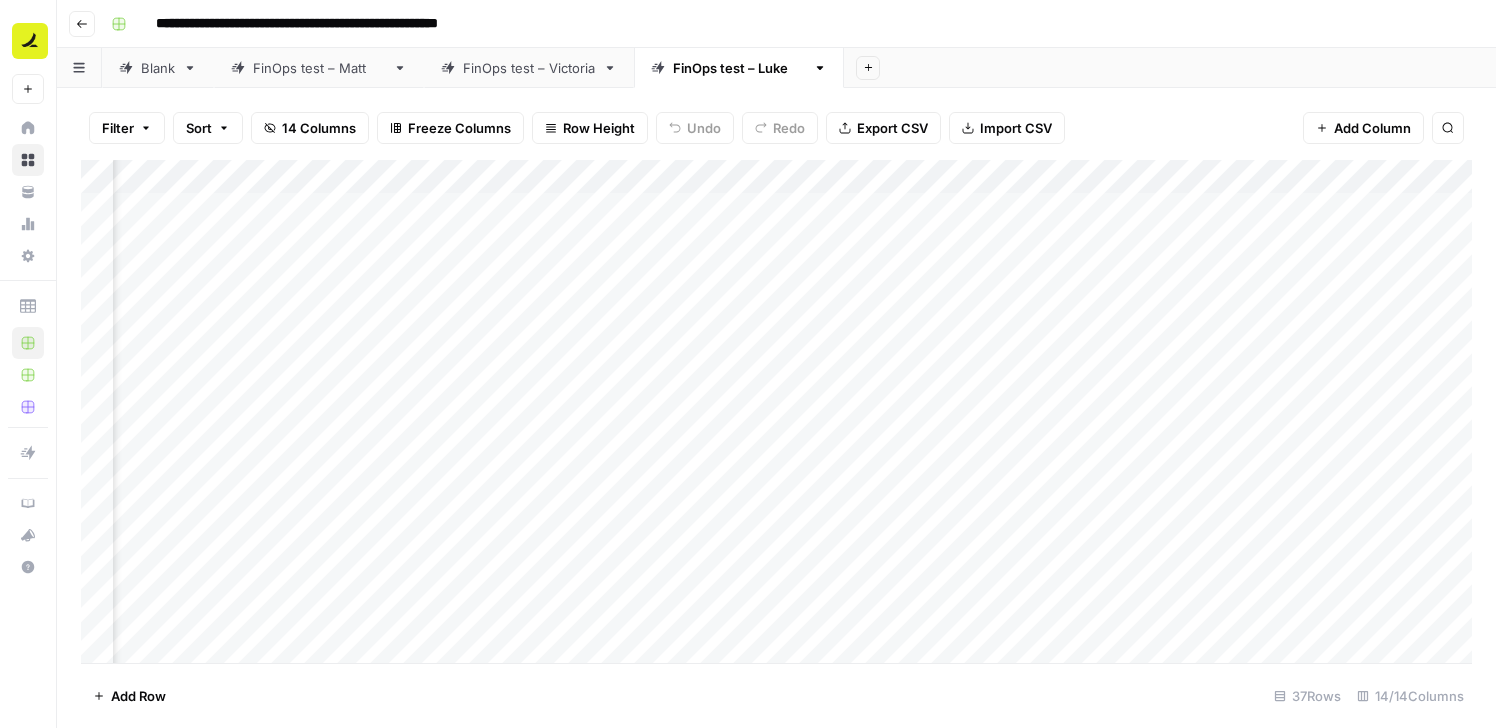 click on "Add Column" at bounding box center [776, 411] 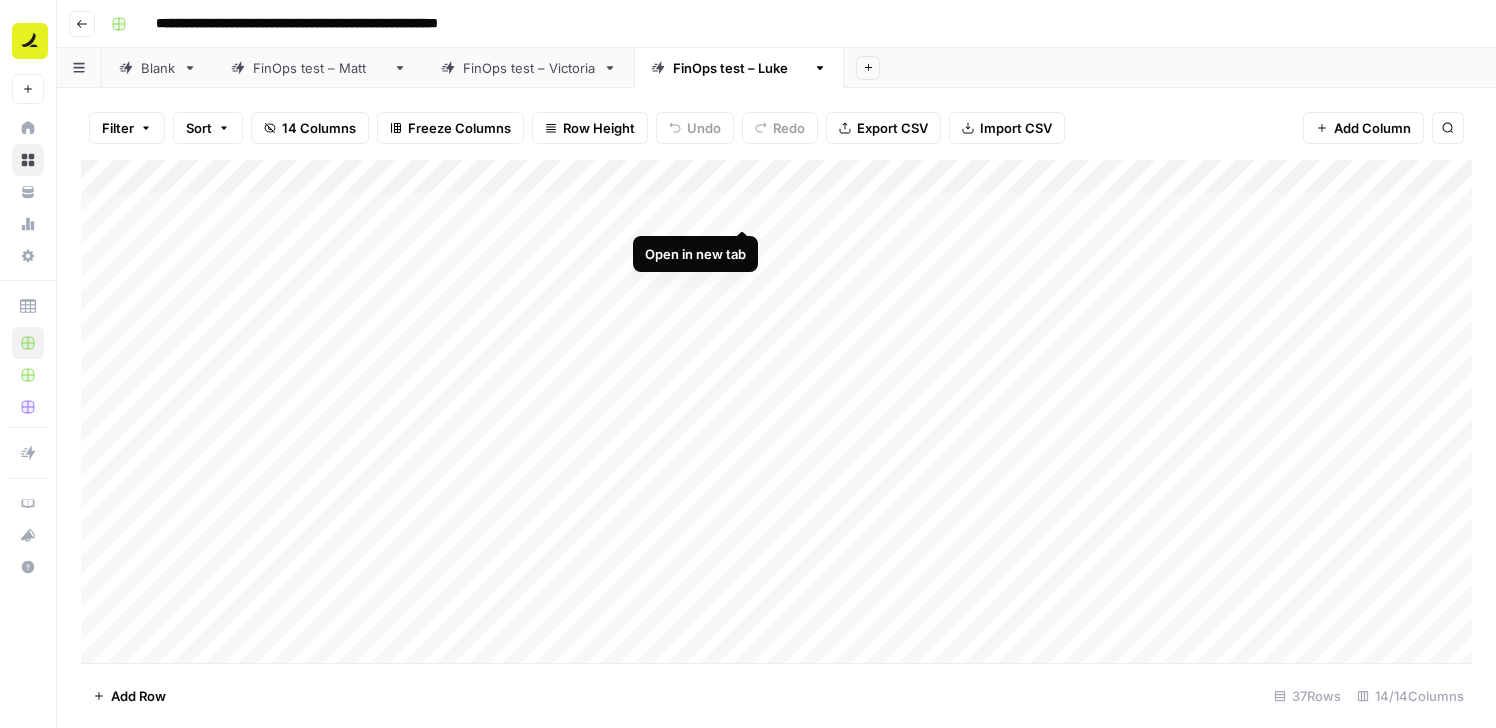 click on "Add Column" at bounding box center [776, 411] 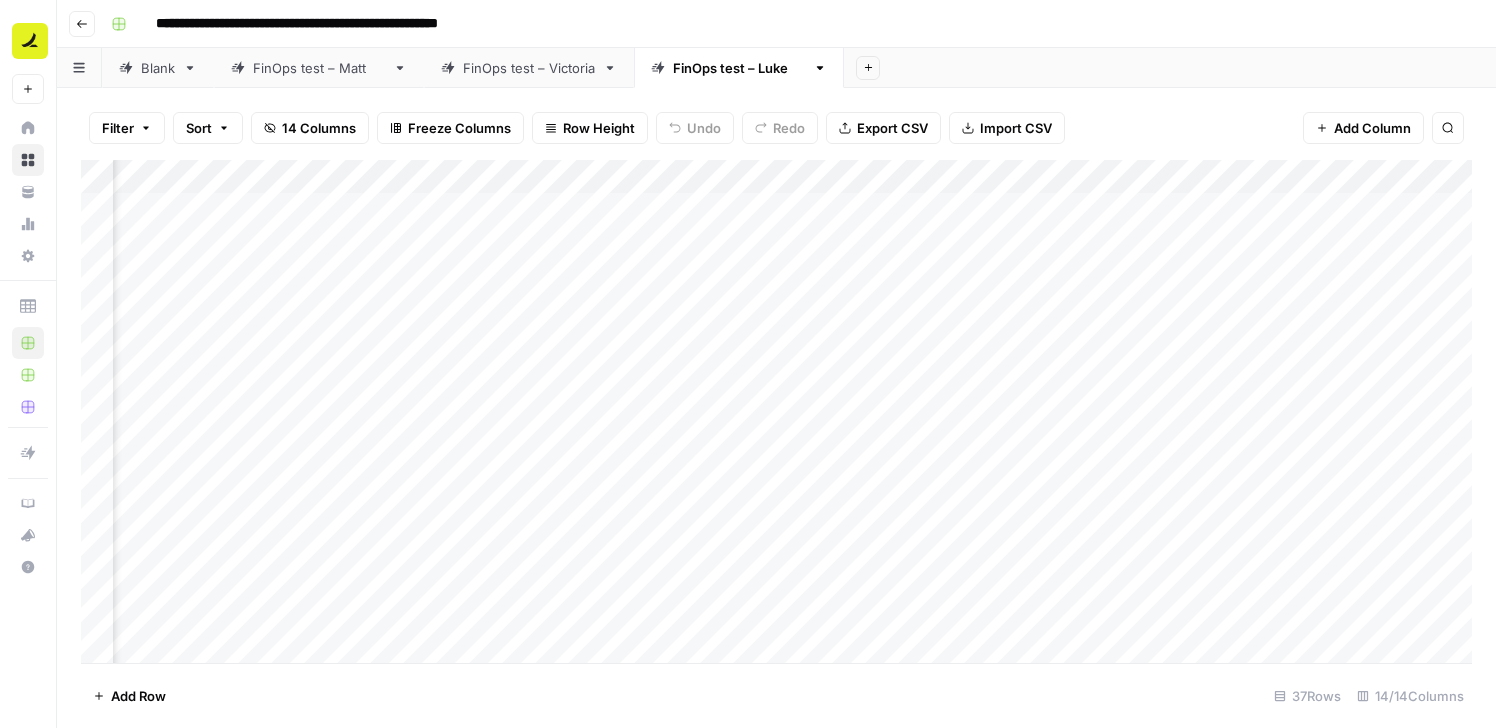 scroll, scrollTop: 0, scrollLeft: 668, axis: horizontal 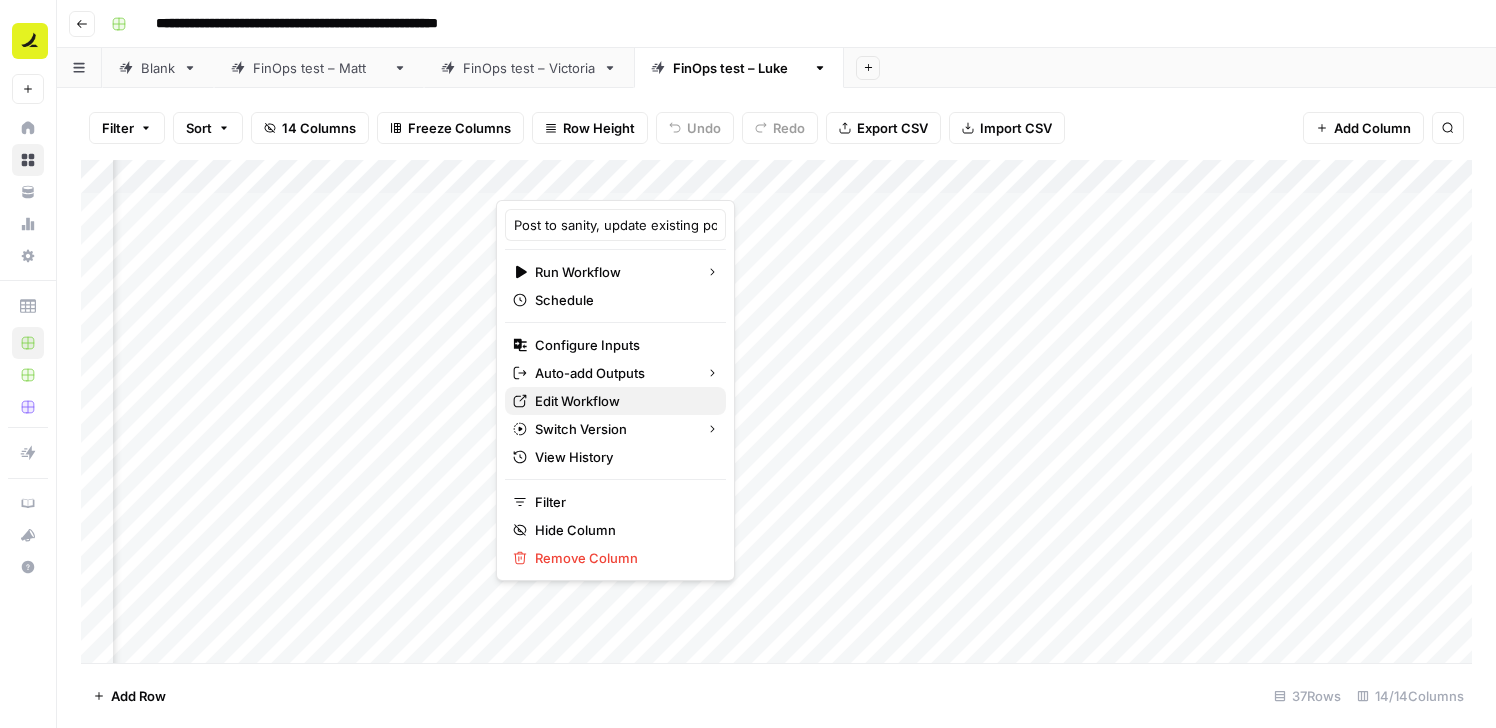 click on "Edit Workflow" at bounding box center (622, 401) 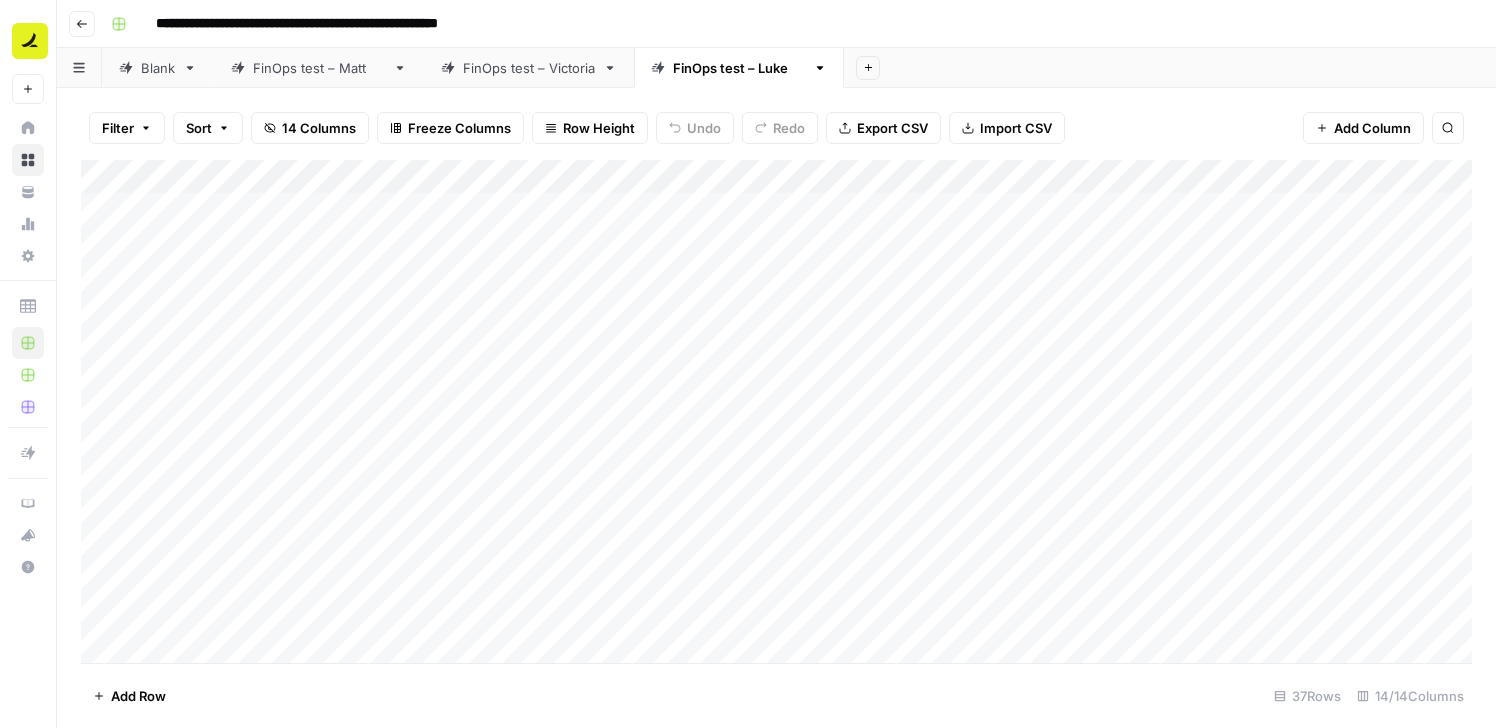 scroll, scrollTop: 0, scrollLeft: 0, axis: both 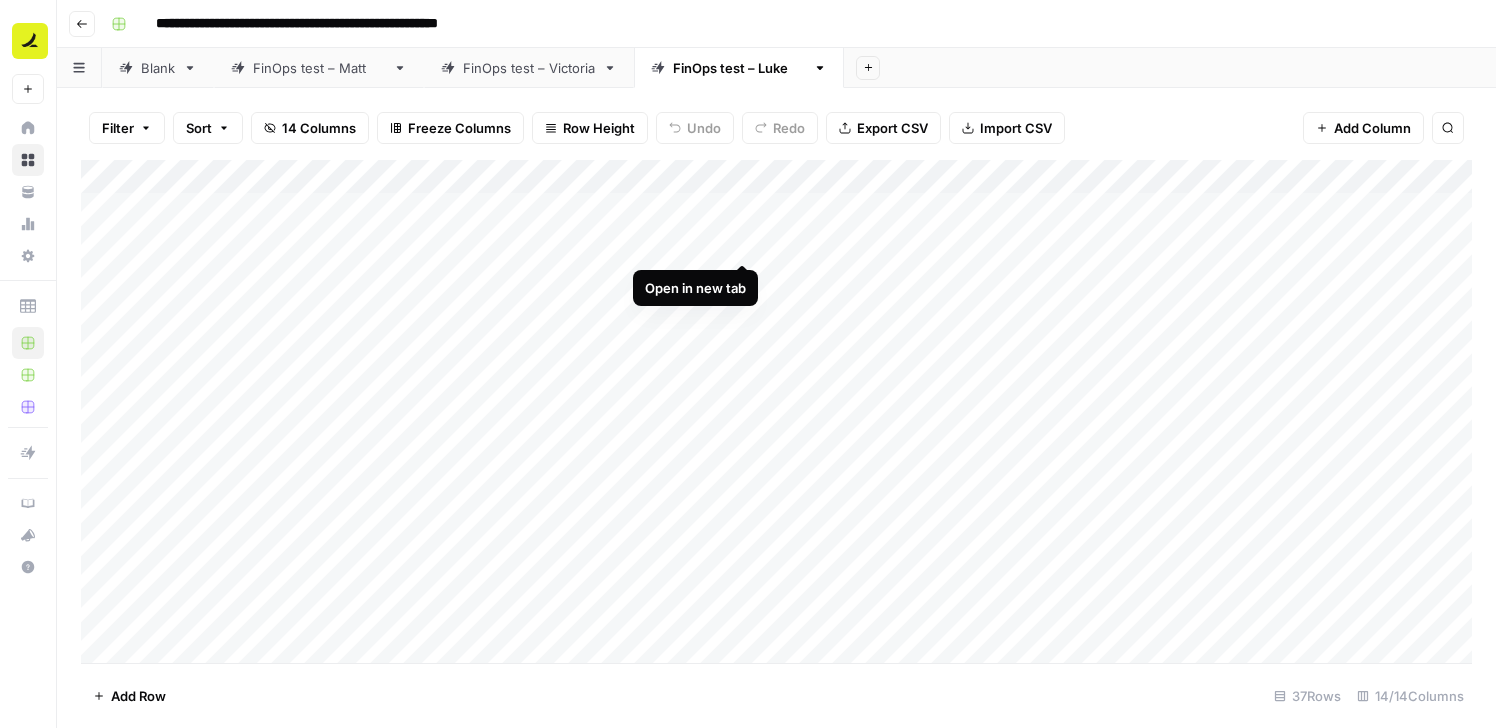 click on "Add Column" at bounding box center [776, 411] 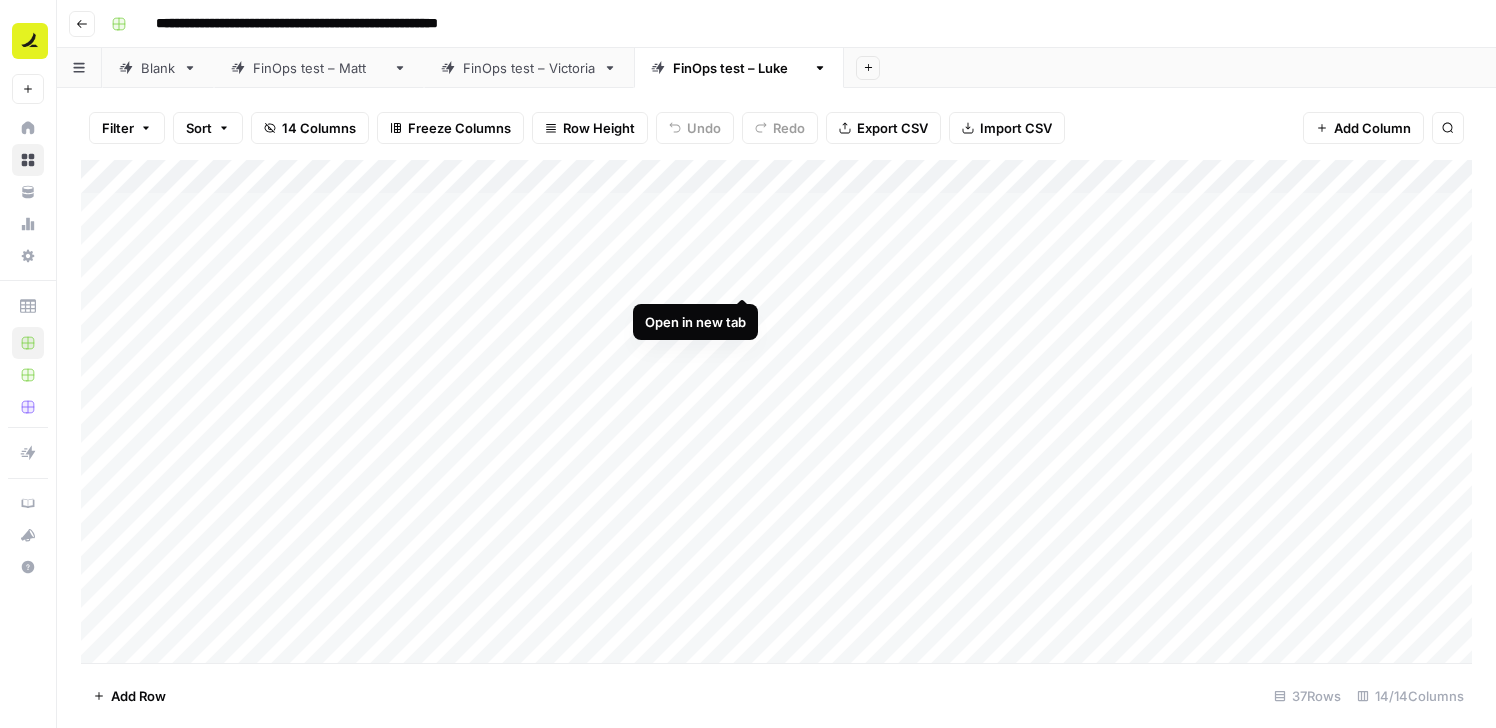 click on "Add Column" at bounding box center [776, 411] 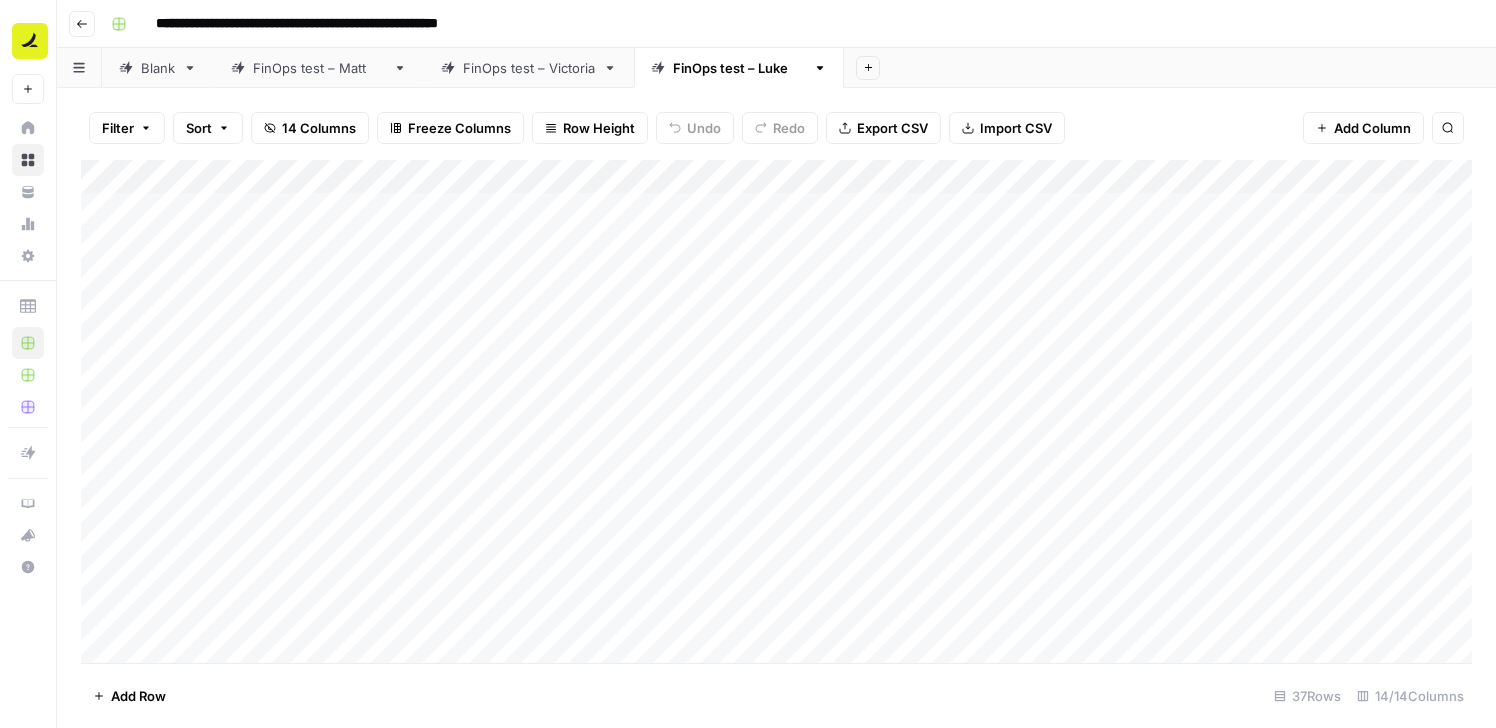 click on "Add Column" at bounding box center (776, 411) 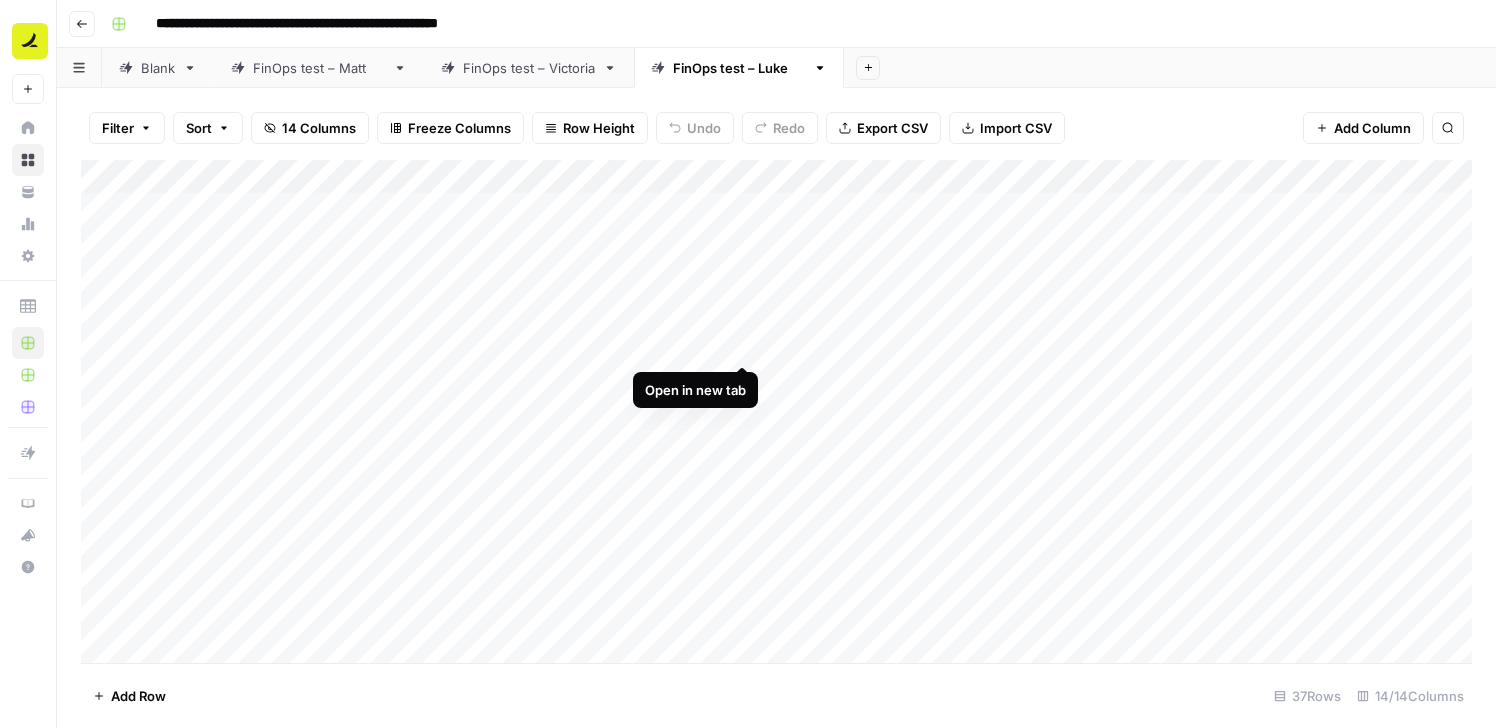 click on "Add Column" at bounding box center (776, 411) 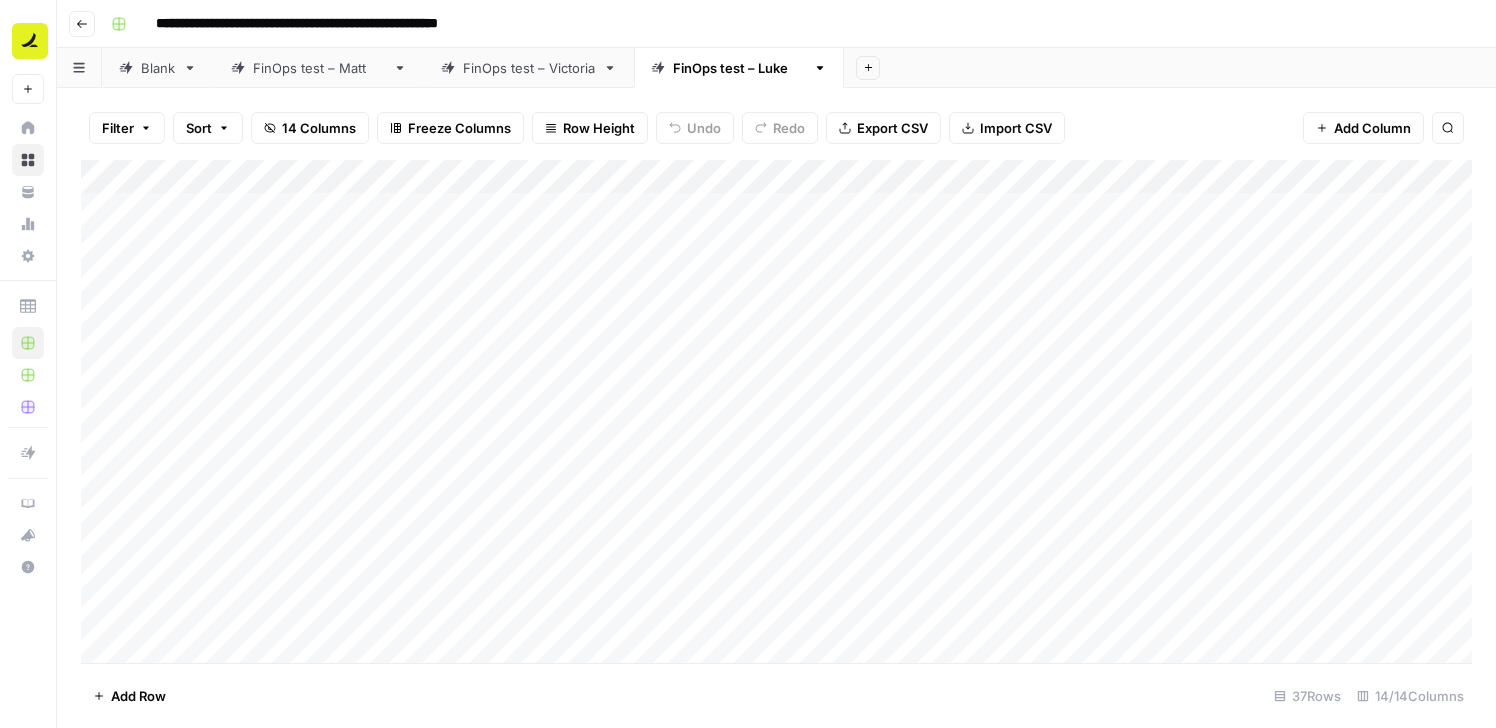 click on "Add Column" at bounding box center [776, 411] 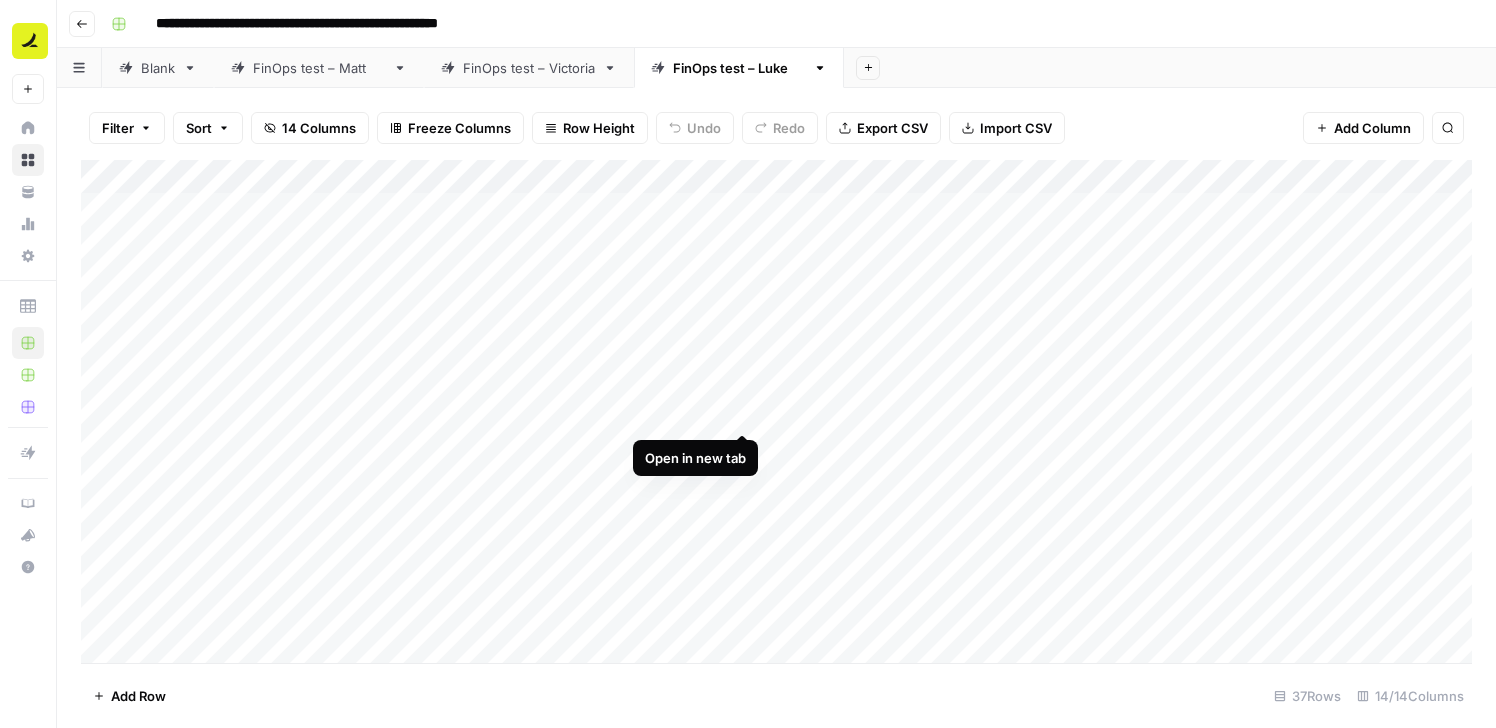click on "Add Column" at bounding box center (776, 411) 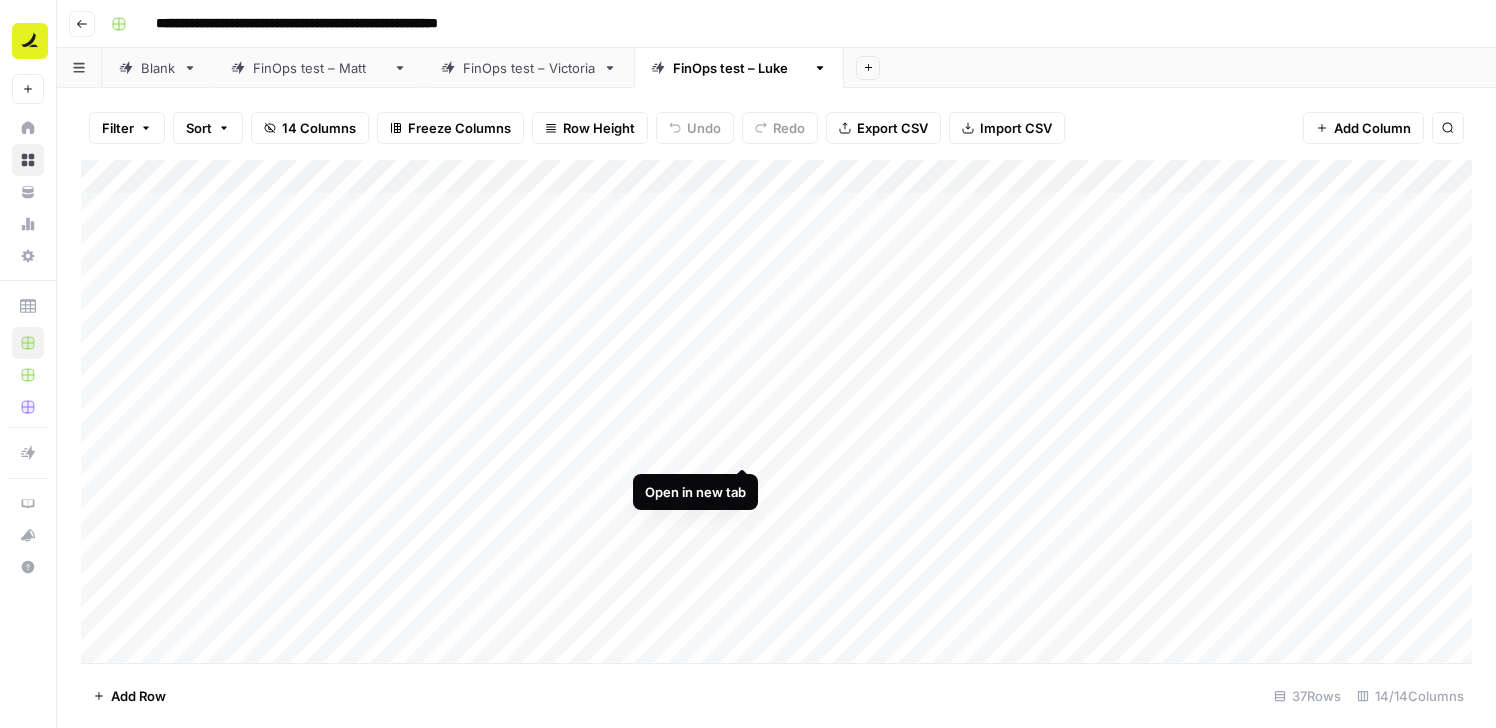 click on "Add Column" at bounding box center (776, 411) 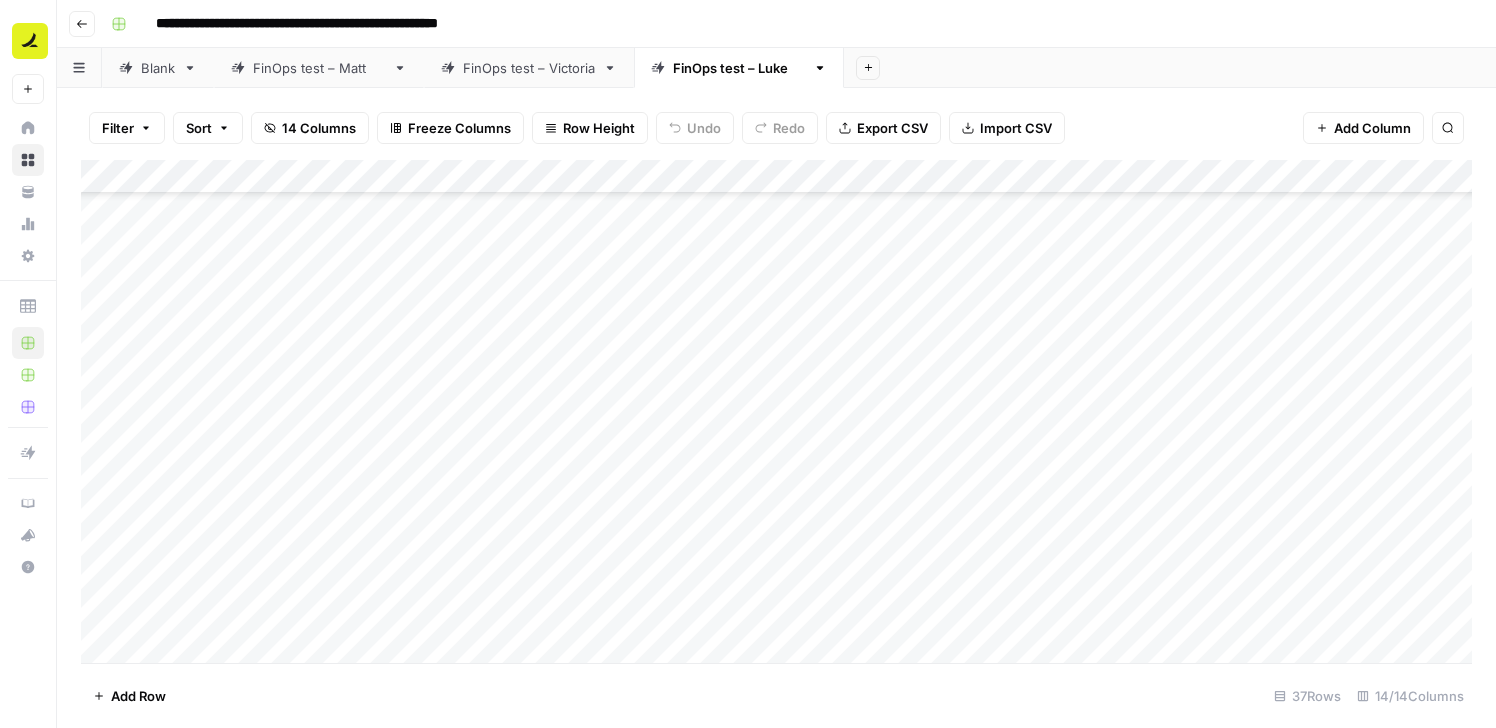 scroll, scrollTop: 186, scrollLeft: 0, axis: vertical 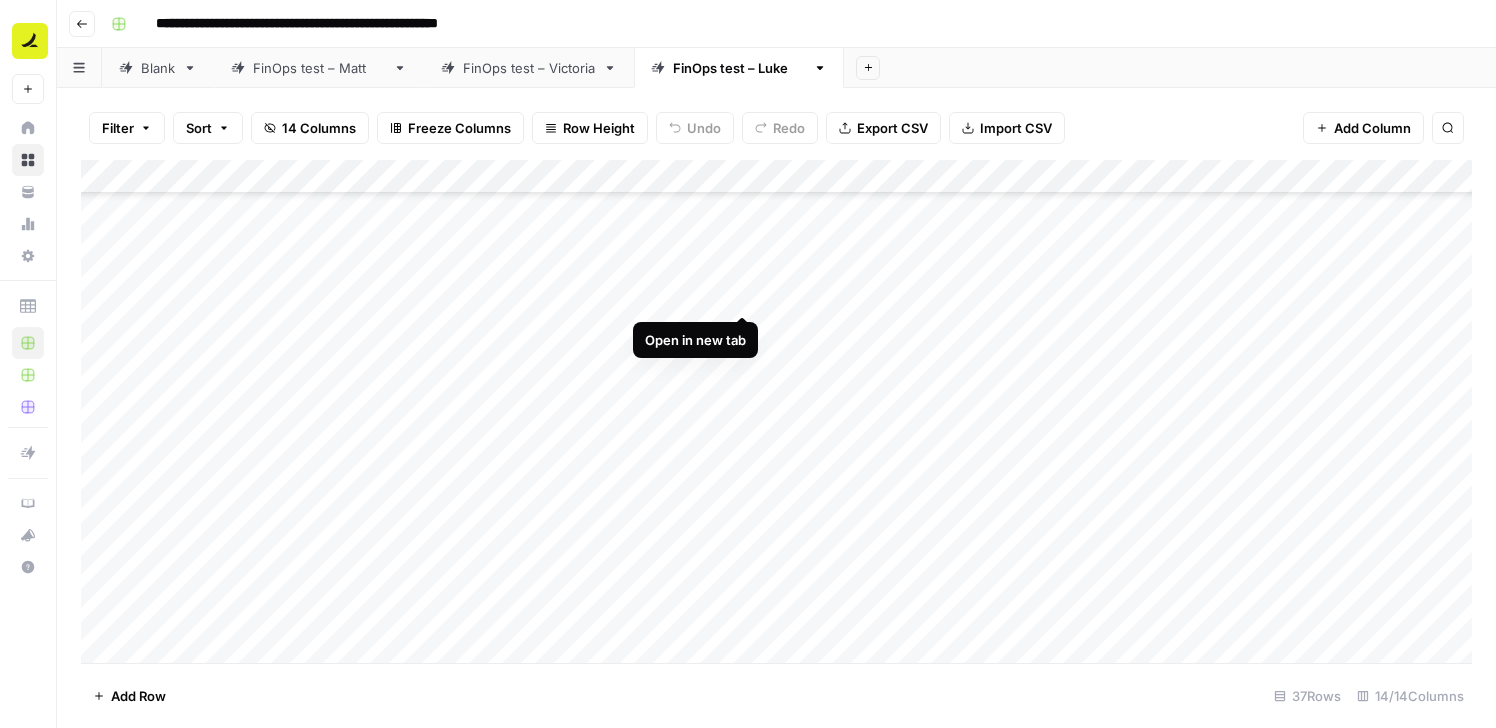 click on "Add Column" at bounding box center (776, 411) 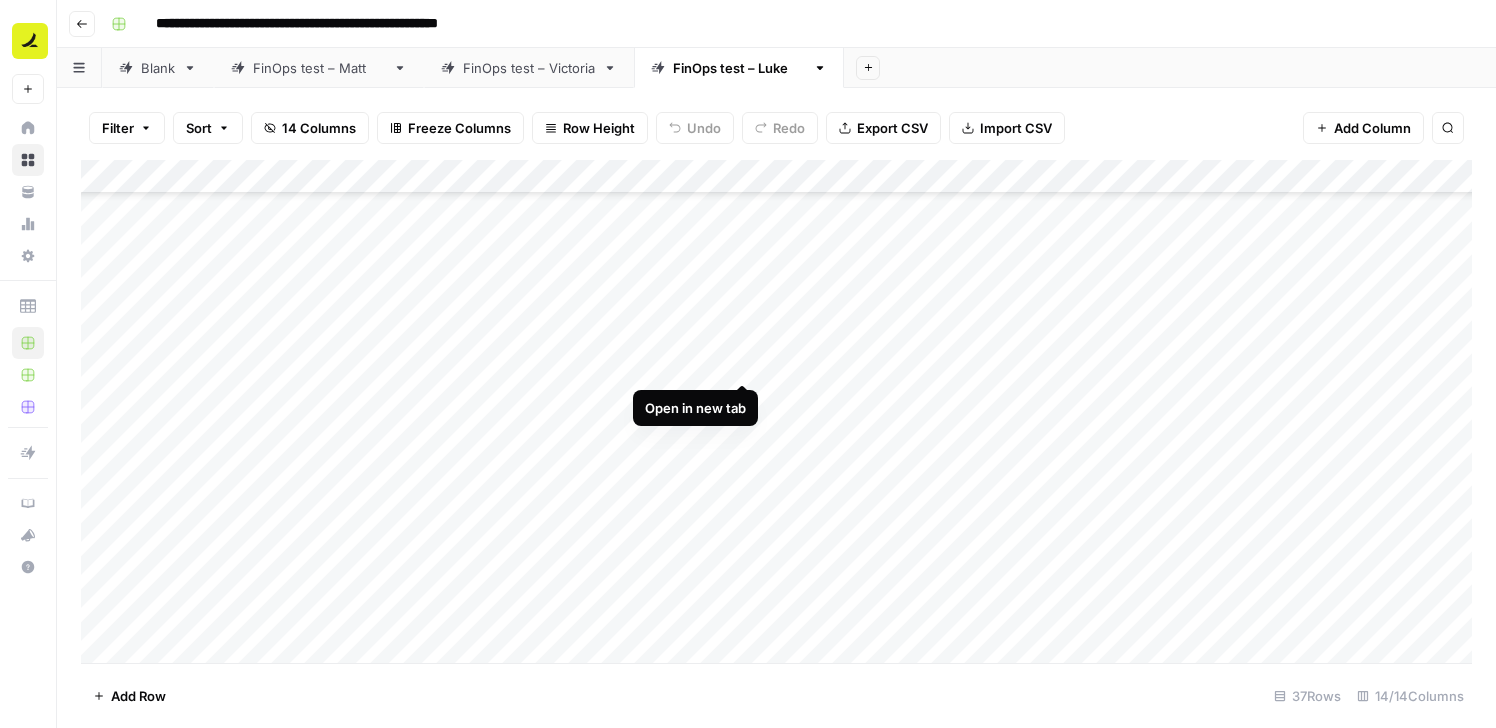 click on "Add Column" at bounding box center [776, 411] 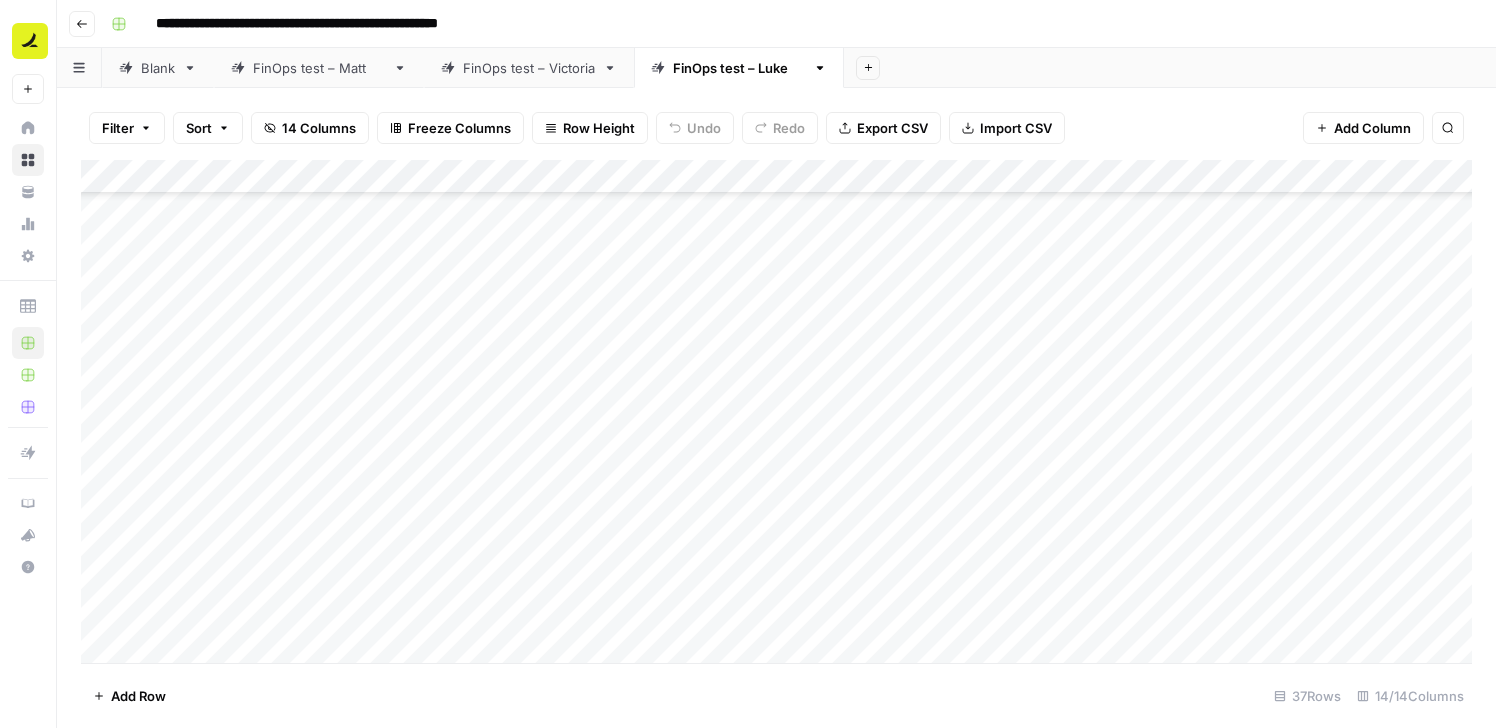 click on "Add Column" at bounding box center [776, 411] 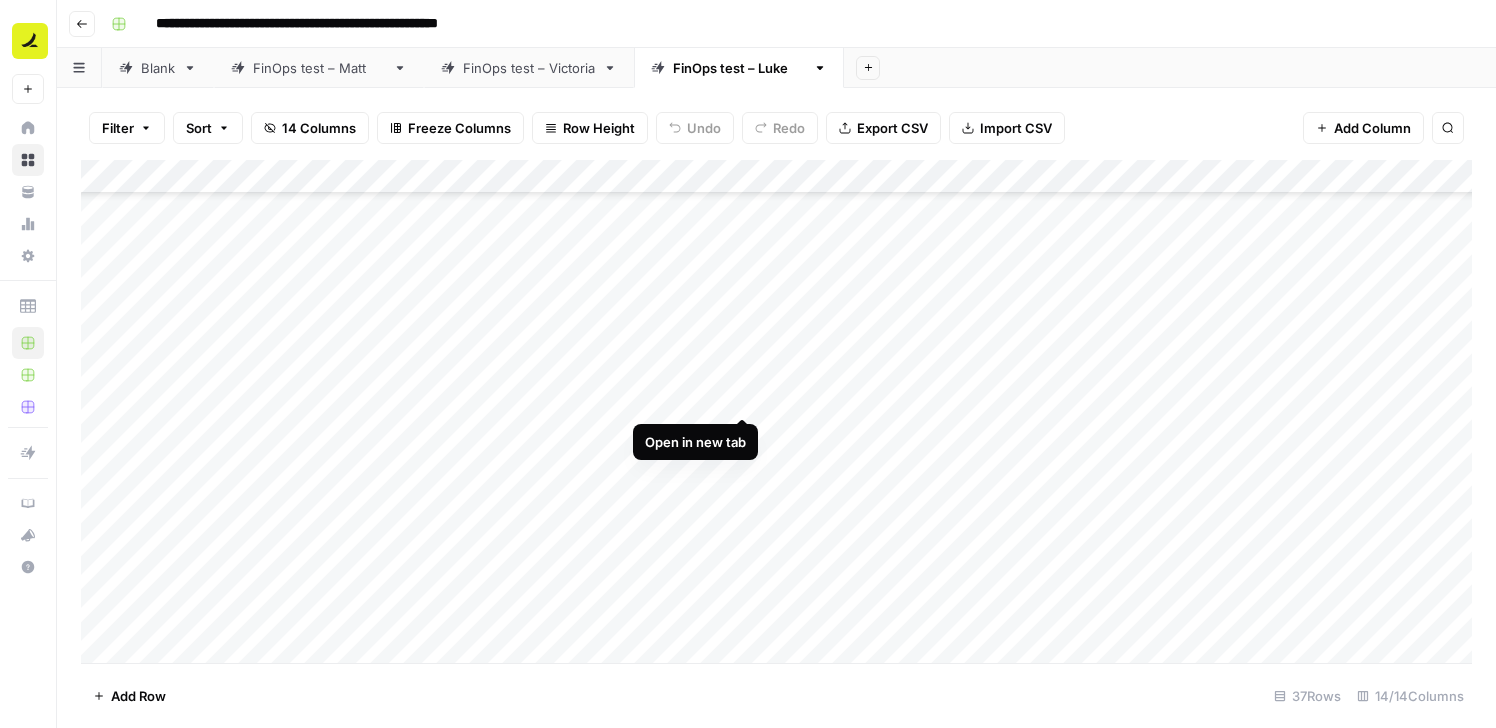 click on "Add Column" at bounding box center (776, 411) 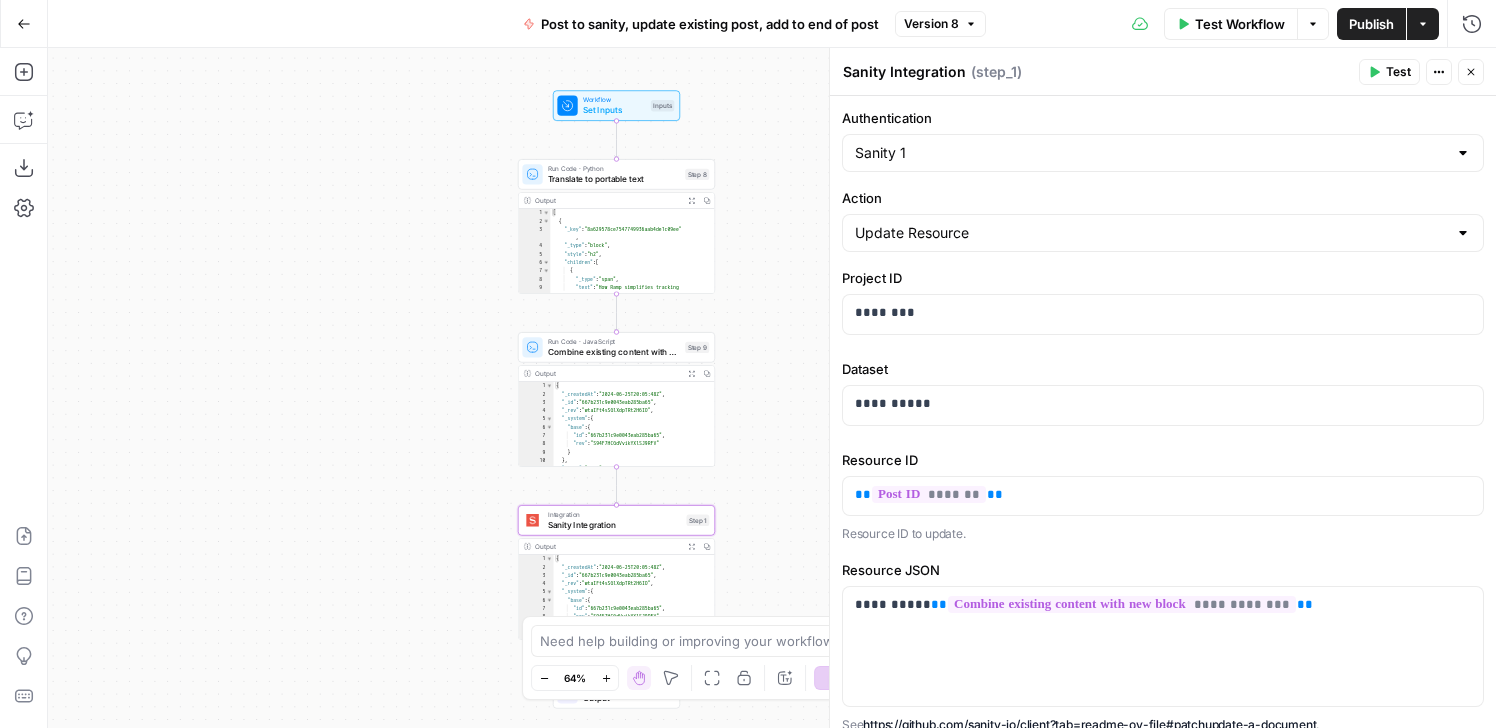 scroll, scrollTop: 0, scrollLeft: 0, axis: both 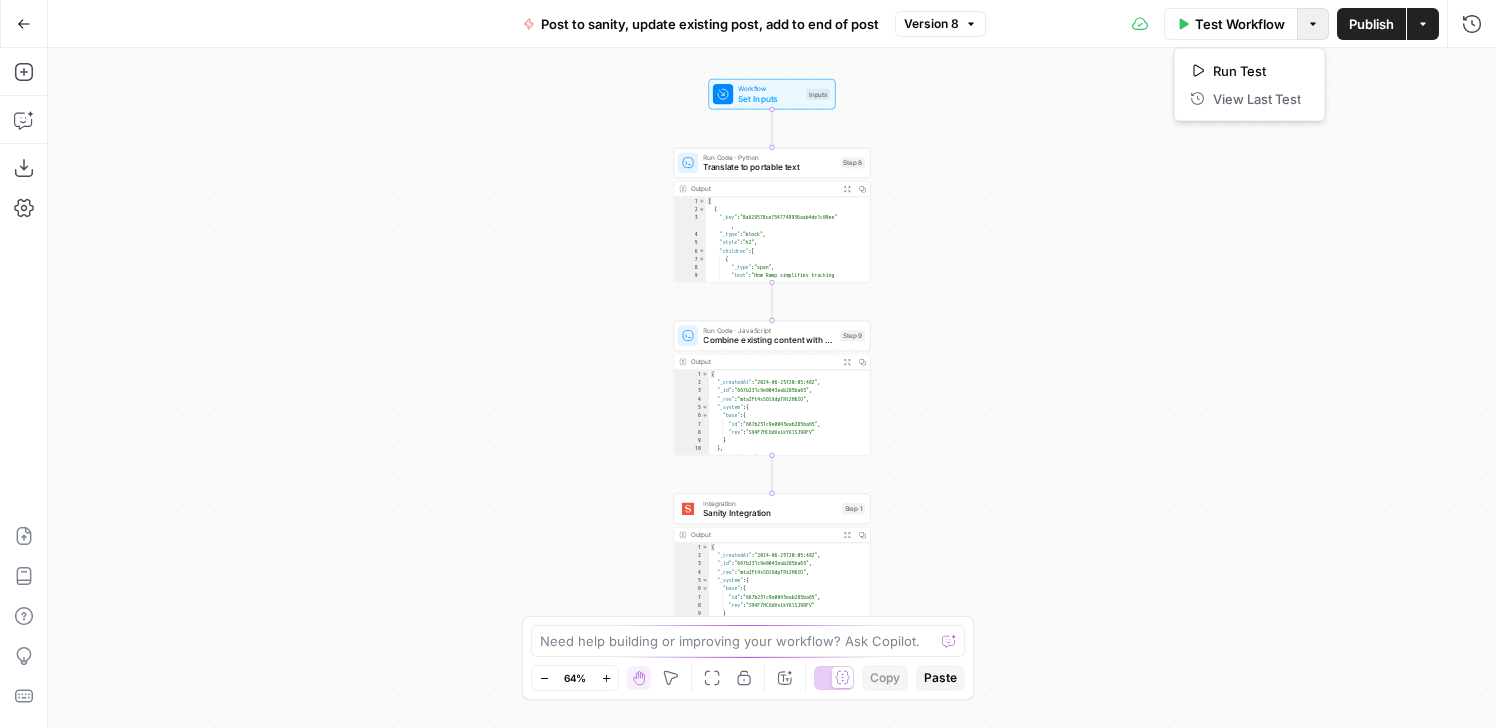 click on "Options" at bounding box center (1313, 24) 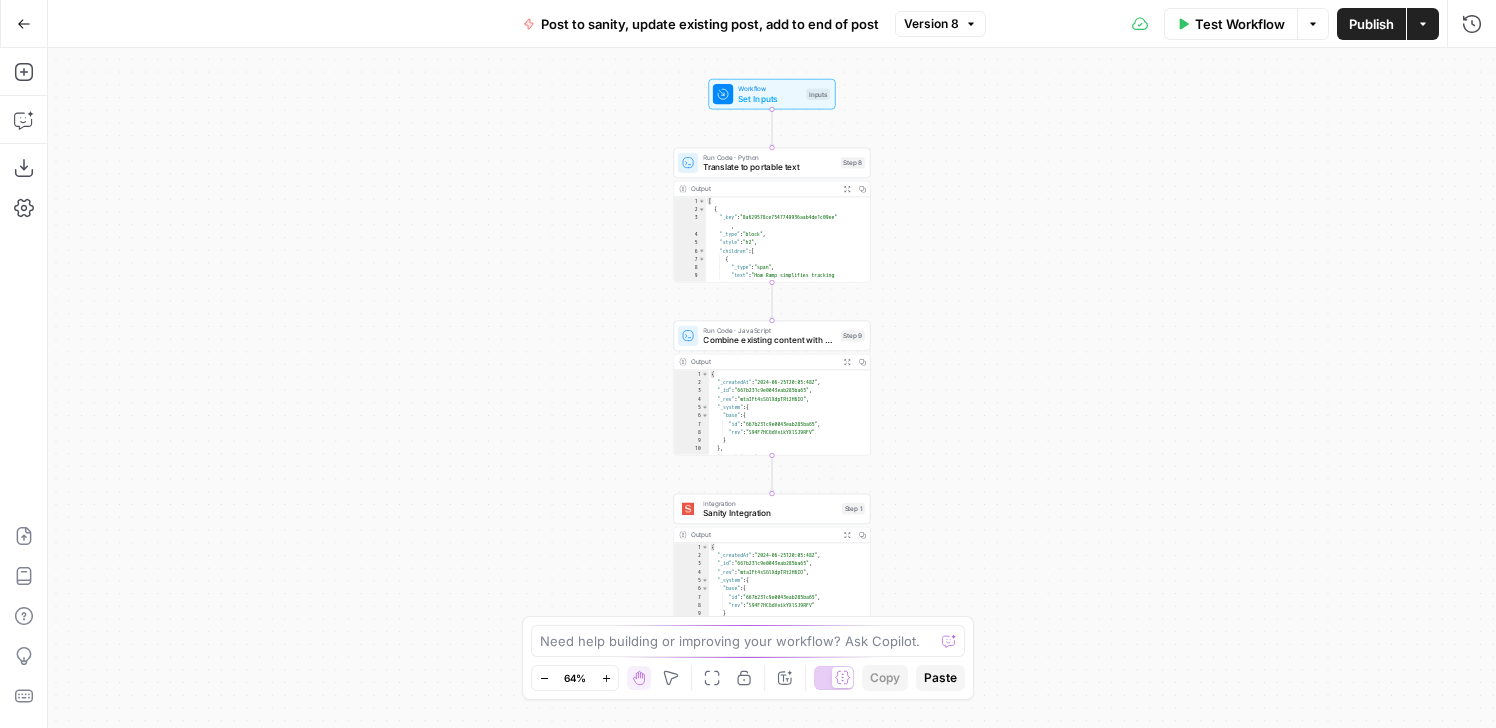 click on "Options" at bounding box center [1313, 24] 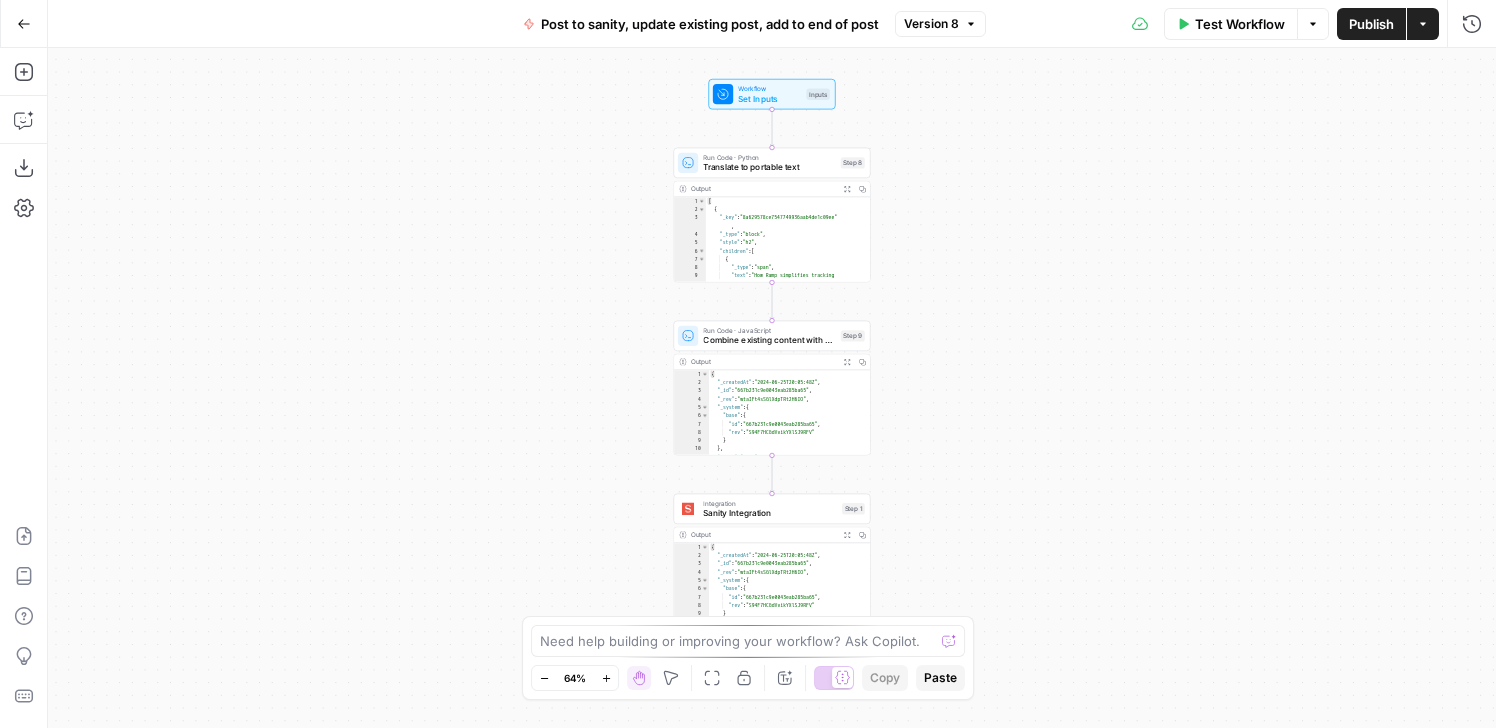 click on "Test Workflow Options Publish Actions Run History" at bounding box center [1241, 23] 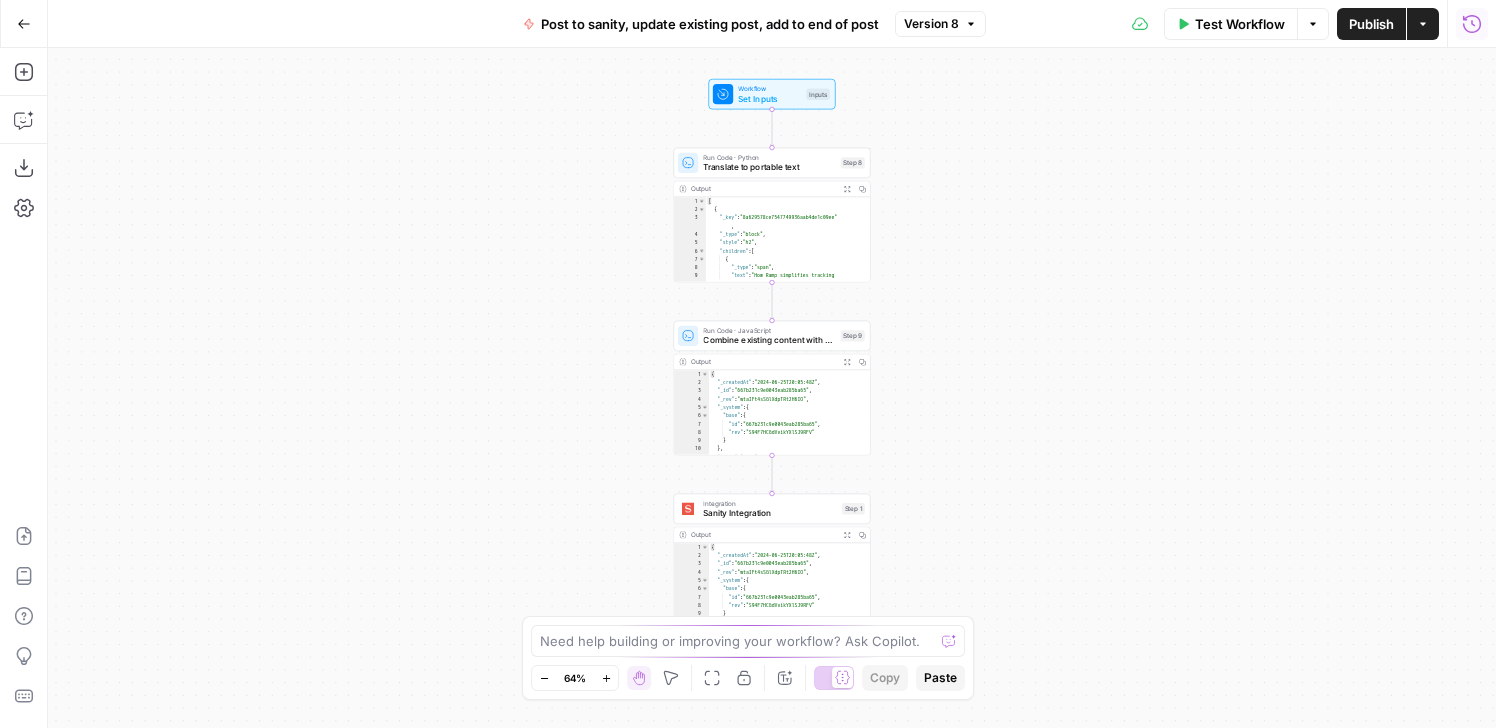 click 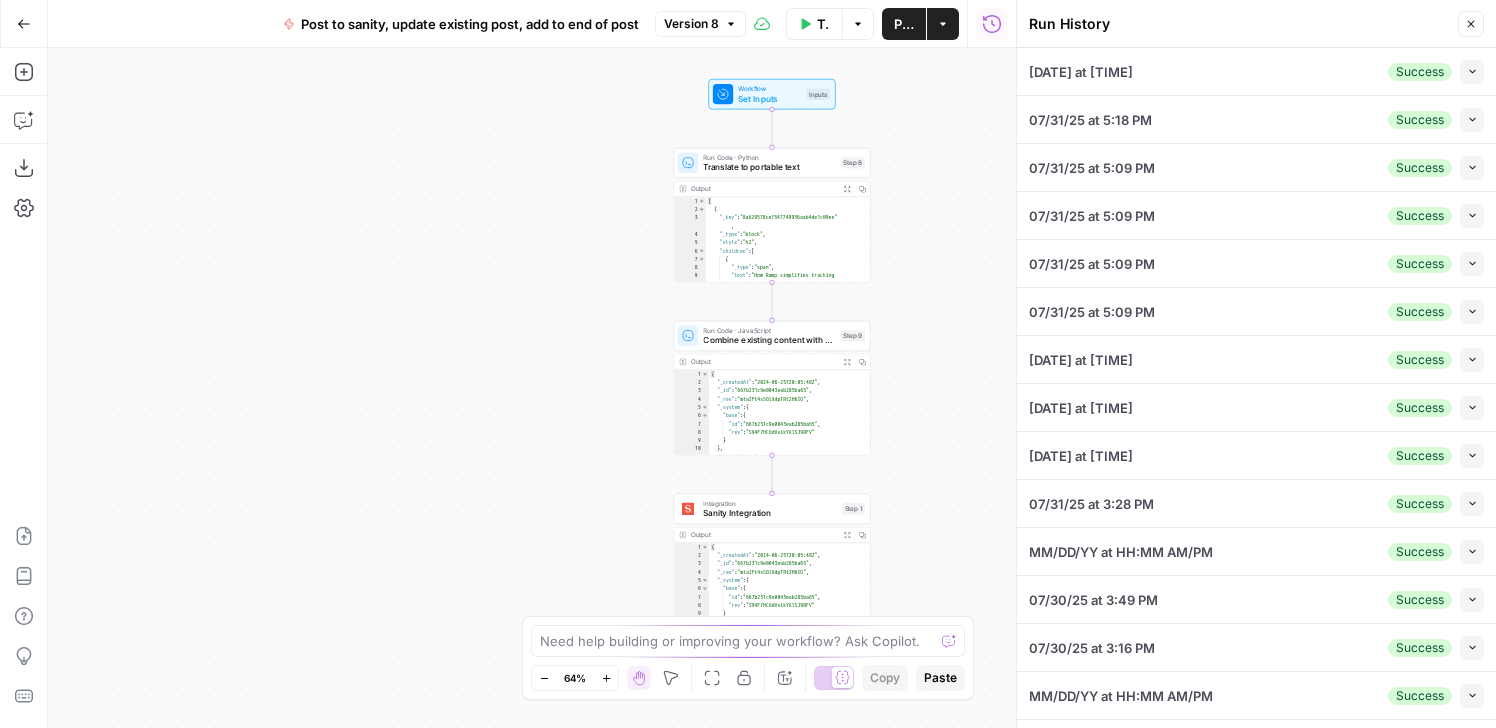 click on "MM/DD/YY at HH:MM PM Success Collapse" at bounding box center [1256, 71] 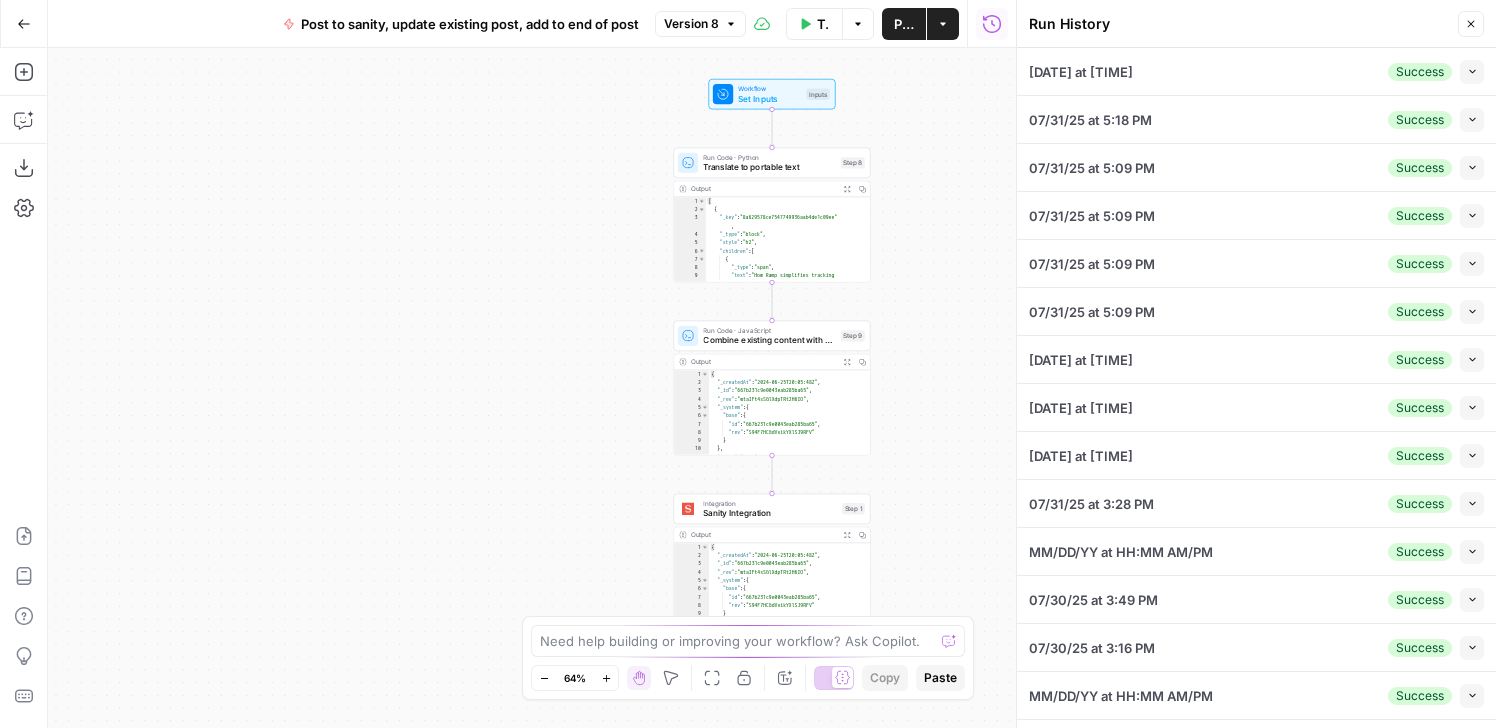 click 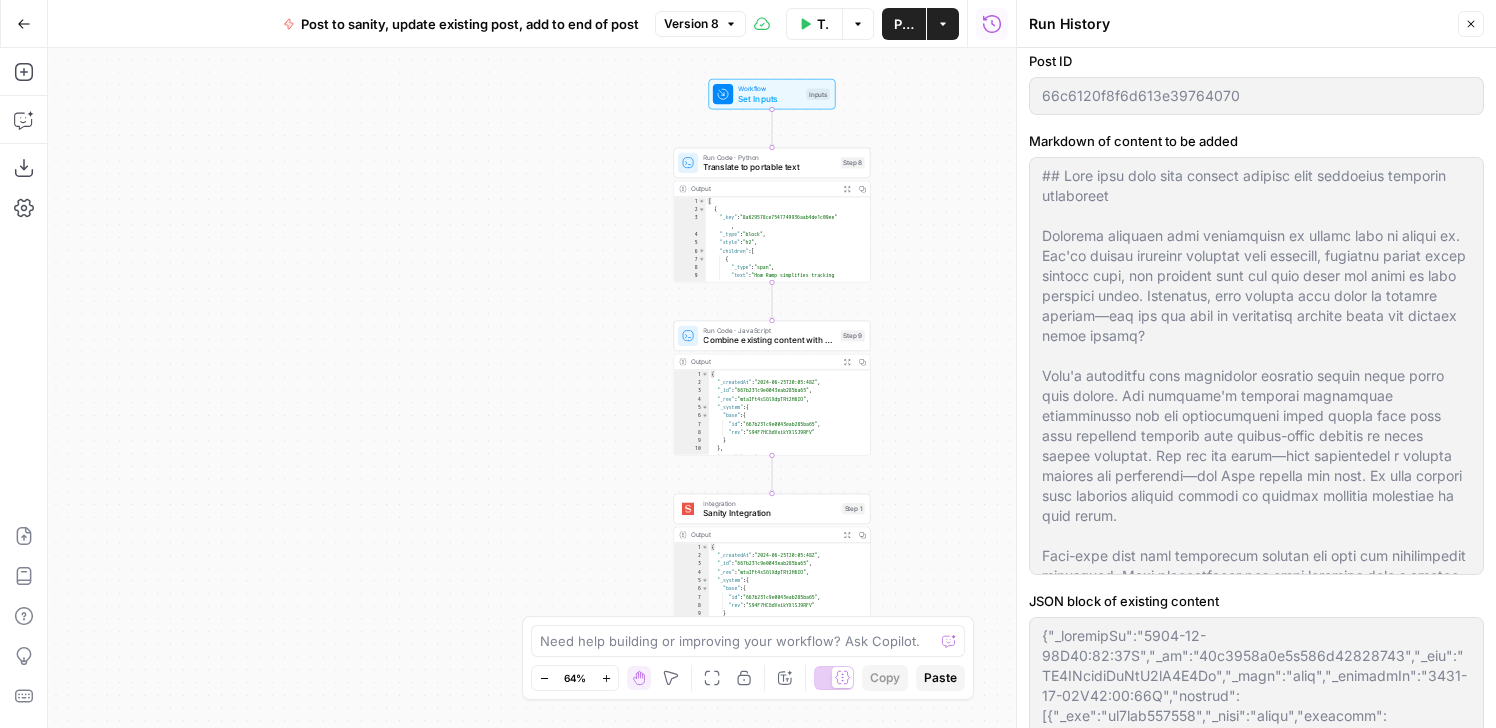 scroll, scrollTop: 57, scrollLeft: 0, axis: vertical 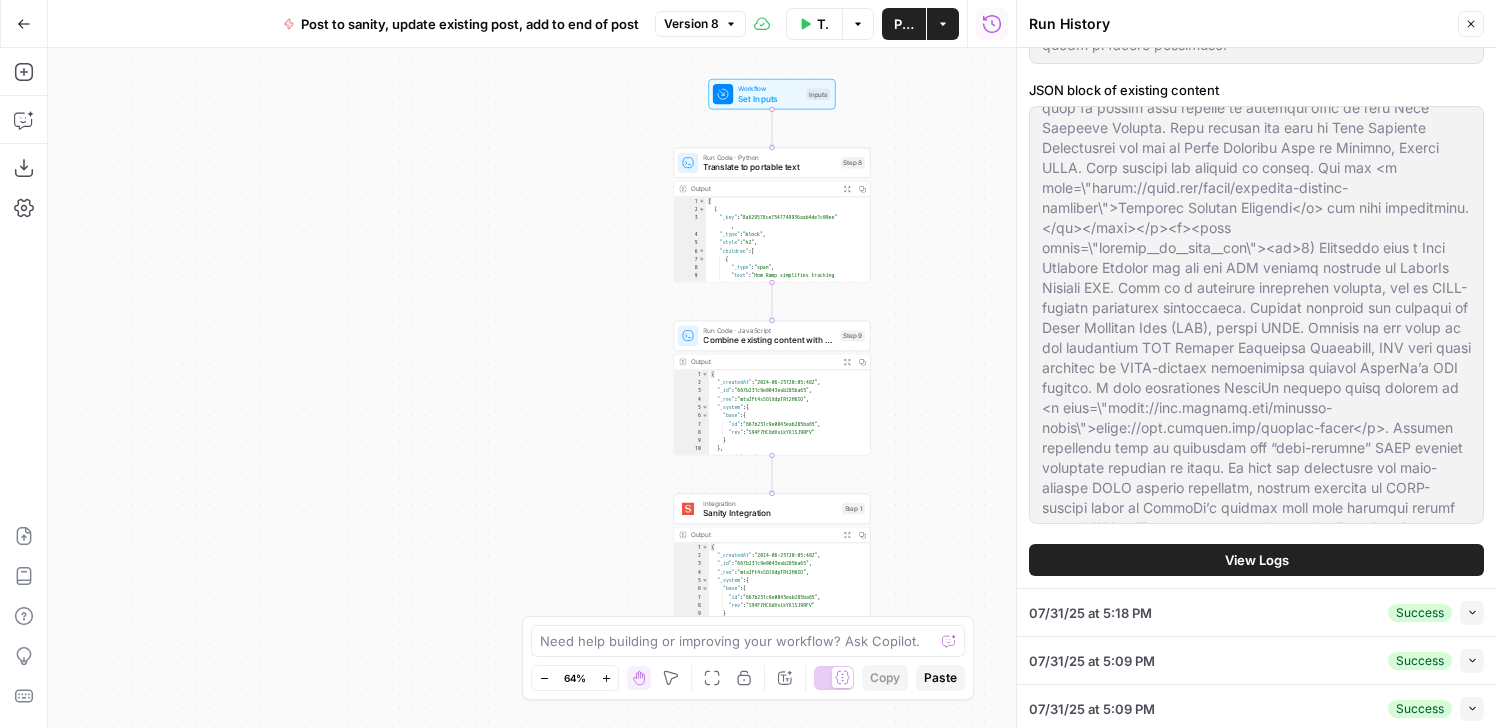 click on "View Logs" at bounding box center [1257, 560] 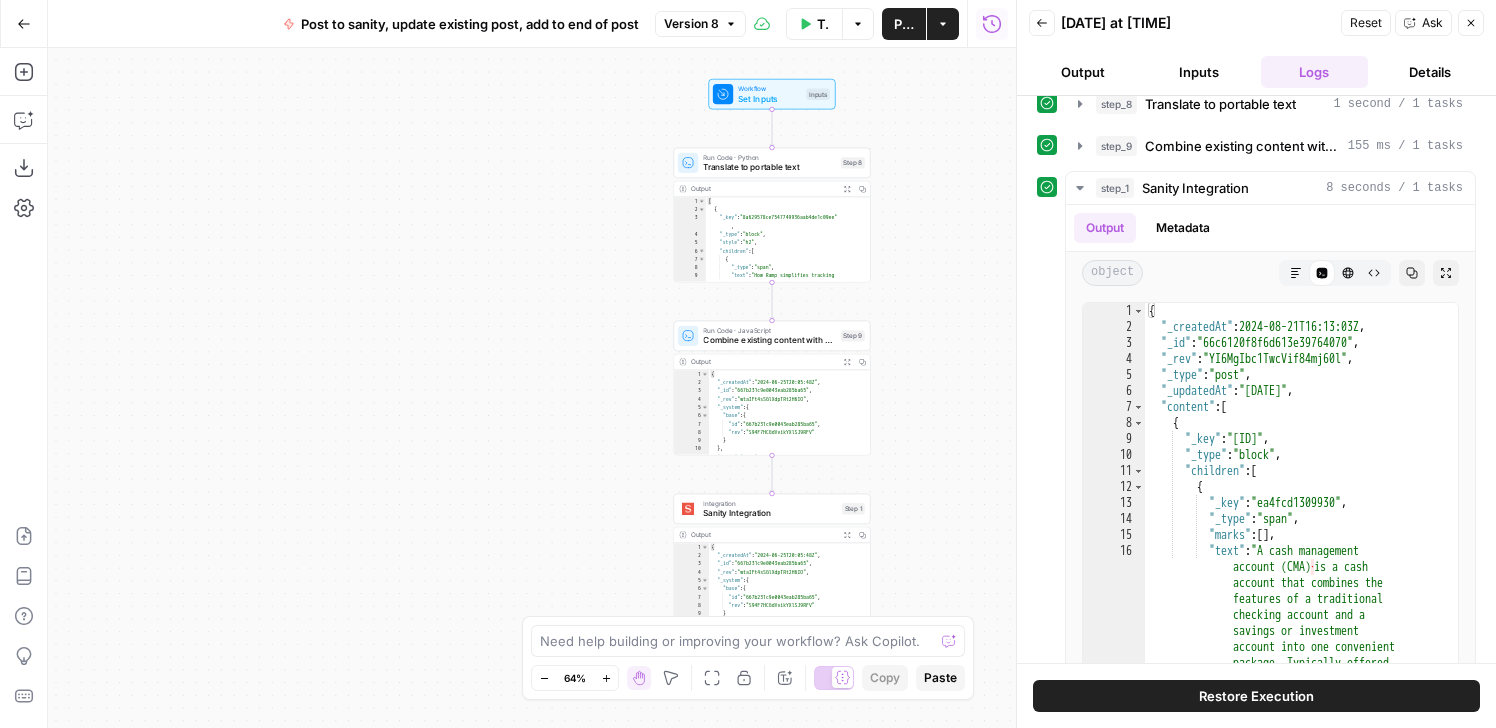 scroll, scrollTop: 0, scrollLeft: 0, axis: both 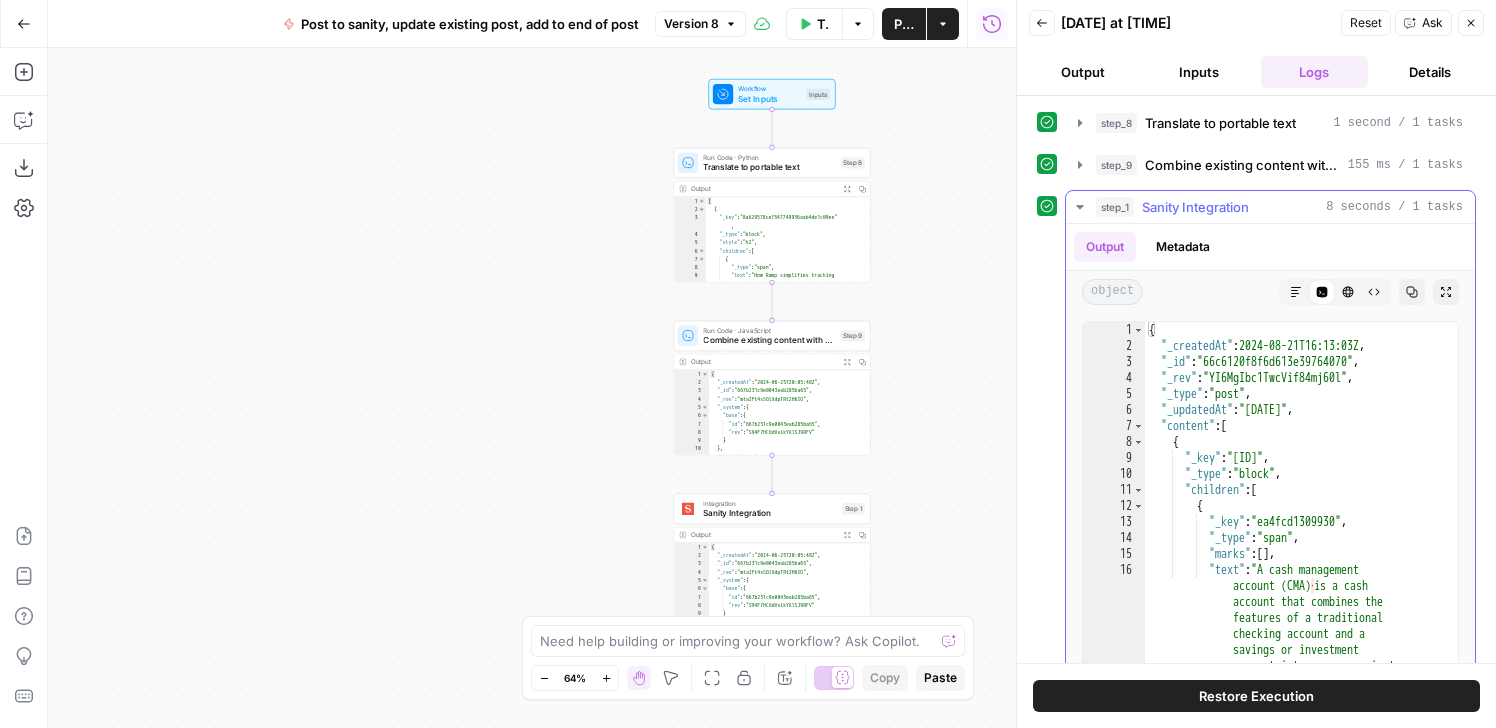 click on "Metadata" at bounding box center [1183, 247] 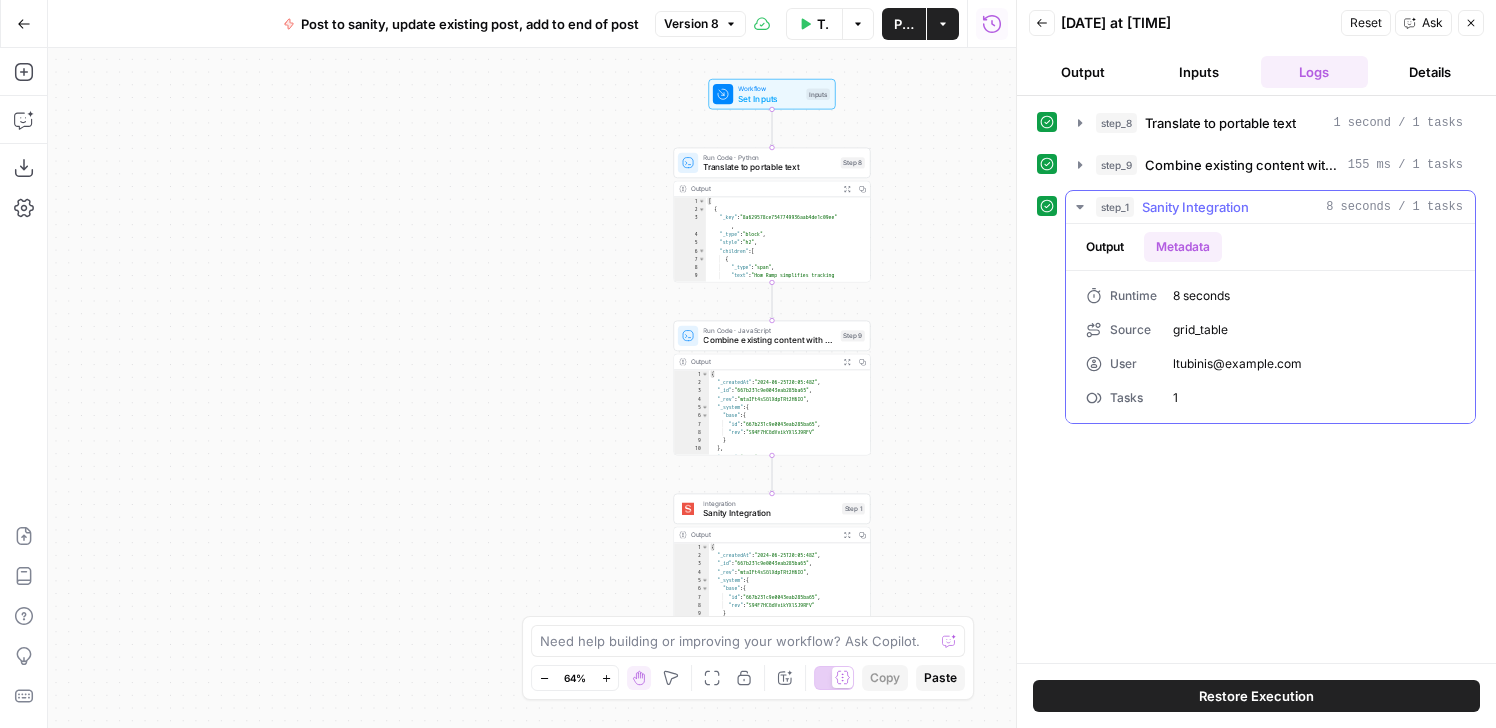 click on "Output" at bounding box center [1105, 247] 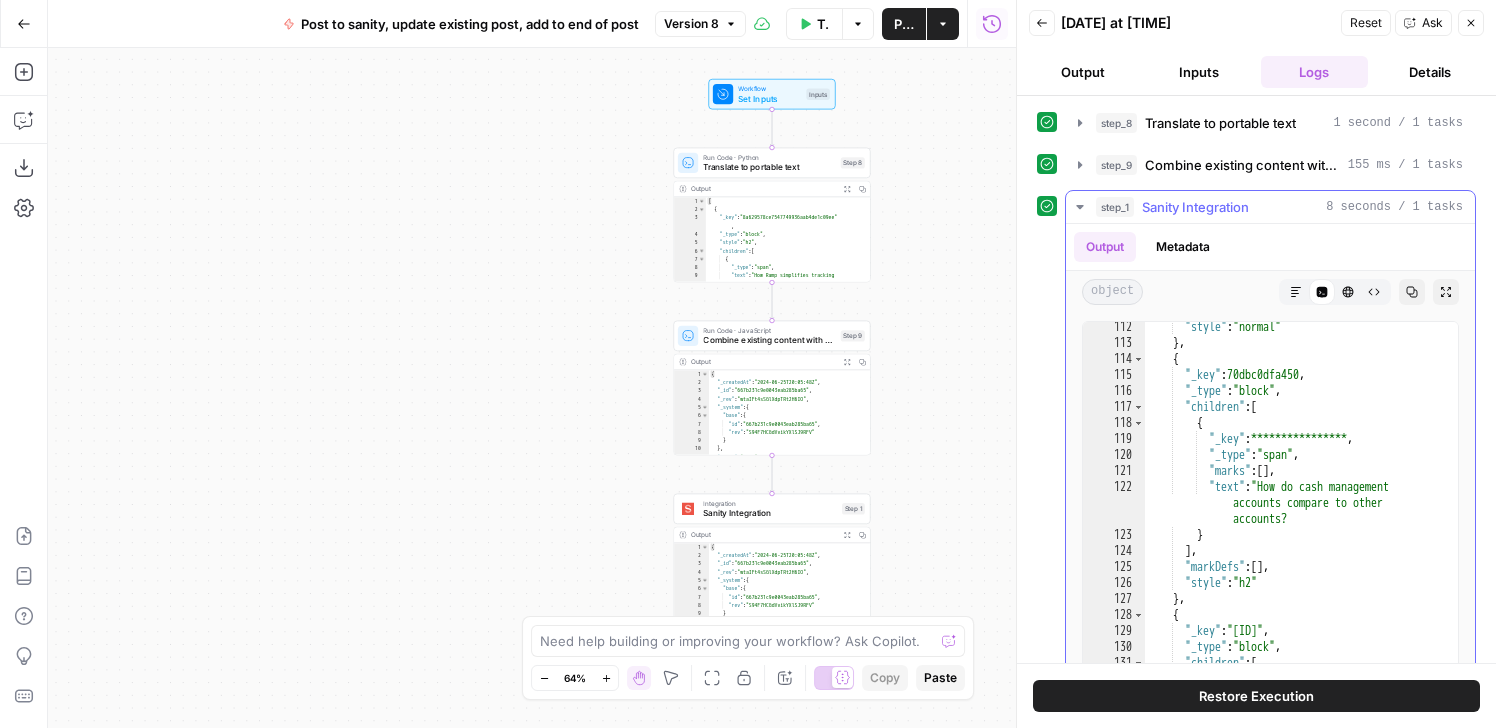 scroll, scrollTop: 2816, scrollLeft: 0, axis: vertical 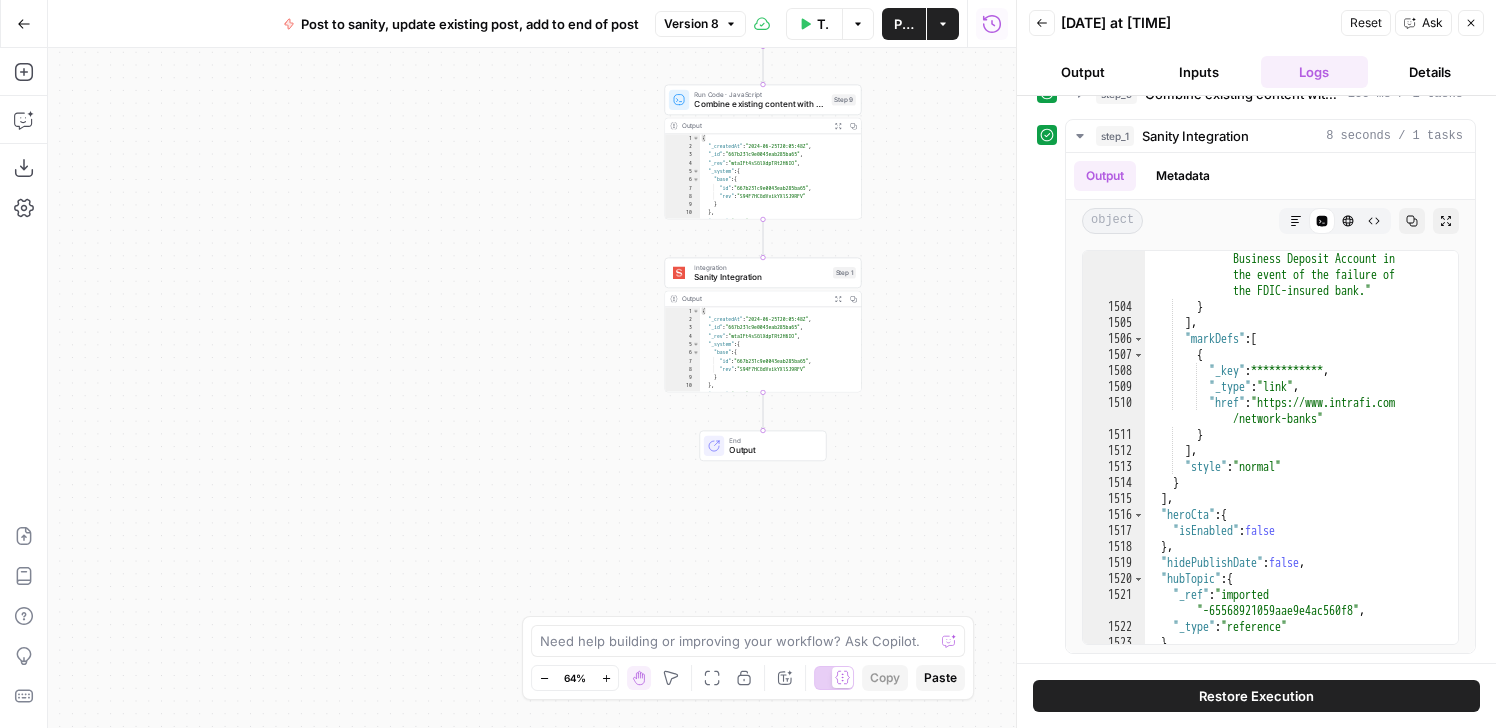 drag, startPoint x: 984, startPoint y: 431, endPoint x: 975, endPoint y: 195, distance: 236.17155 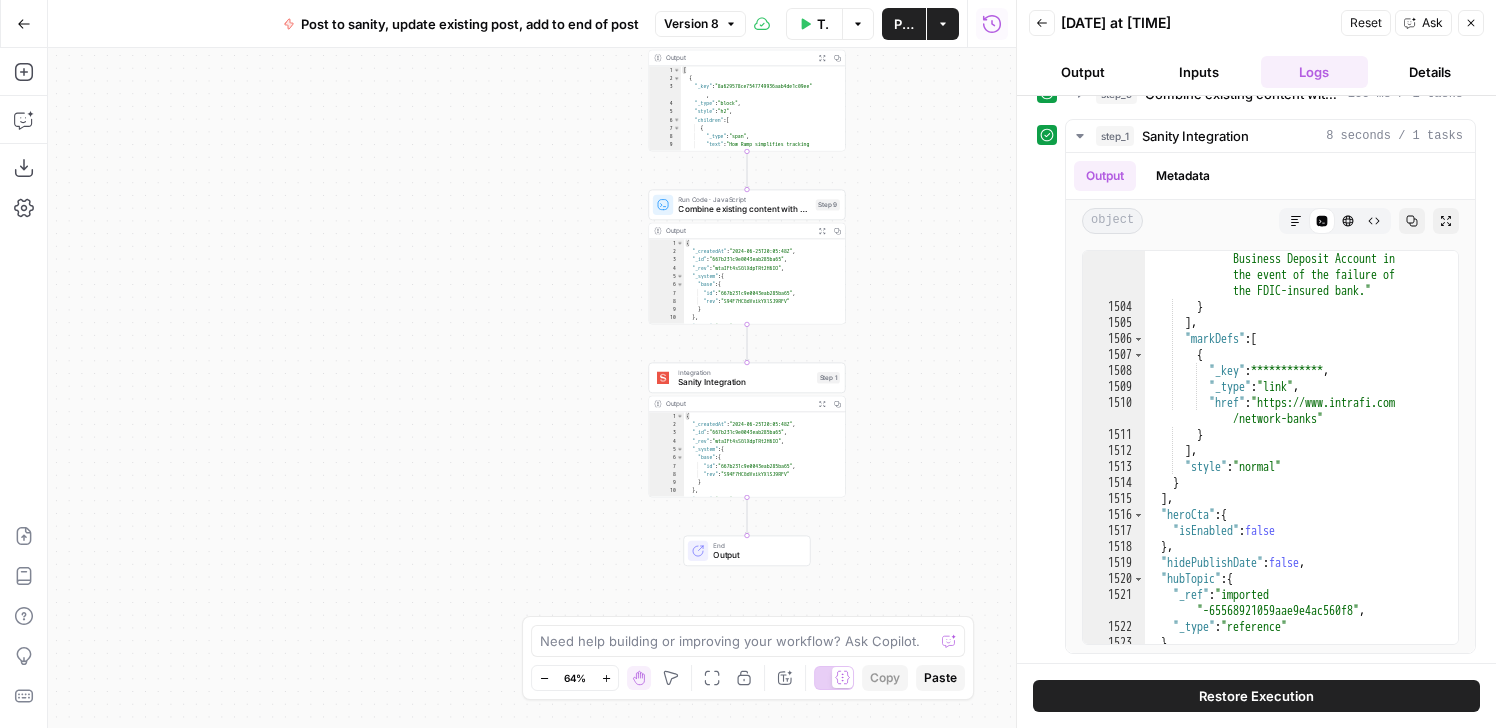 drag, startPoint x: 955, startPoint y: 224, endPoint x: 939, endPoint y: 328, distance: 105.22357 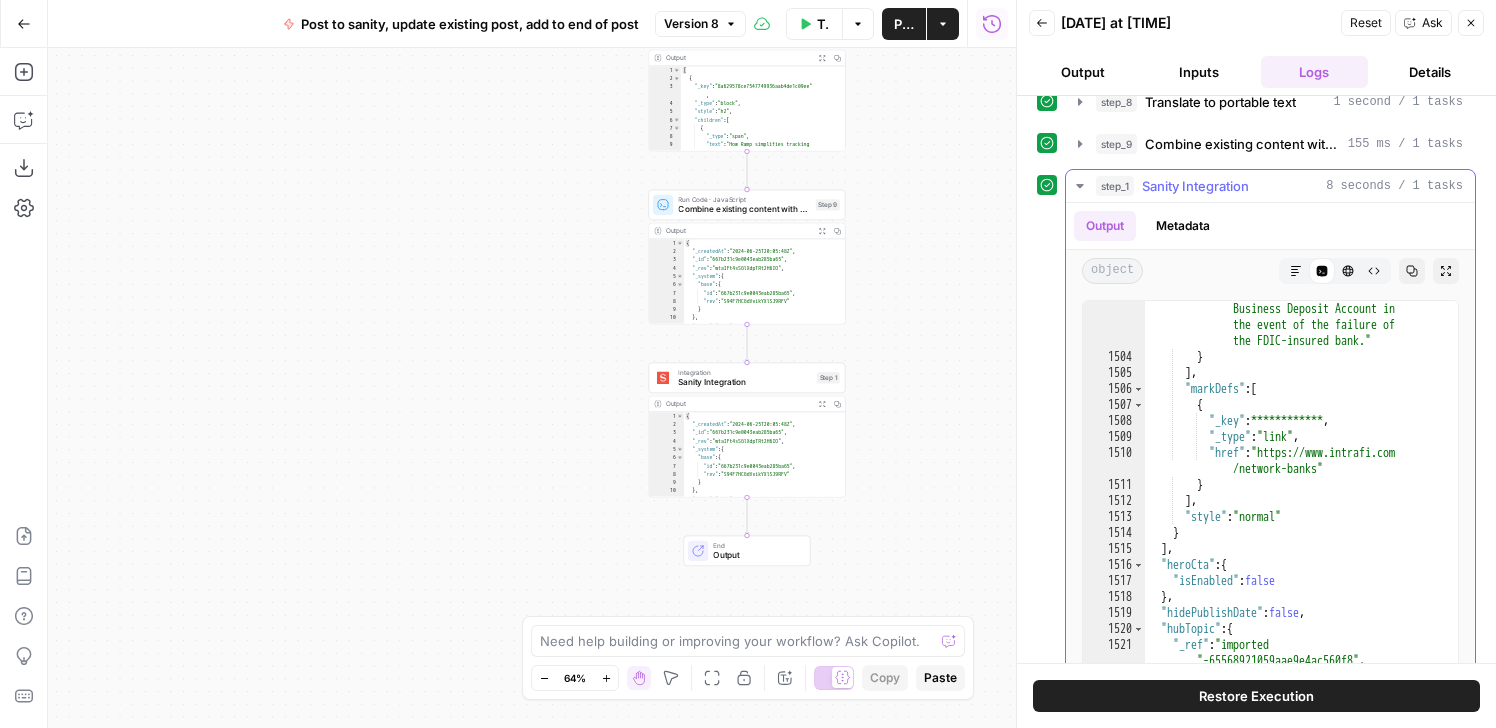 scroll, scrollTop: 0, scrollLeft: 0, axis: both 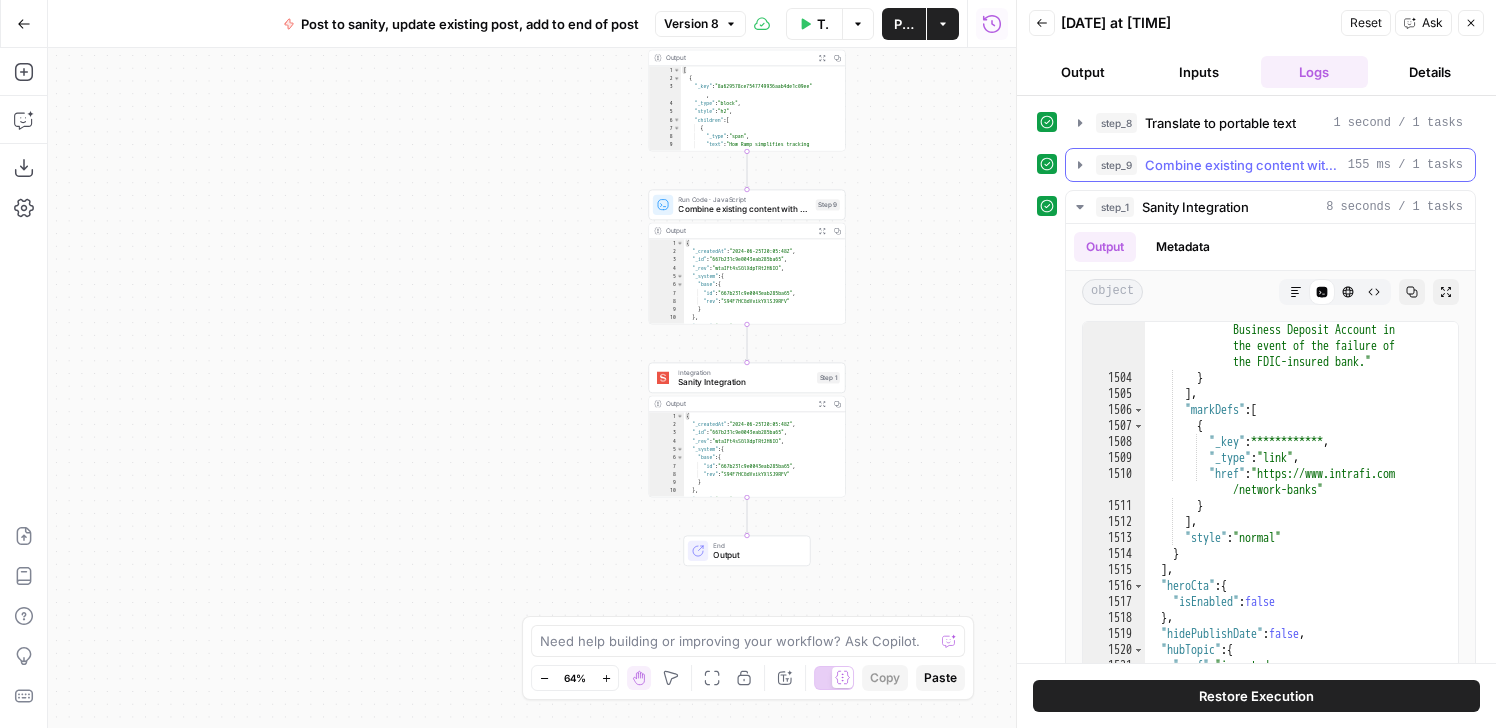 click 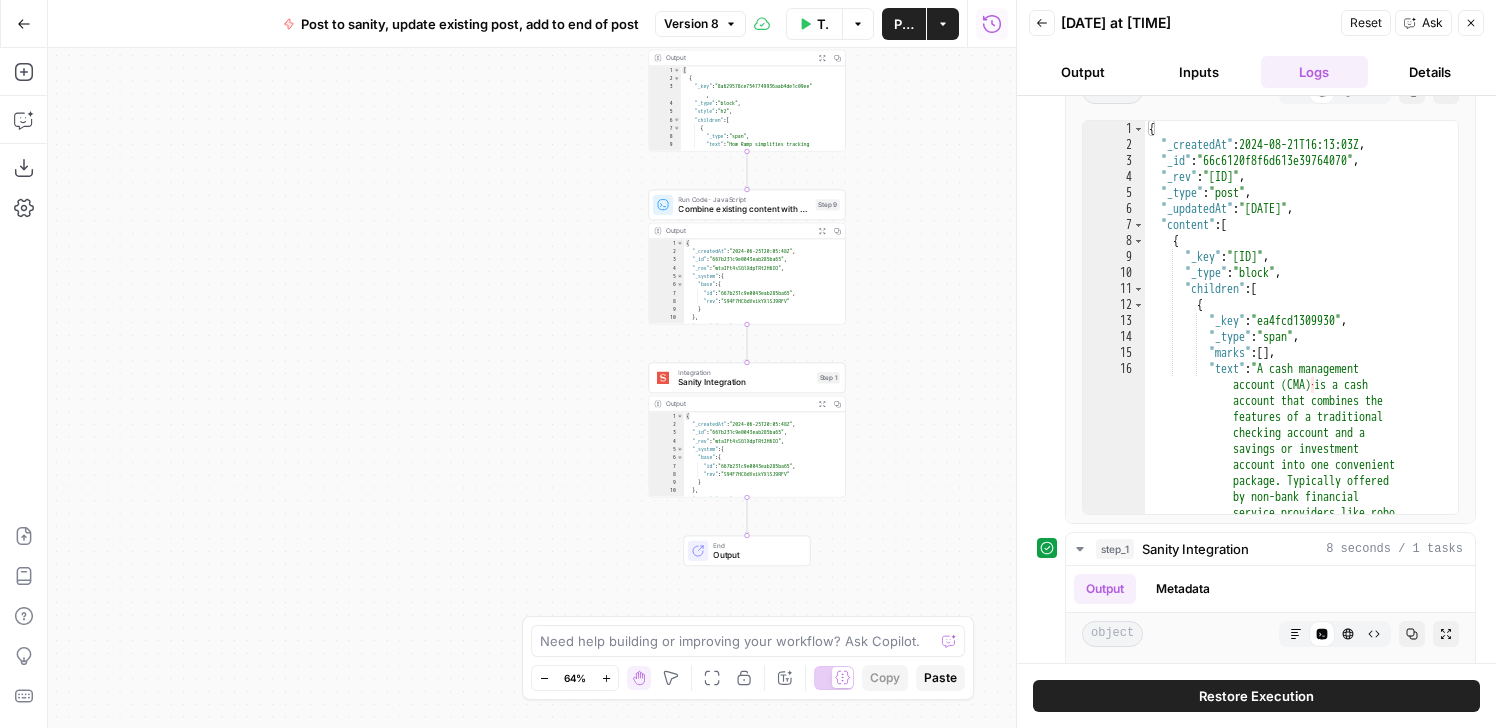 scroll, scrollTop: 168, scrollLeft: 0, axis: vertical 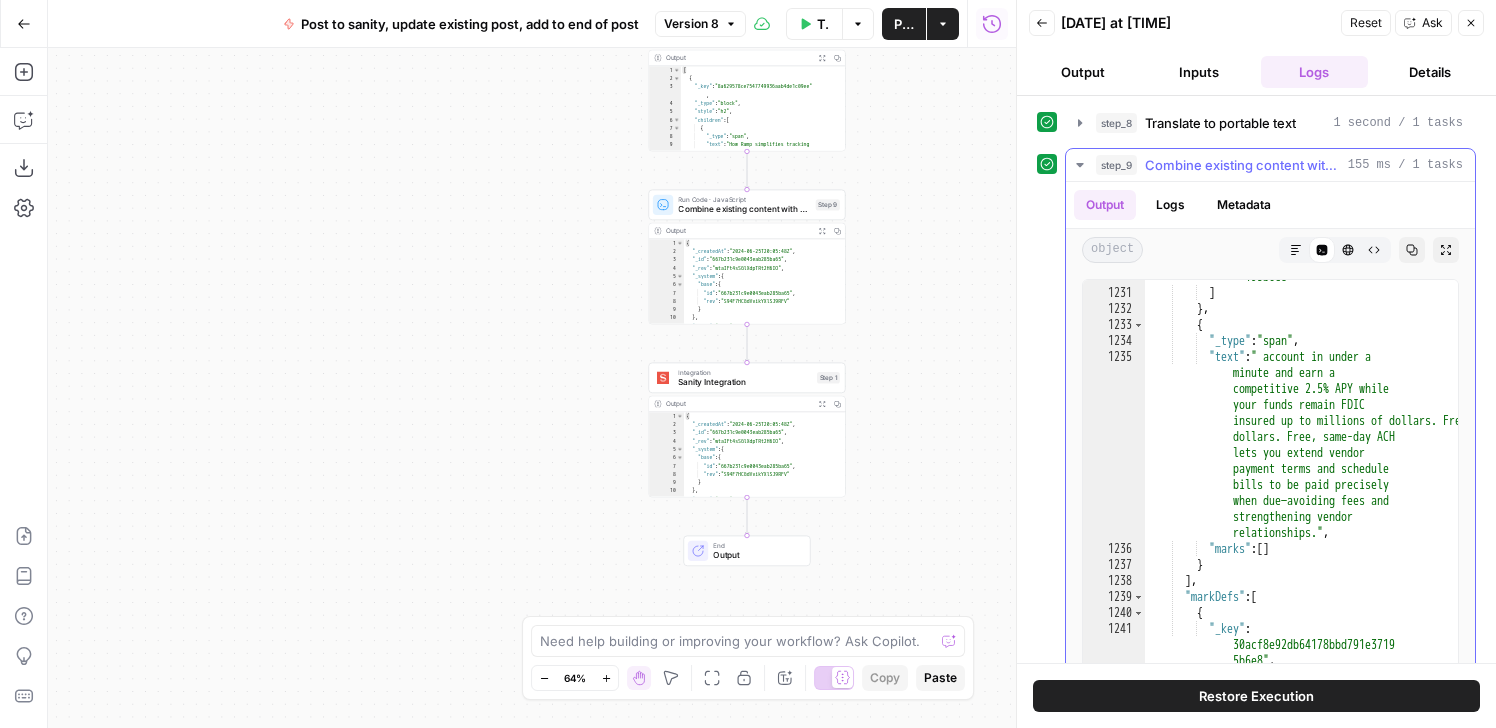 click on "step_9 Combine existing content with new block 155 ms / 1 tasks" at bounding box center [1270, 165] 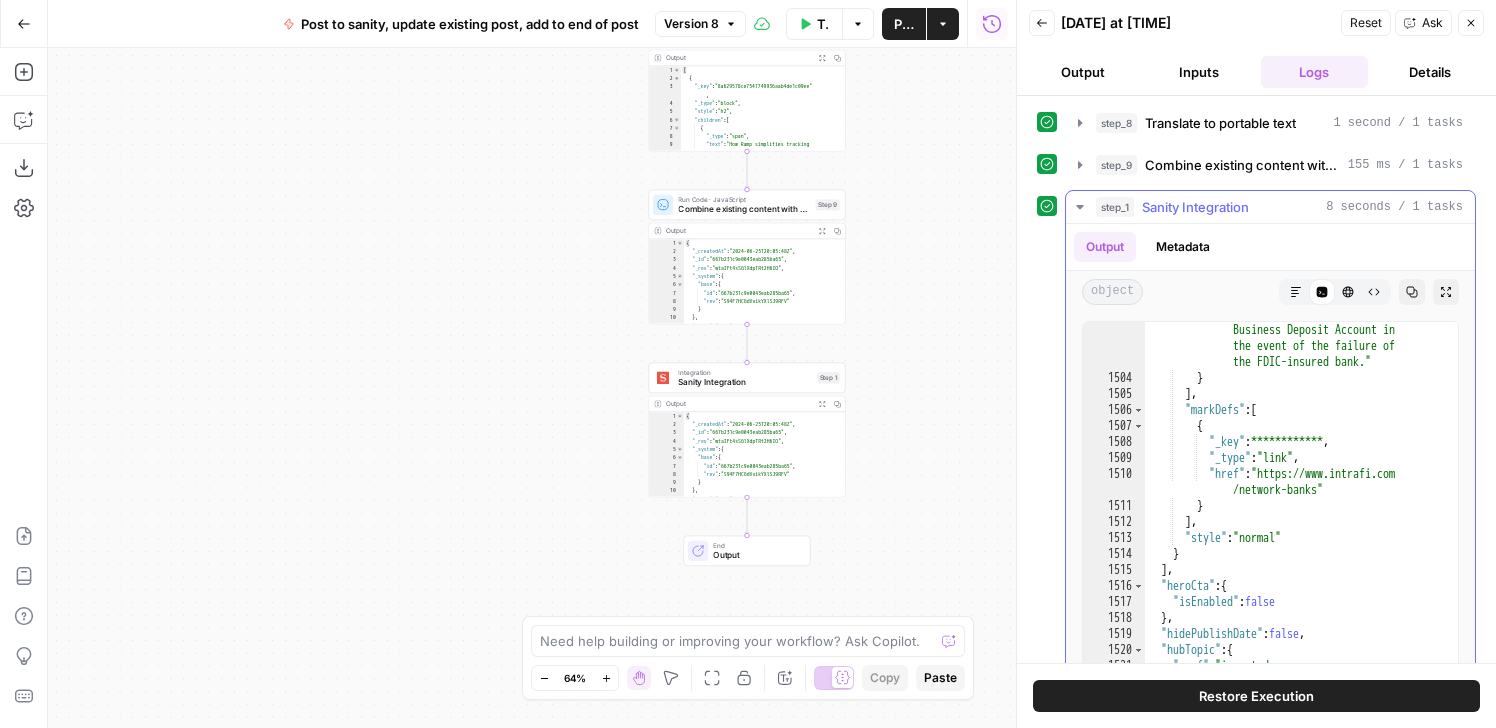 type on "**********" 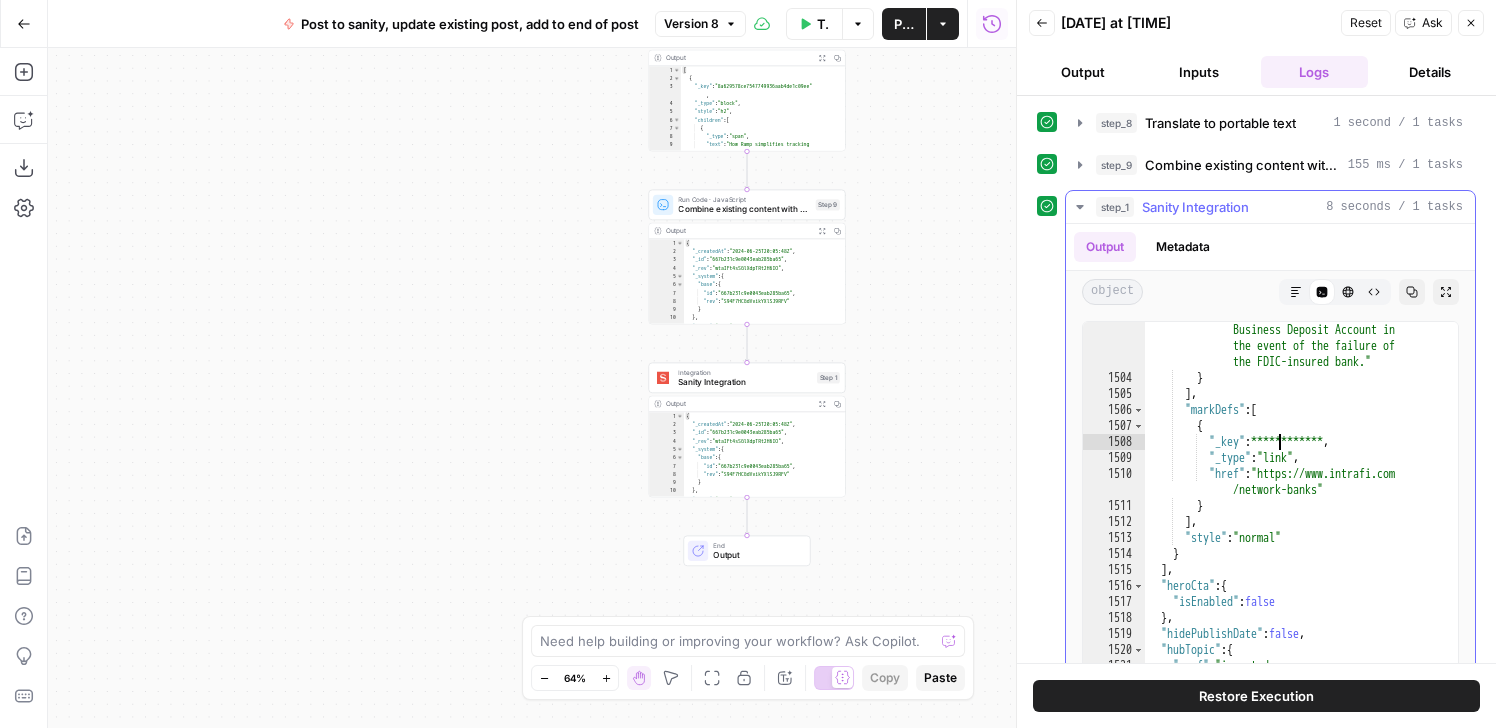 click on ""text" :  ". Certain conditions                 must be satisfied for “pass                -through” FDIC deposit                 insurance coverage to apply.                 To meet the conditions for                 pass-through FDIC deposit                 insurance, deposit accounts                 at FDIC-insured banks in                 IntraFi’s network that hold                 deposits placed using an                 IntraFi service are titled,                 and deposit account records                 are maintained, in                 accordance with FDIC                 regulations for pass-through                 coverage. Deposits are                 insured by the FDIC up to                 the maximum allowed by law;            }         ]" at bounding box center (1301, 390) 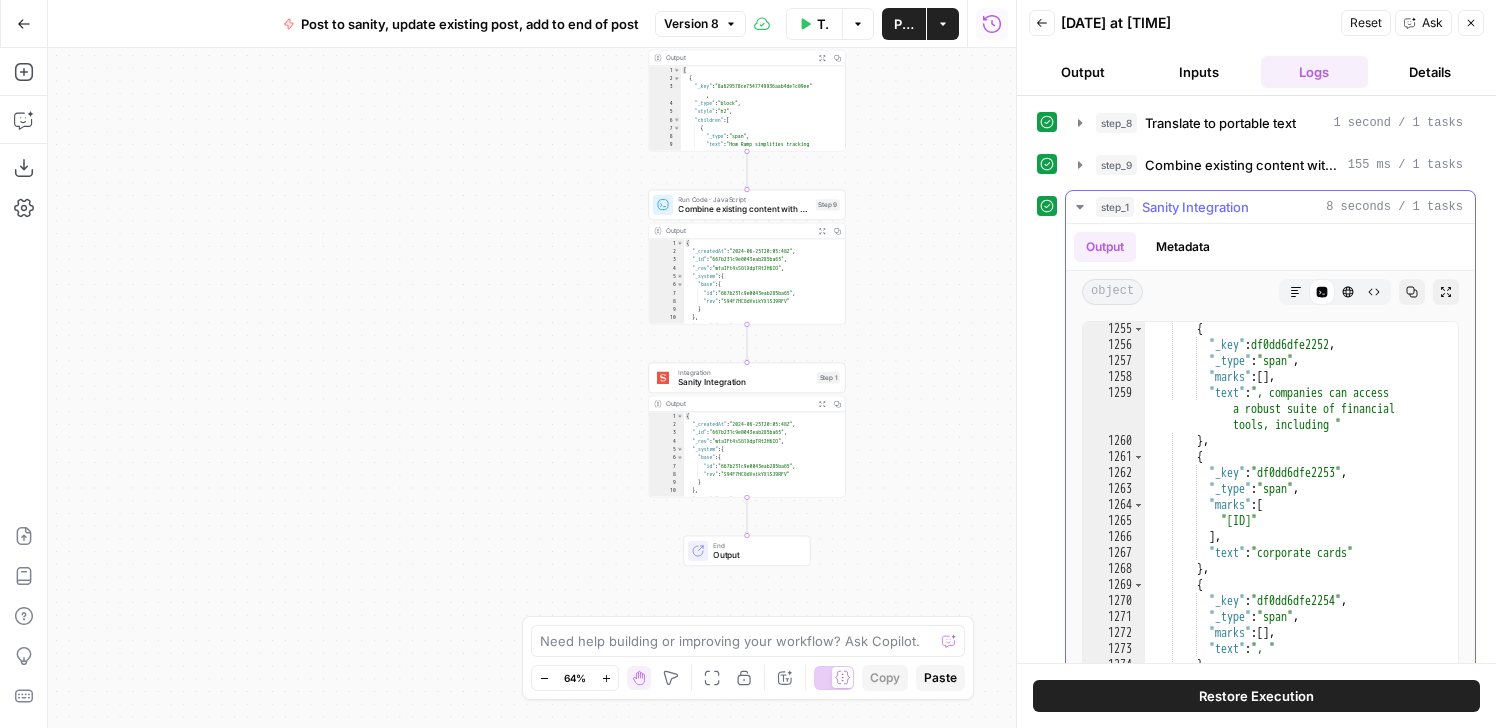 scroll, scrollTop: 24991, scrollLeft: 0, axis: vertical 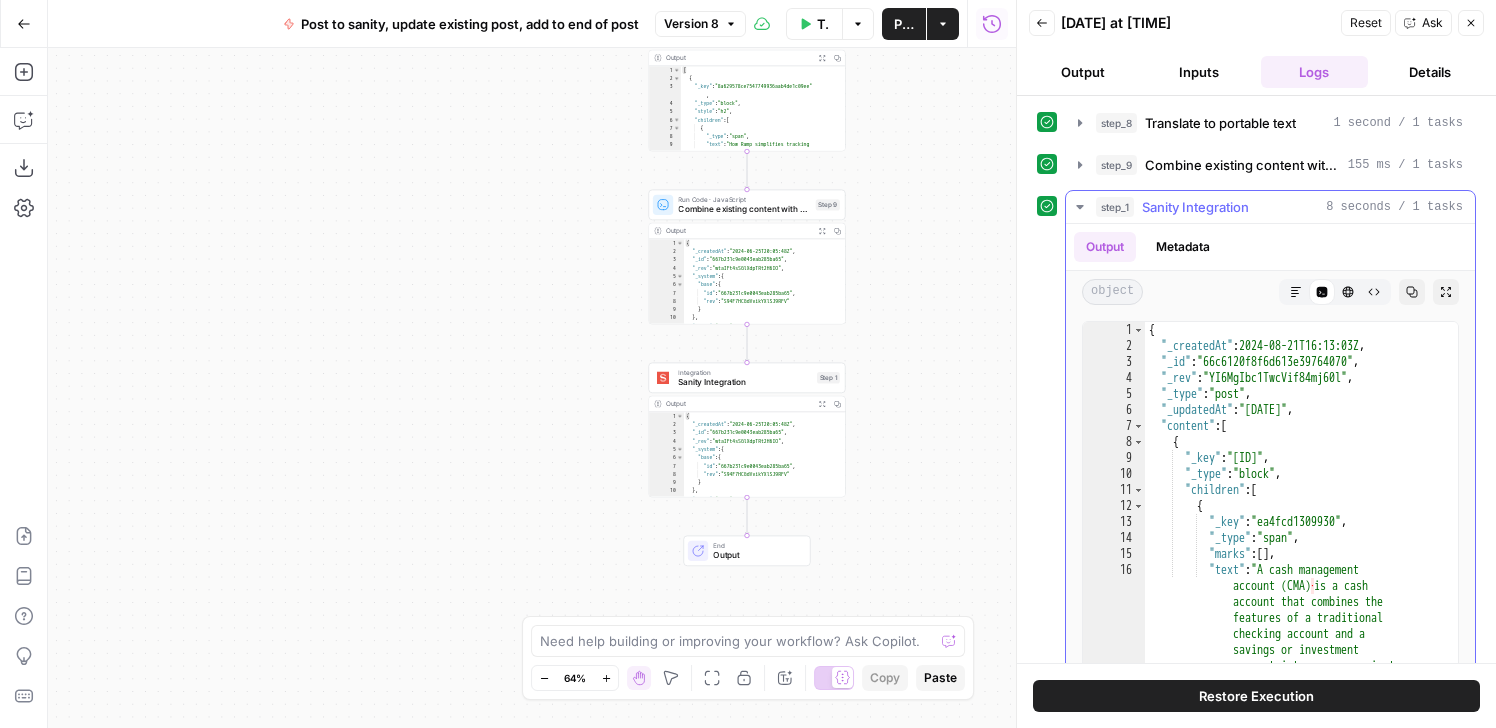 click on "Metadata" at bounding box center [1183, 247] 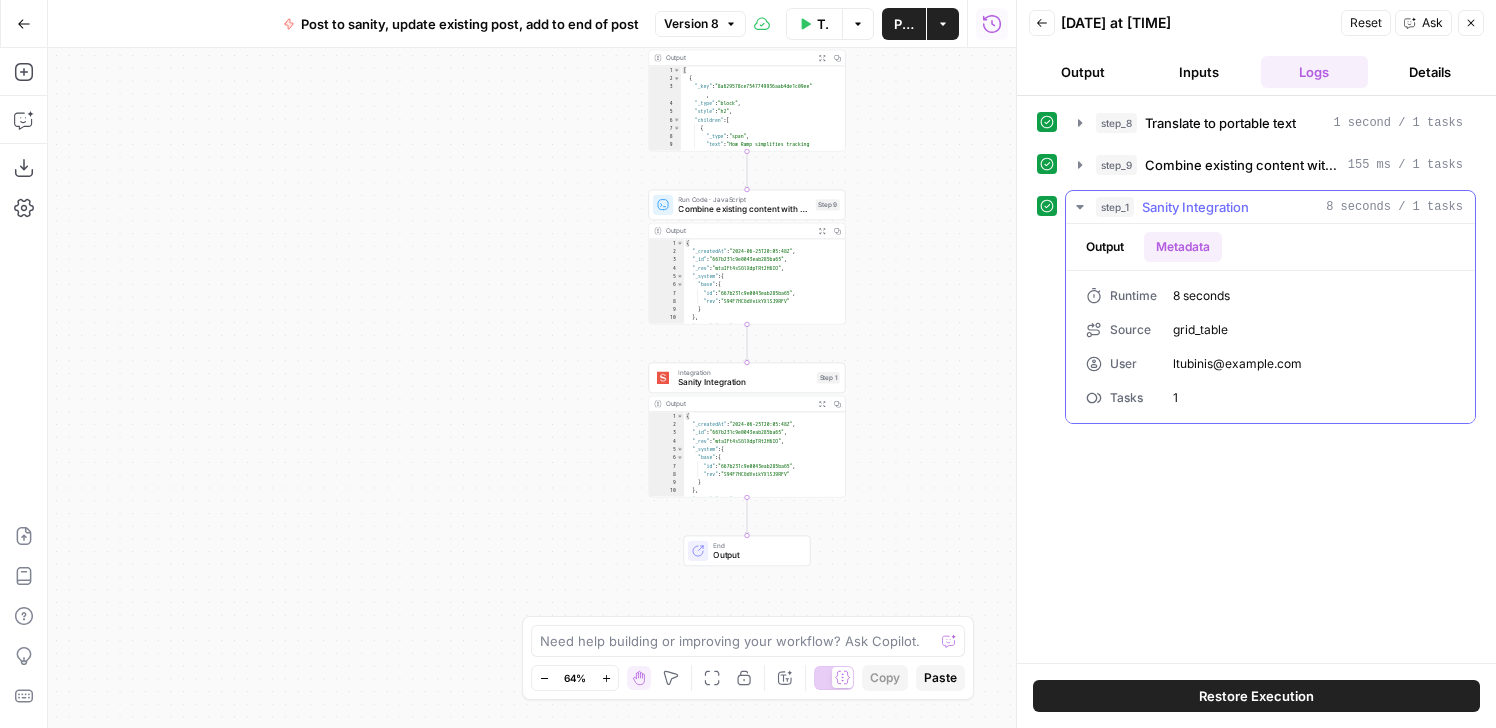 click on "Output" at bounding box center [1105, 247] 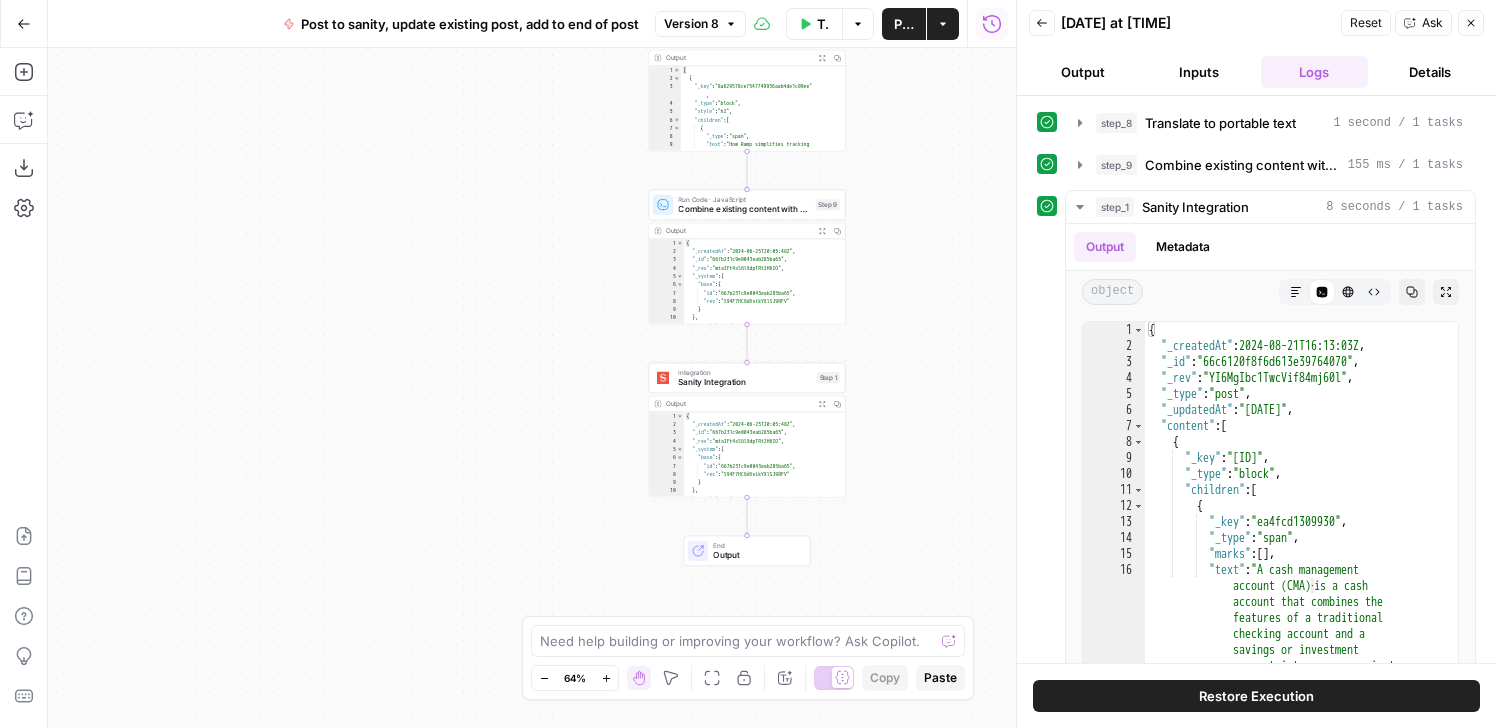 click on "Restore Execution" at bounding box center (1256, 696) 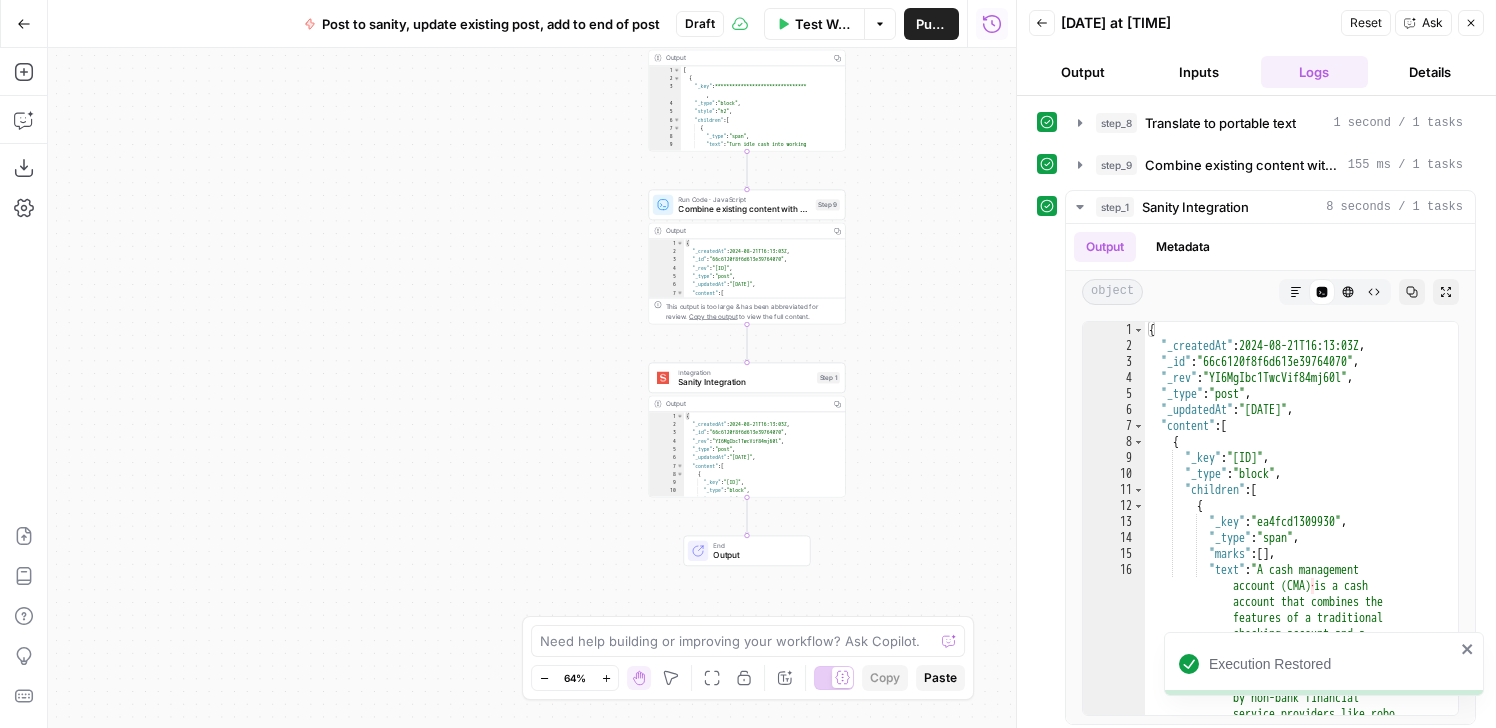 click on "Sanity Integration" at bounding box center [745, 382] 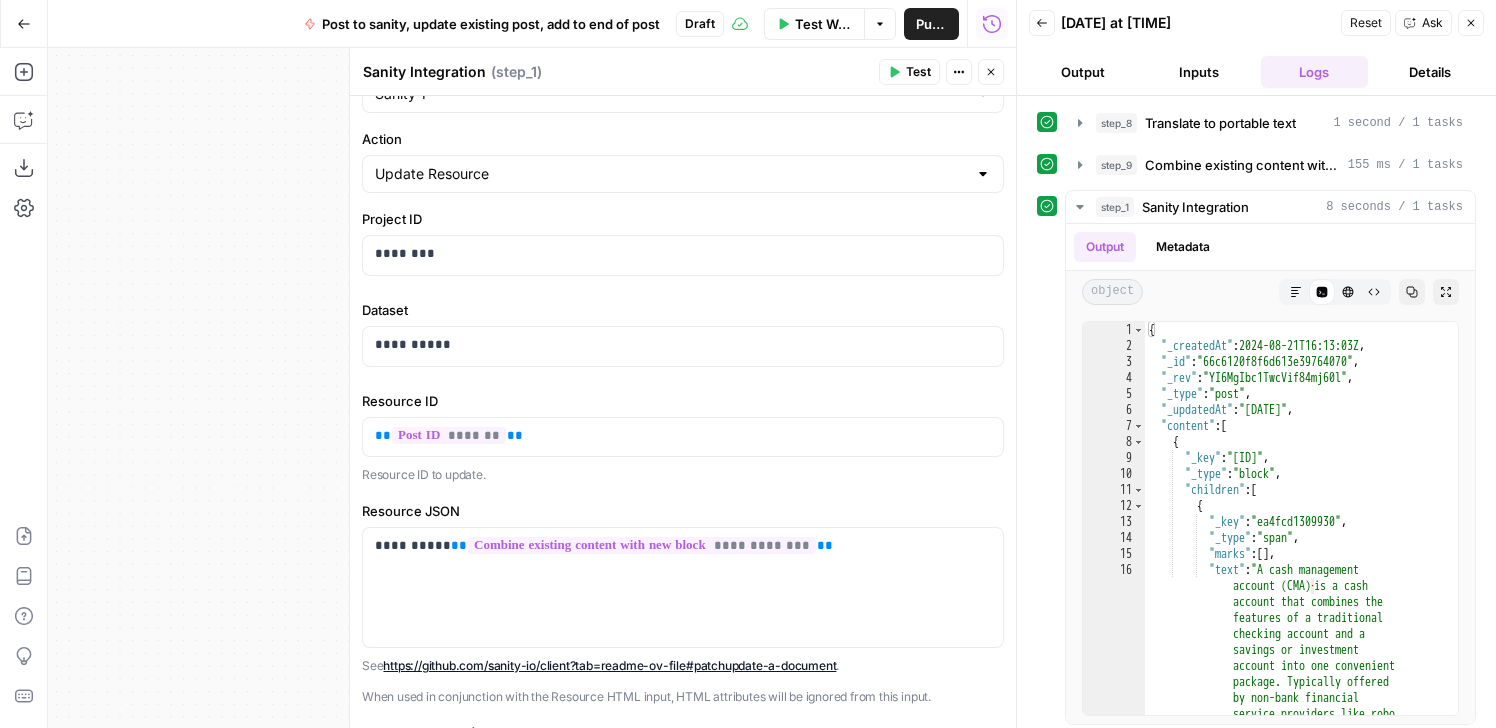scroll, scrollTop: 73, scrollLeft: 0, axis: vertical 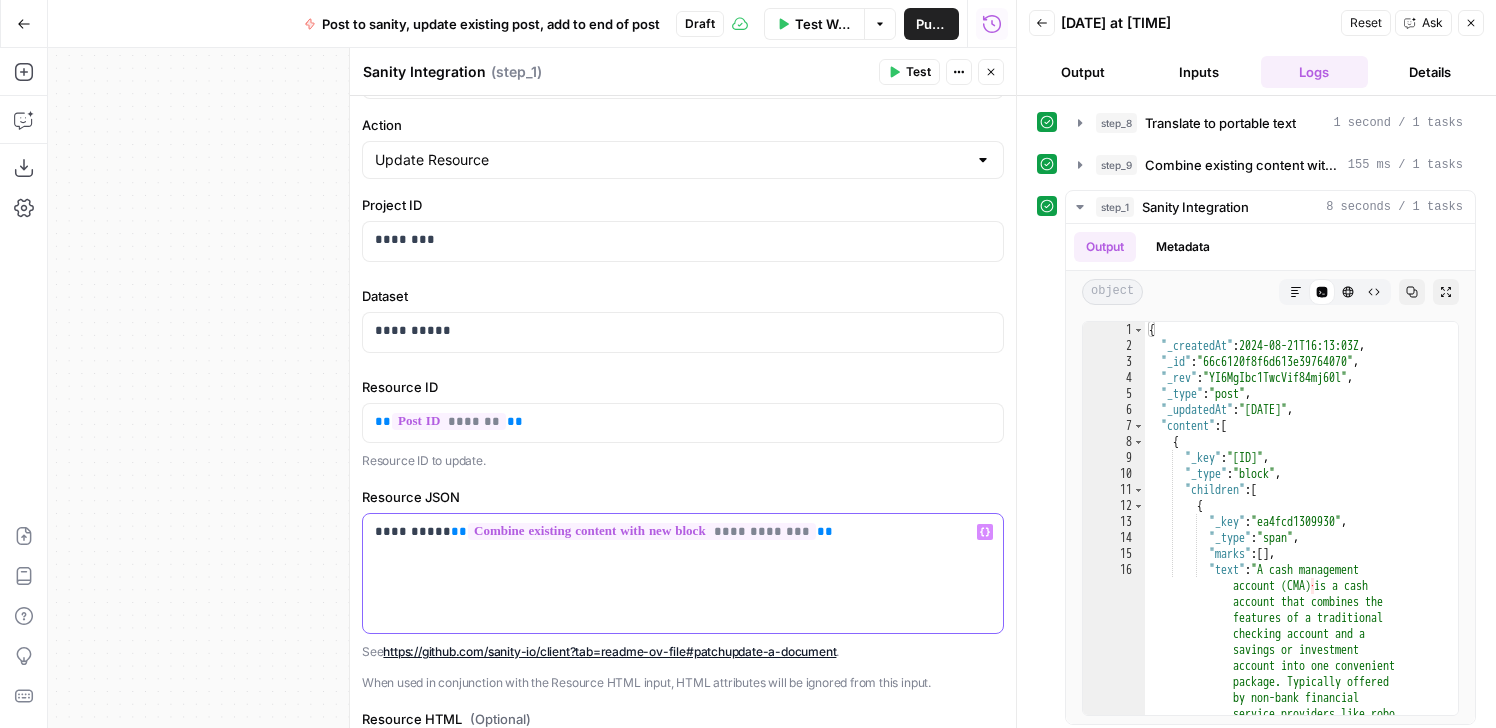 drag, startPoint x: 438, startPoint y: 538, endPoint x: 371, endPoint y: 535, distance: 67.06713 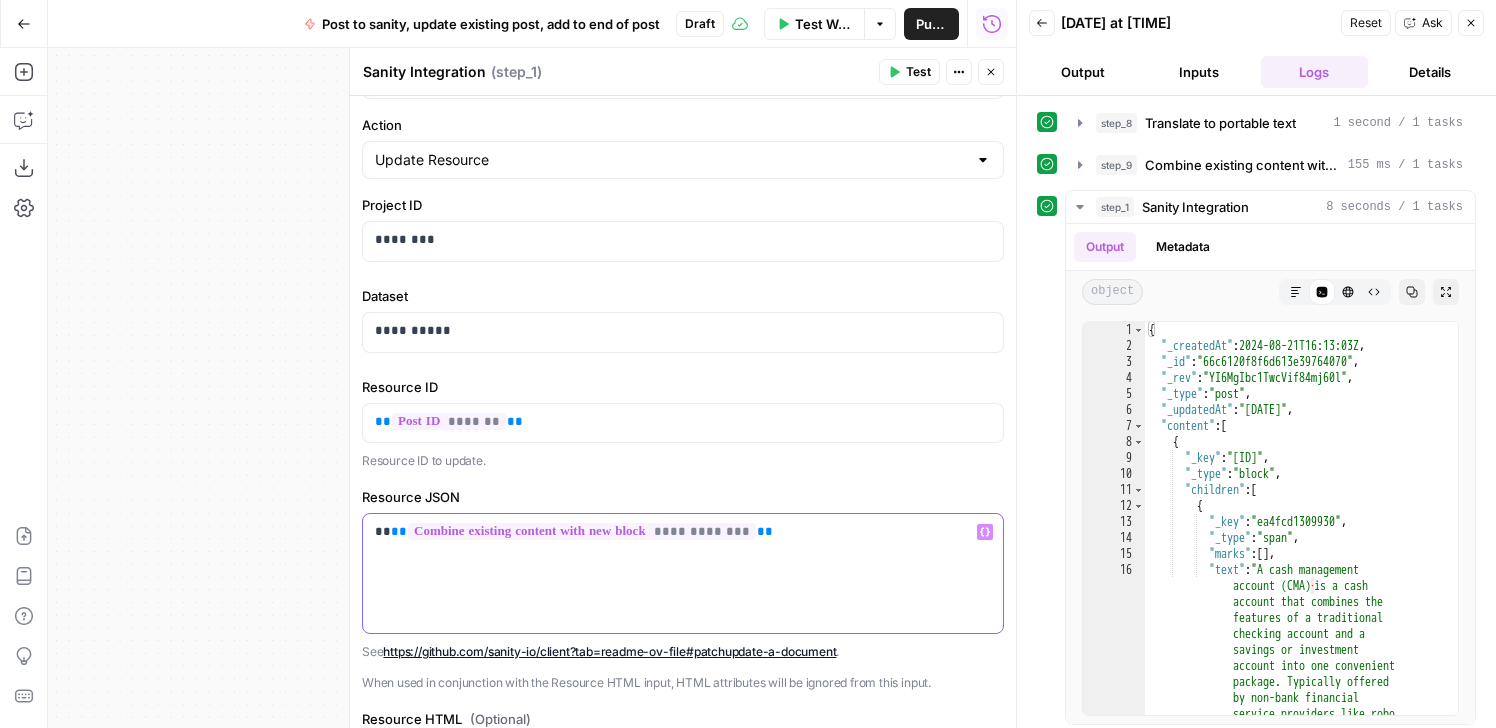 type 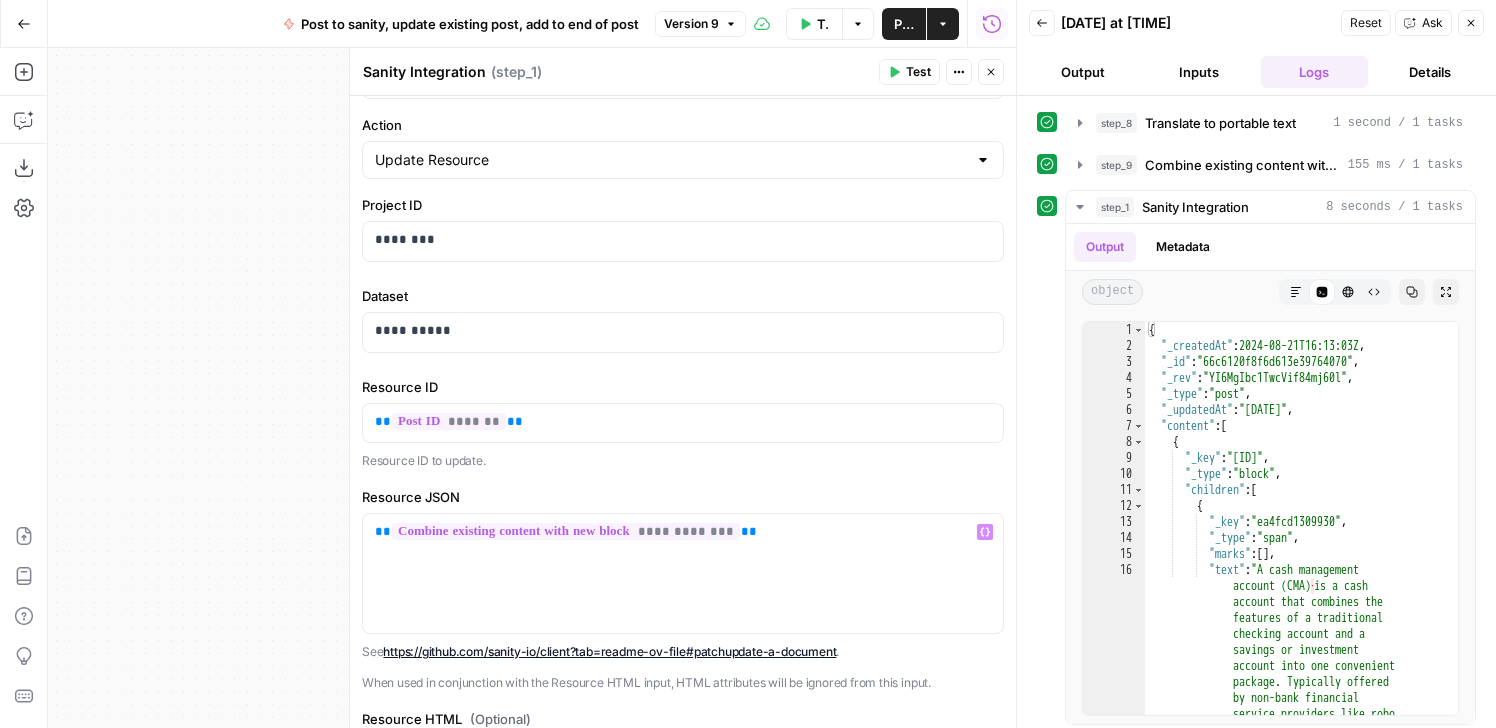 click on "Test" at bounding box center [918, 72] 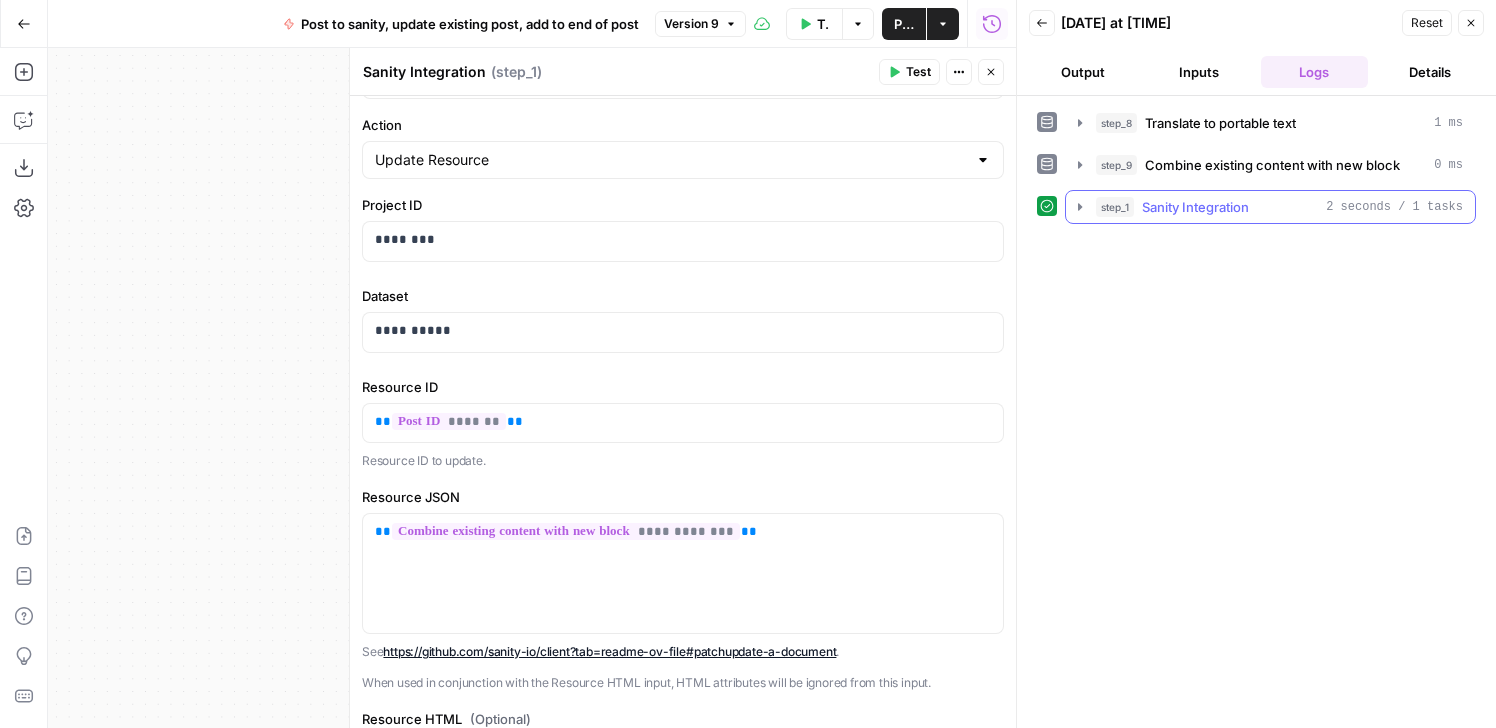 click 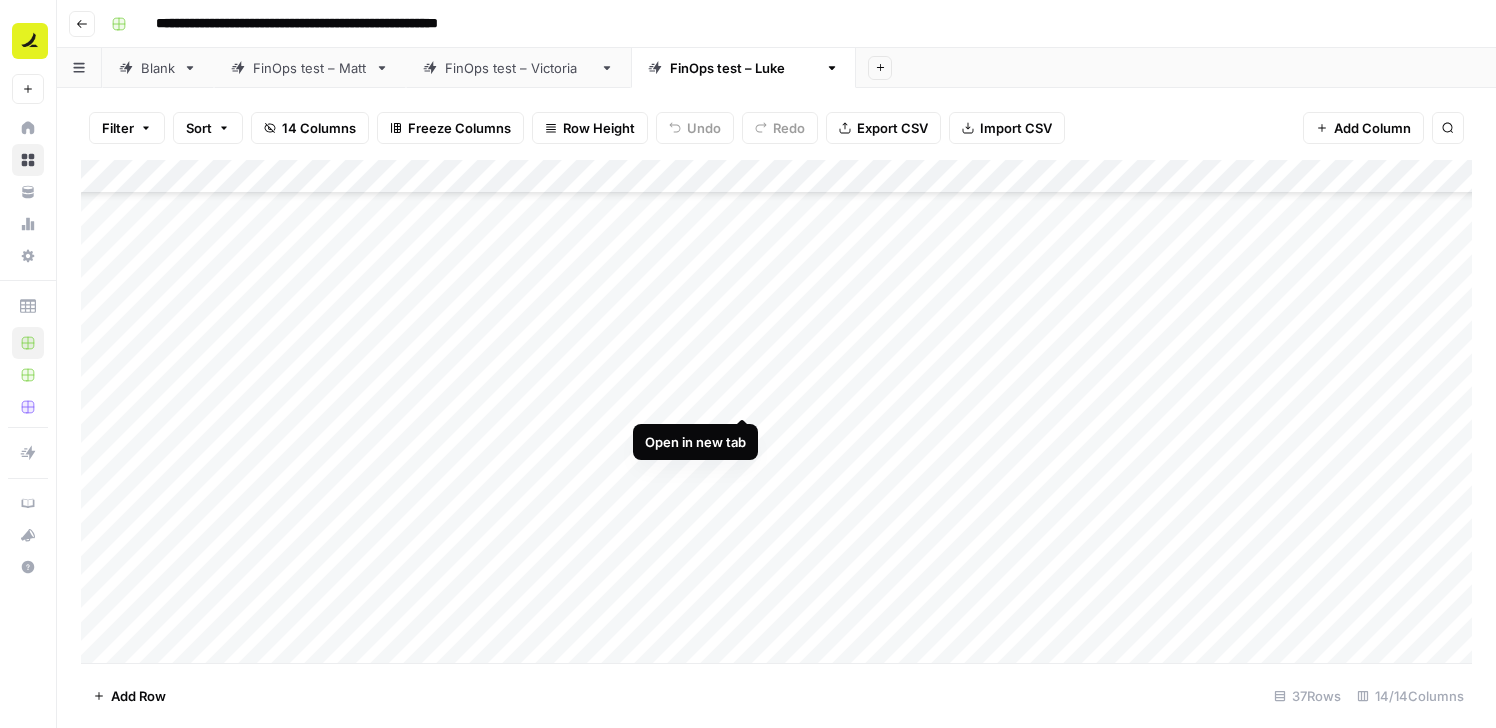 scroll, scrollTop: 0, scrollLeft: 0, axis: both 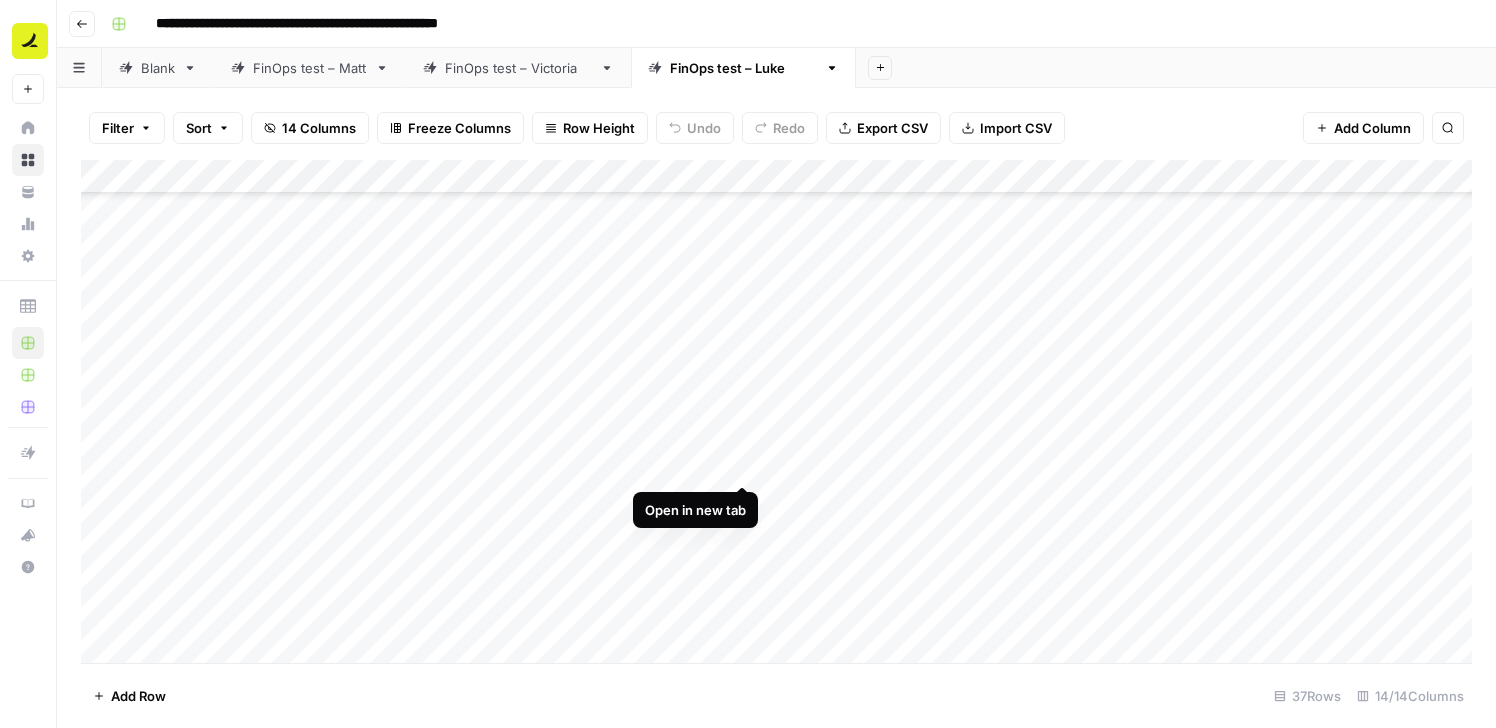 click on "Add Column" at bounding box center [776, 411] 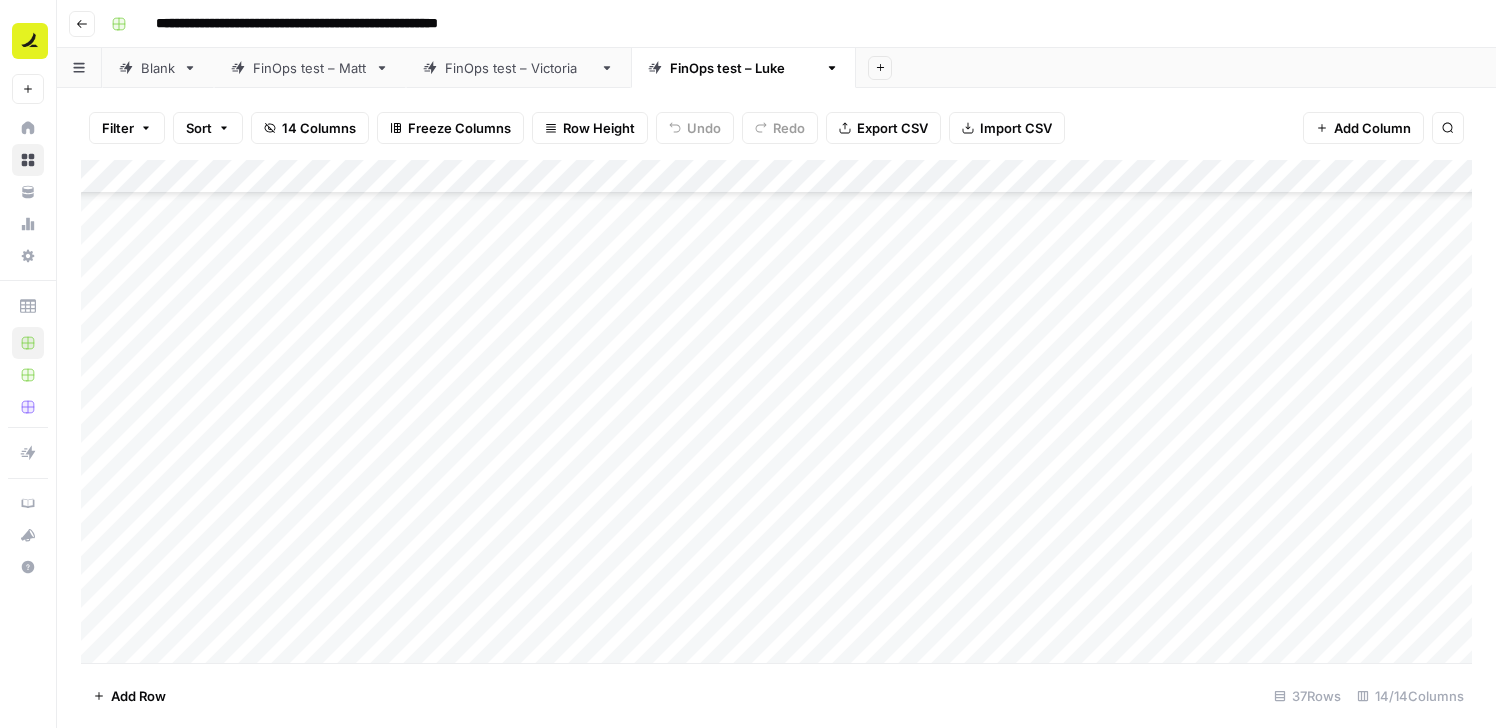 scroll, scrollTop: 352, scrollLeft: 0, axis: vertical 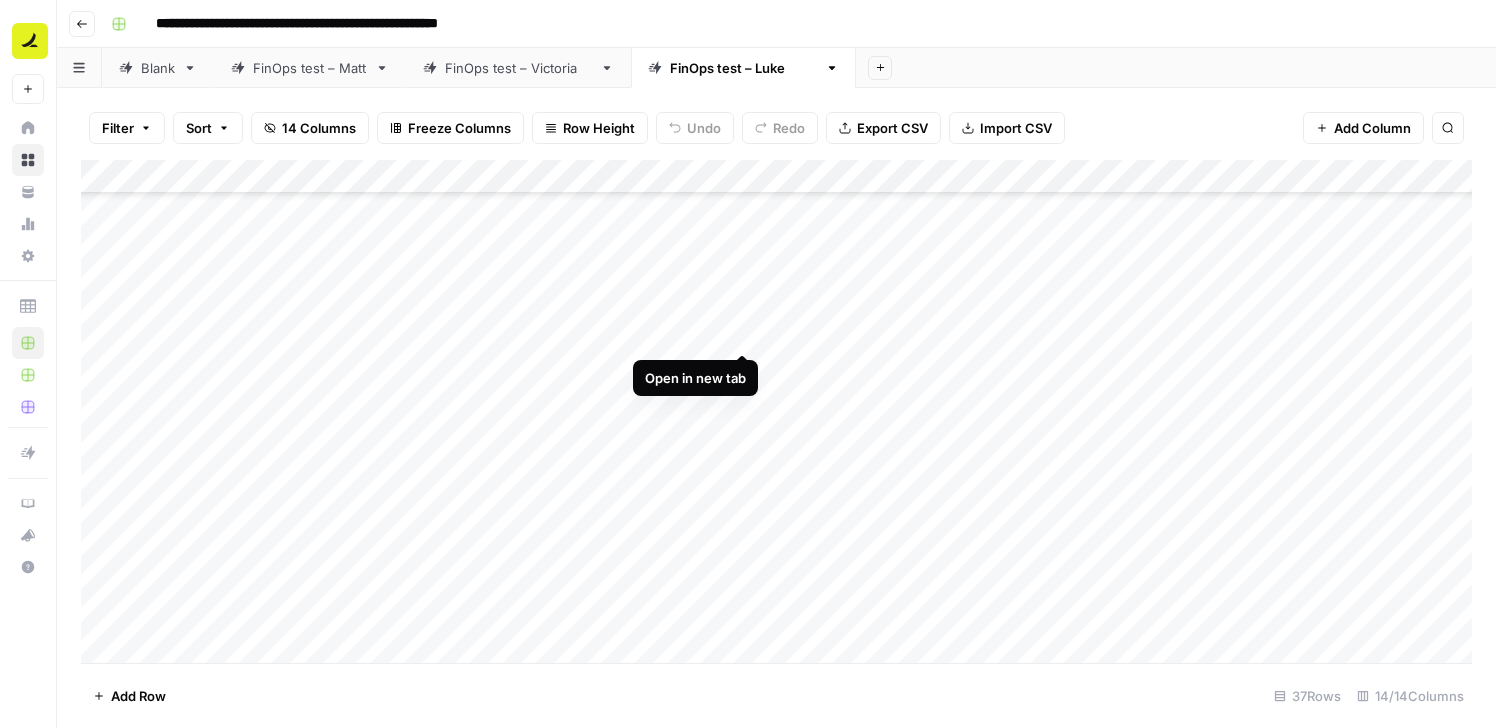 click on "Add Column" at bounding box center [776, 411] 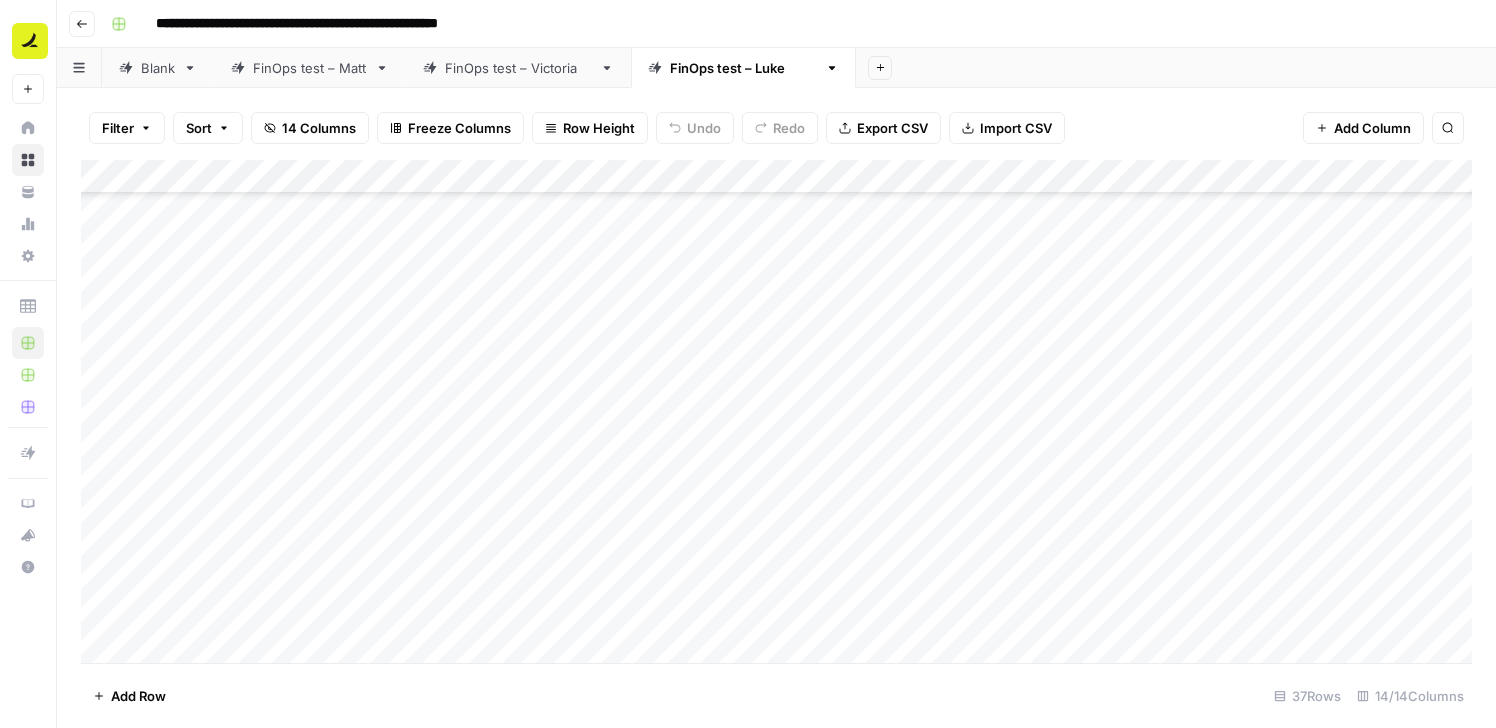 click on "Add Column" at bounding box center (776, 411) 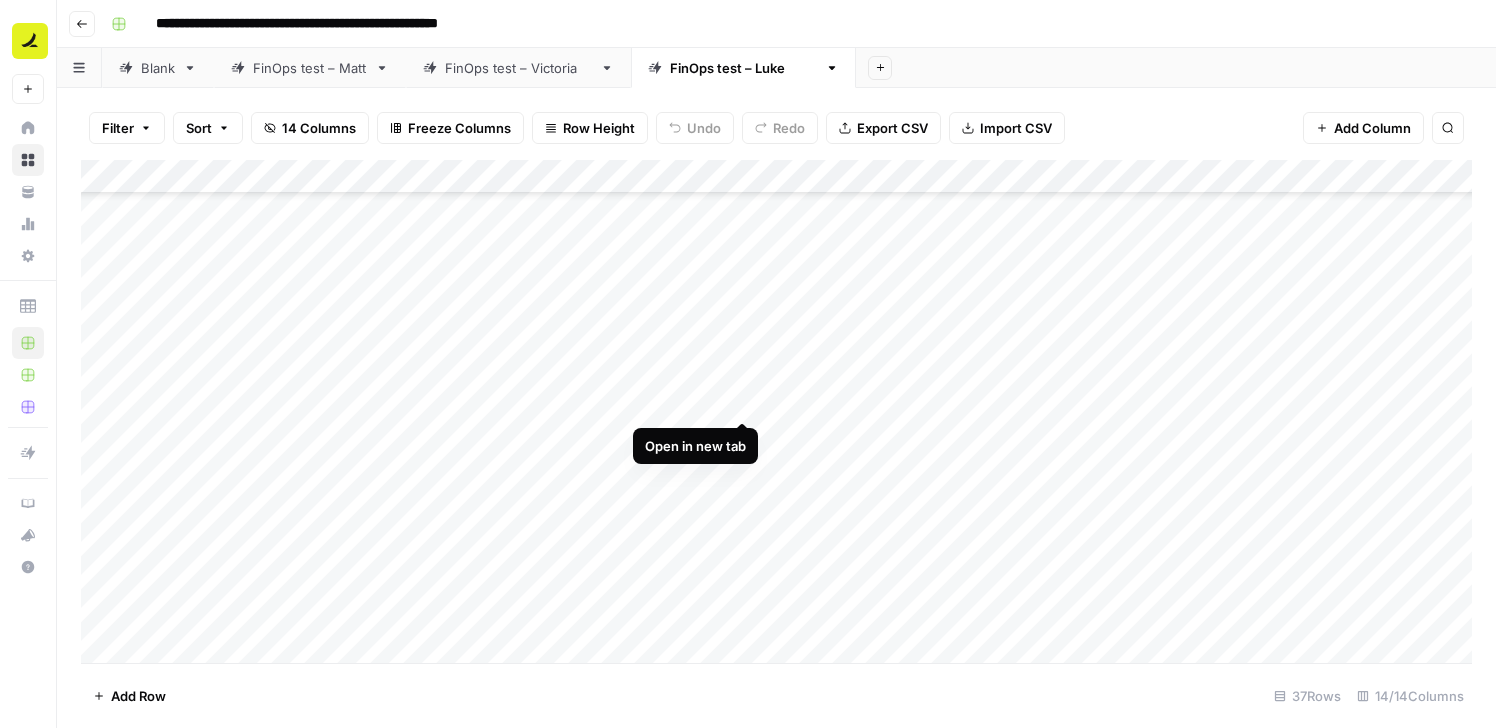 click on "Add Column" at bounding box center (776, 411) 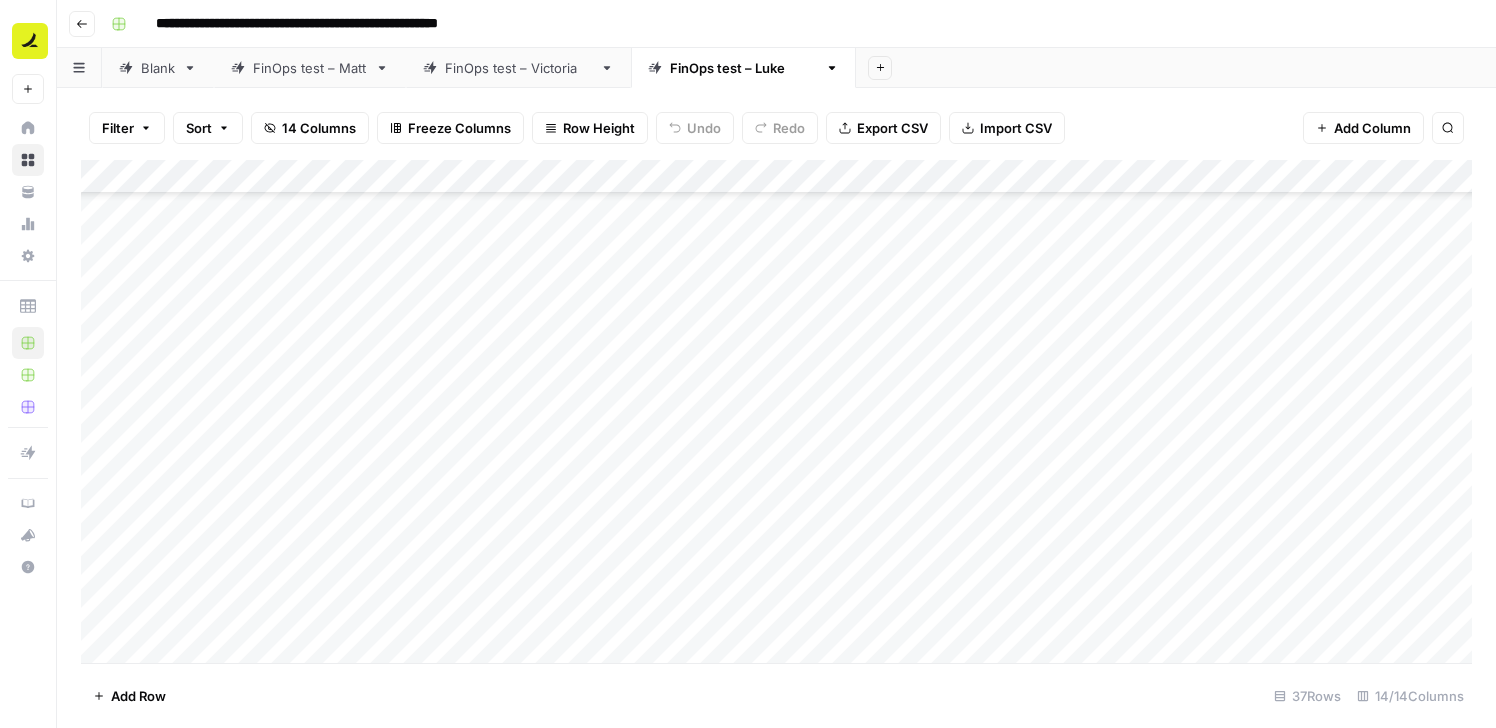 click on "Add Column" at bounding box center (776, 411) 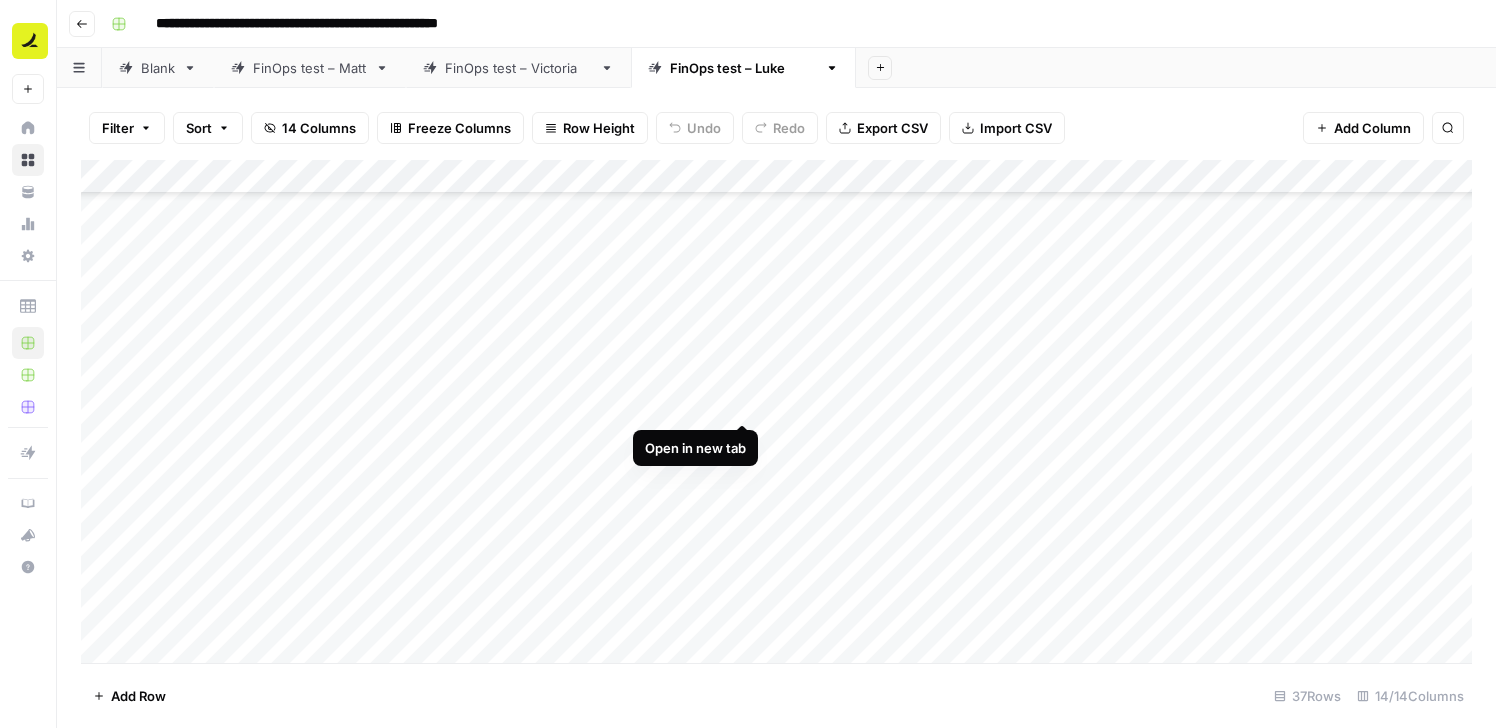 click on "Add Column" at bounding box center (776, 411) 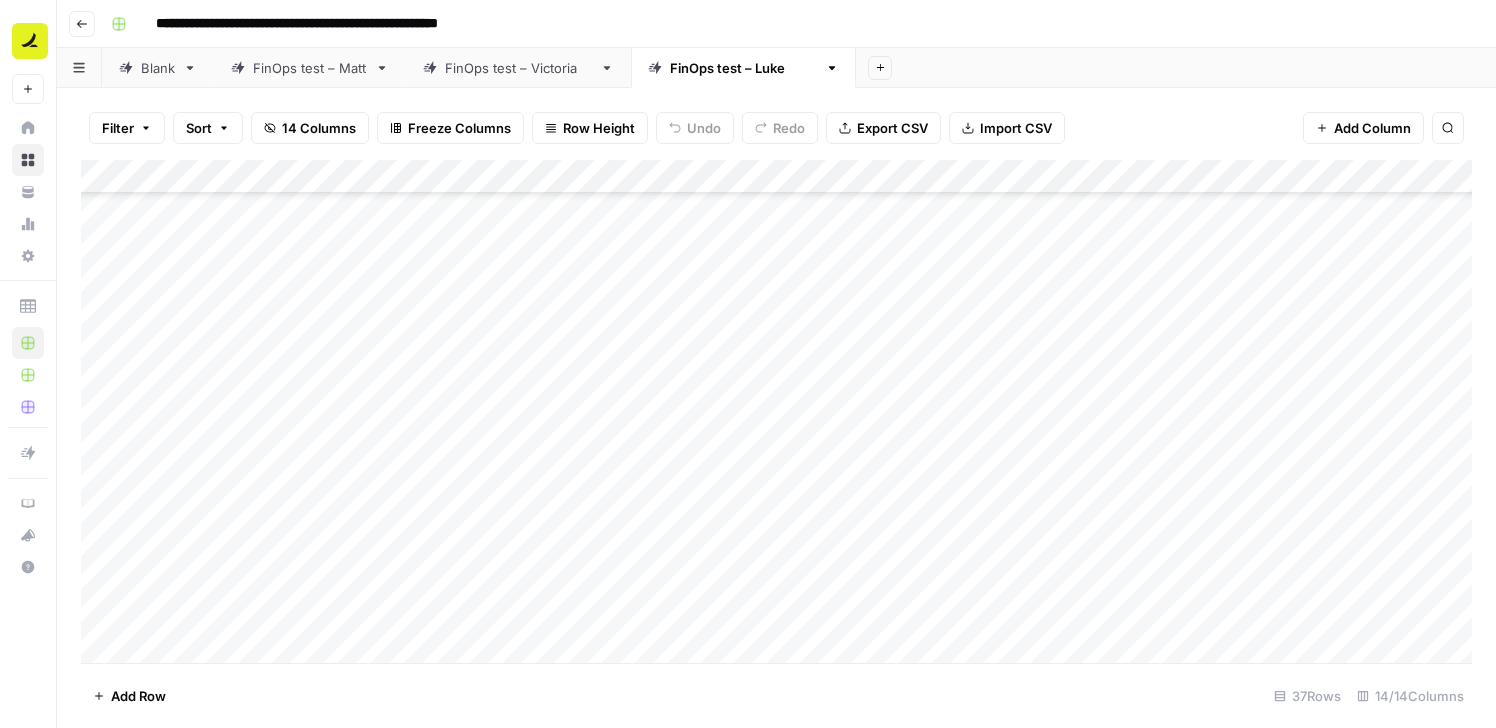 click on "FinOps test – [PERSON]" at bounding box center [518, 68] 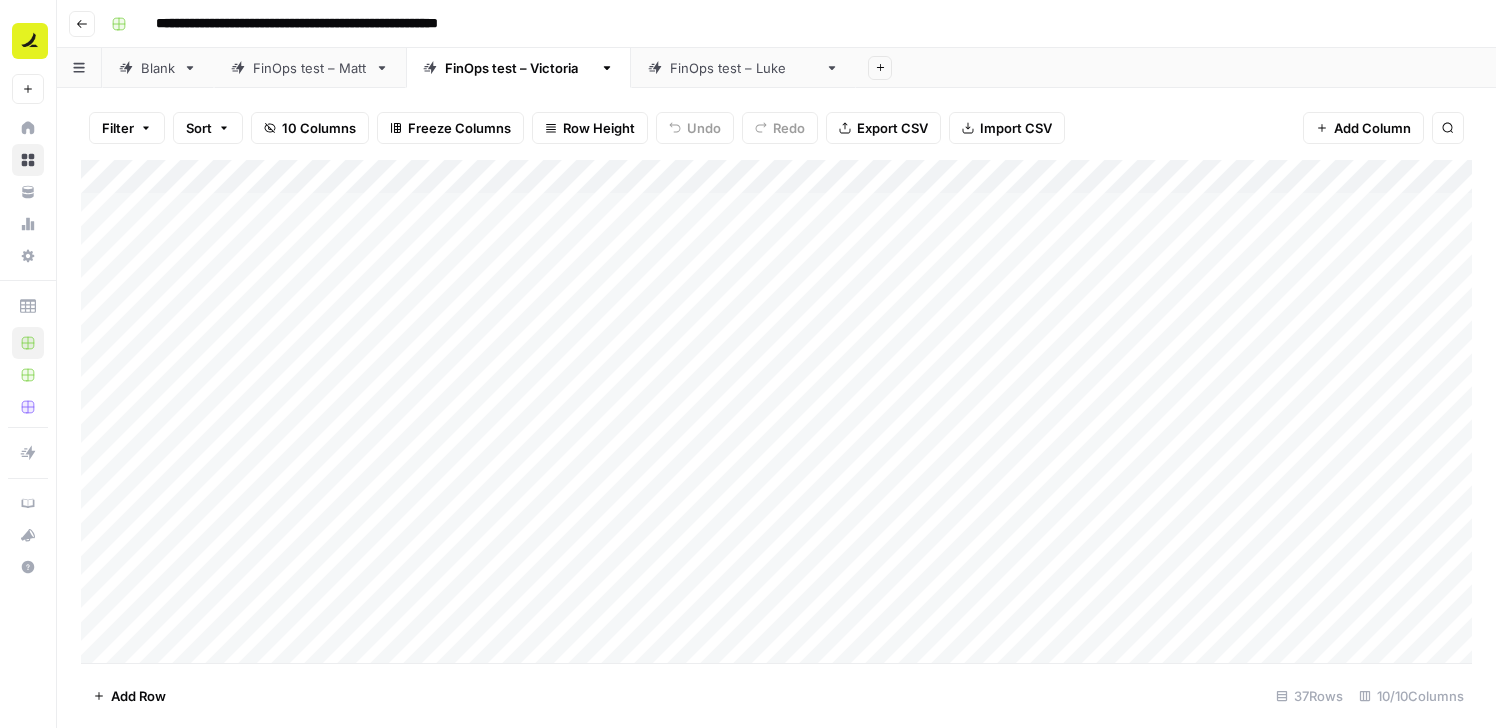 click on "Add Column" at bounding box center (776, 411) 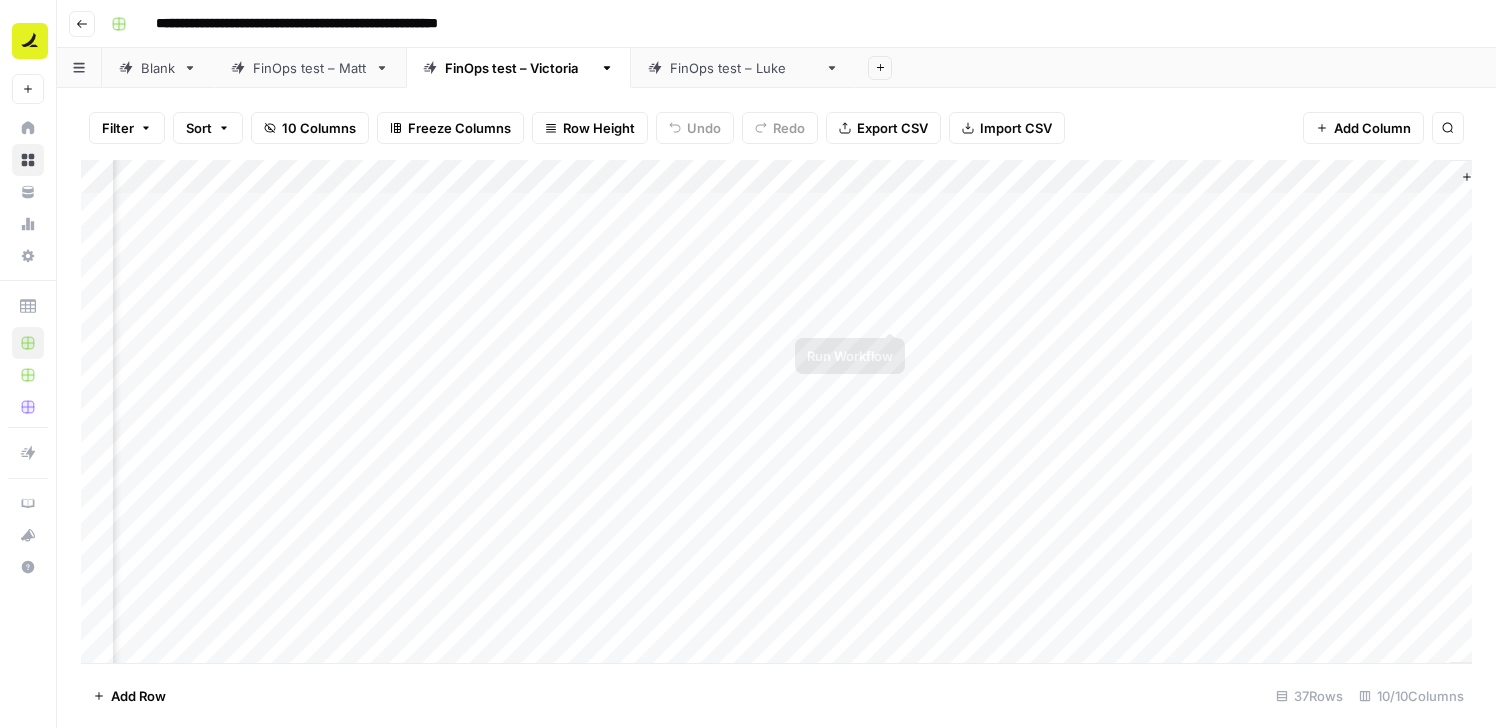 scroll, scrollTop: 0, scrollLeft: 1005, axis: horizontal 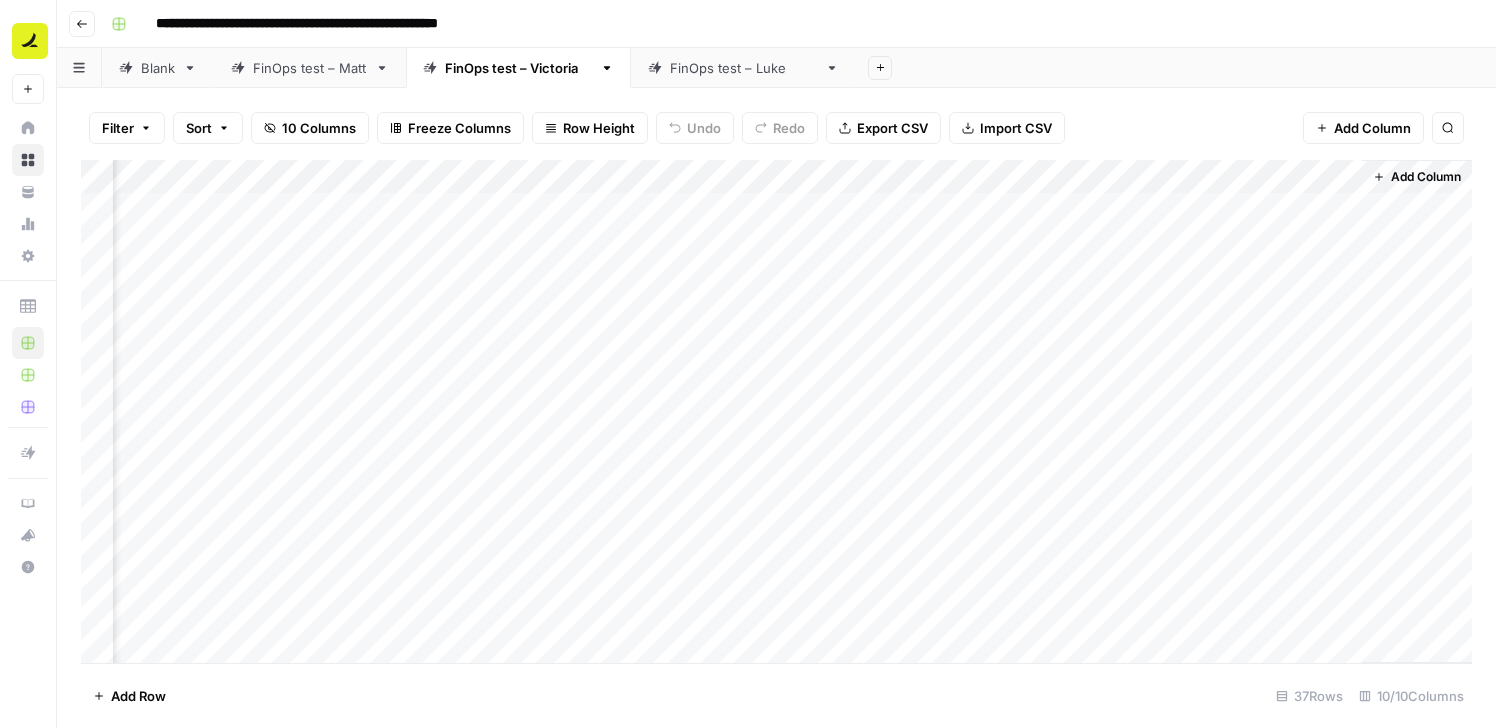 click on "Add Column" at bounding box center (776, 411) 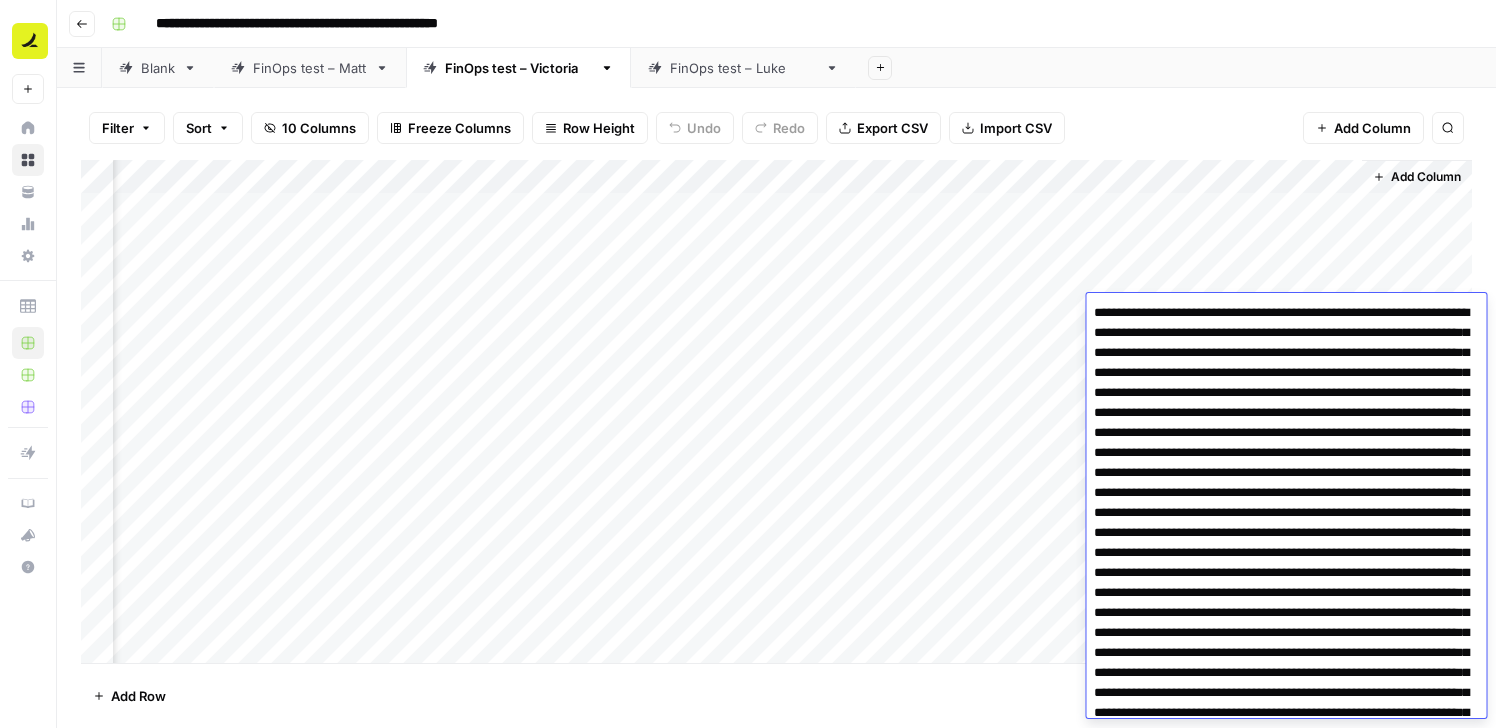 click on "Add Column" at bounding box center [776, 411] 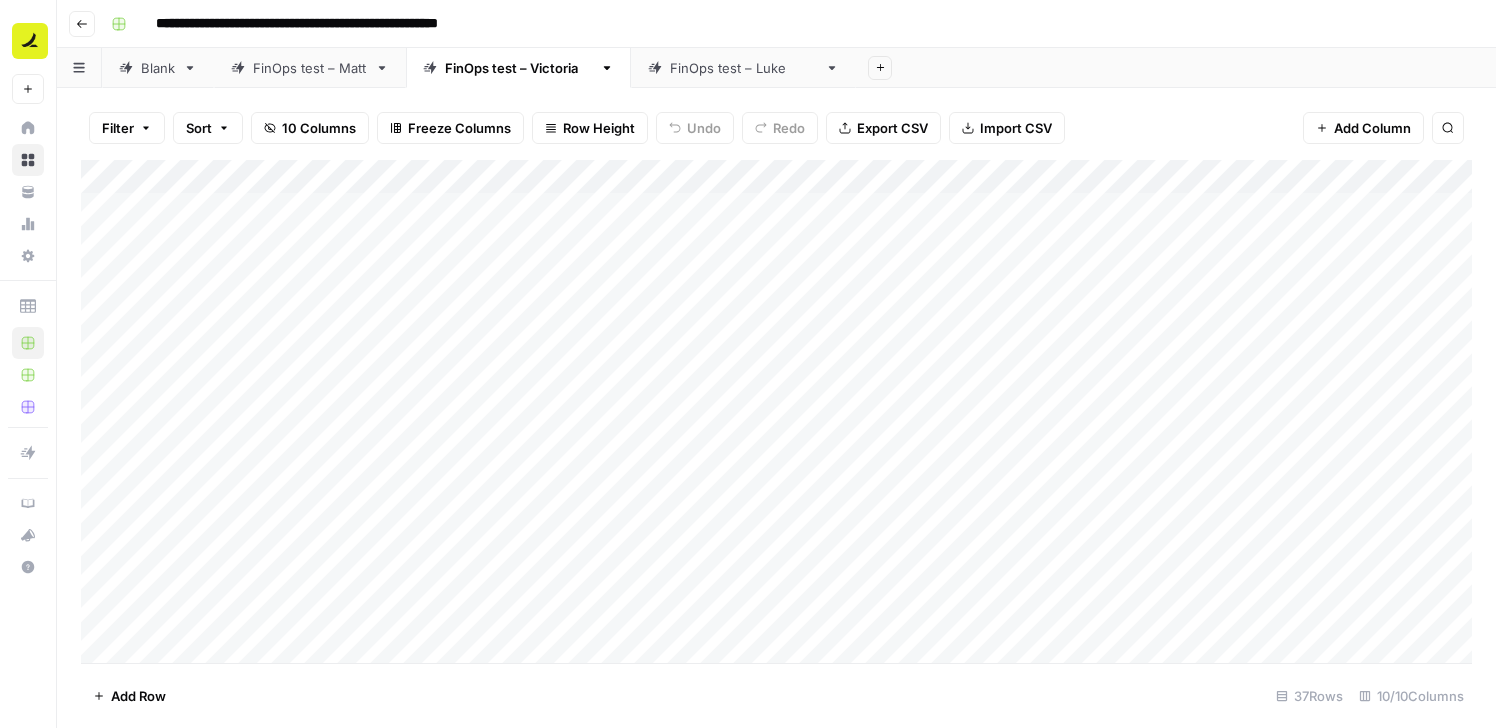 scroll, scrollTop: 0, scrollLeft: 0, axis: both 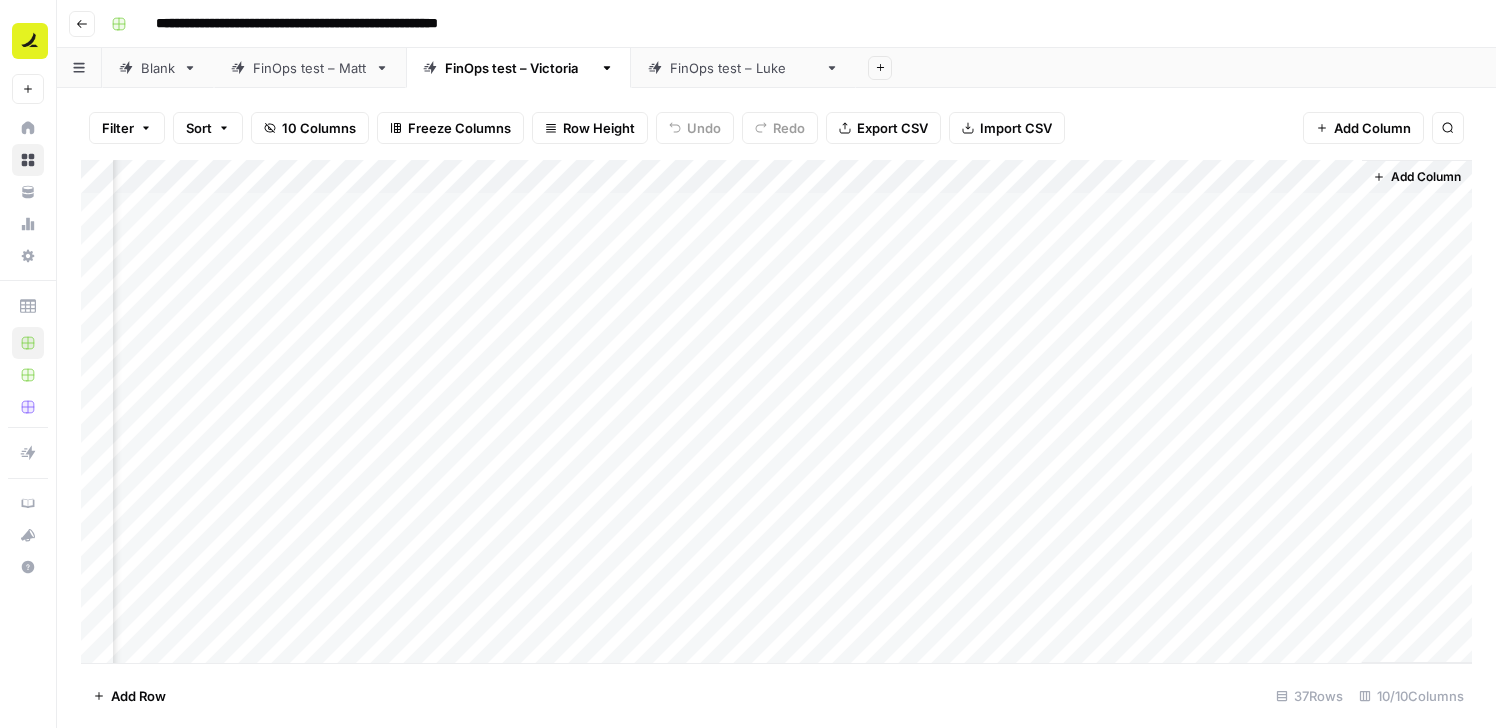 click on "Add Column" at bounding box center (776, 411) 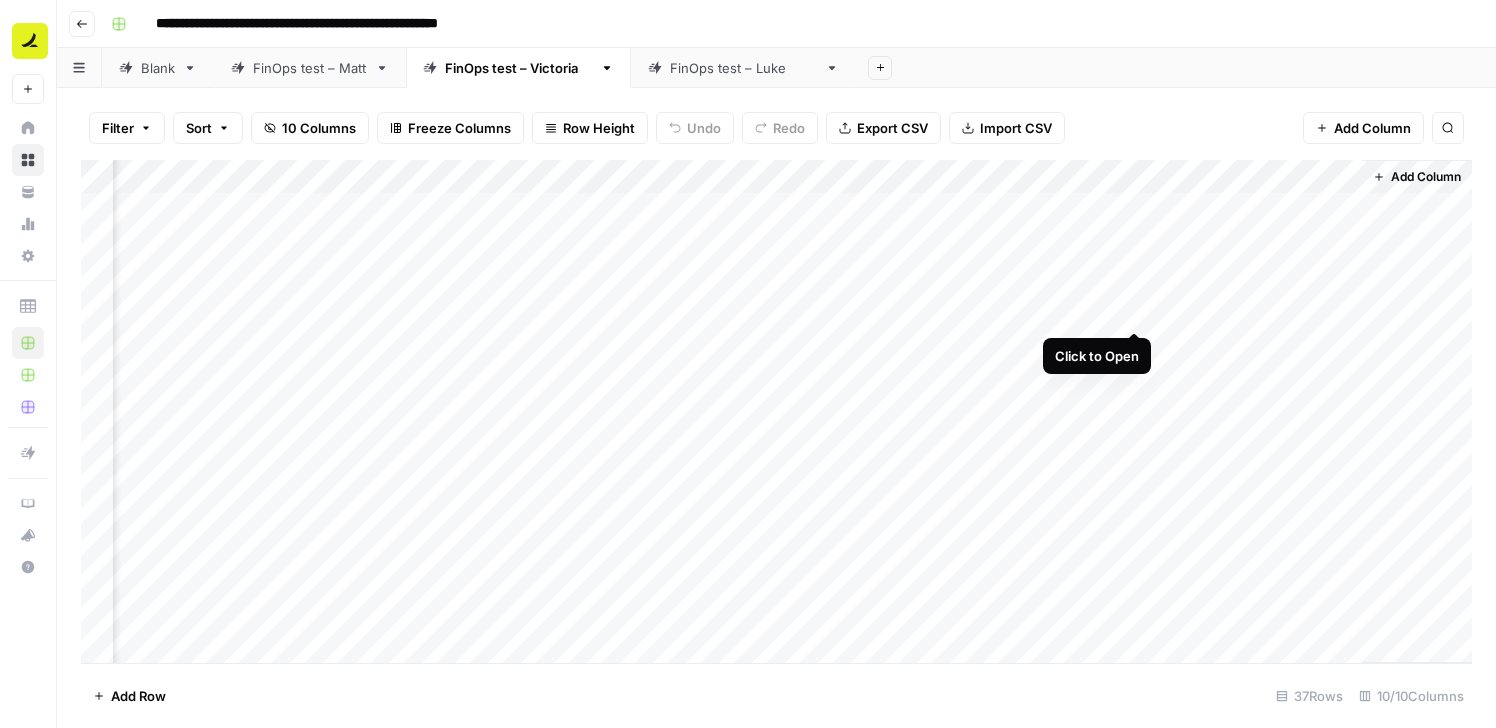 click on "Add Column" at bounding box center (776, 411) 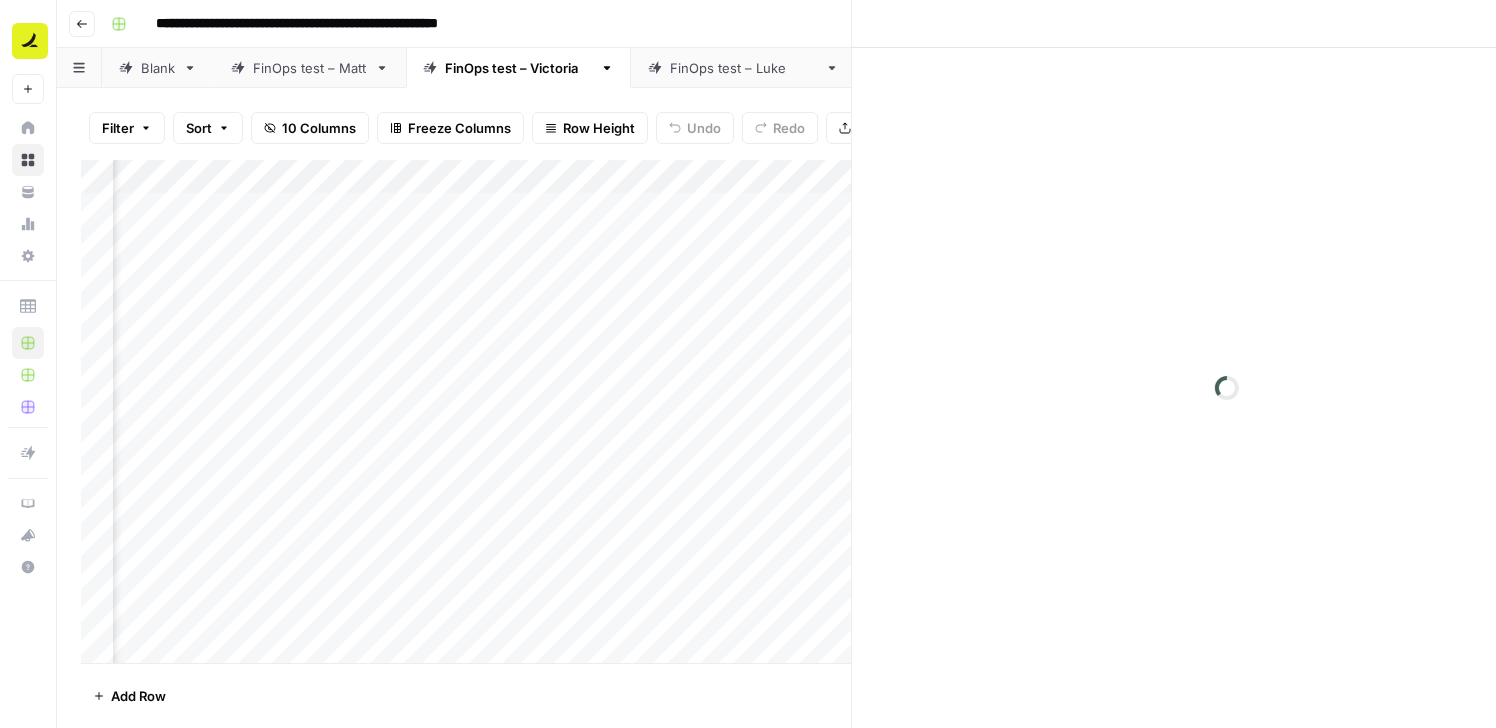 scroll, scrollTop: 0, scrollLeft: 992, axis: horizontal 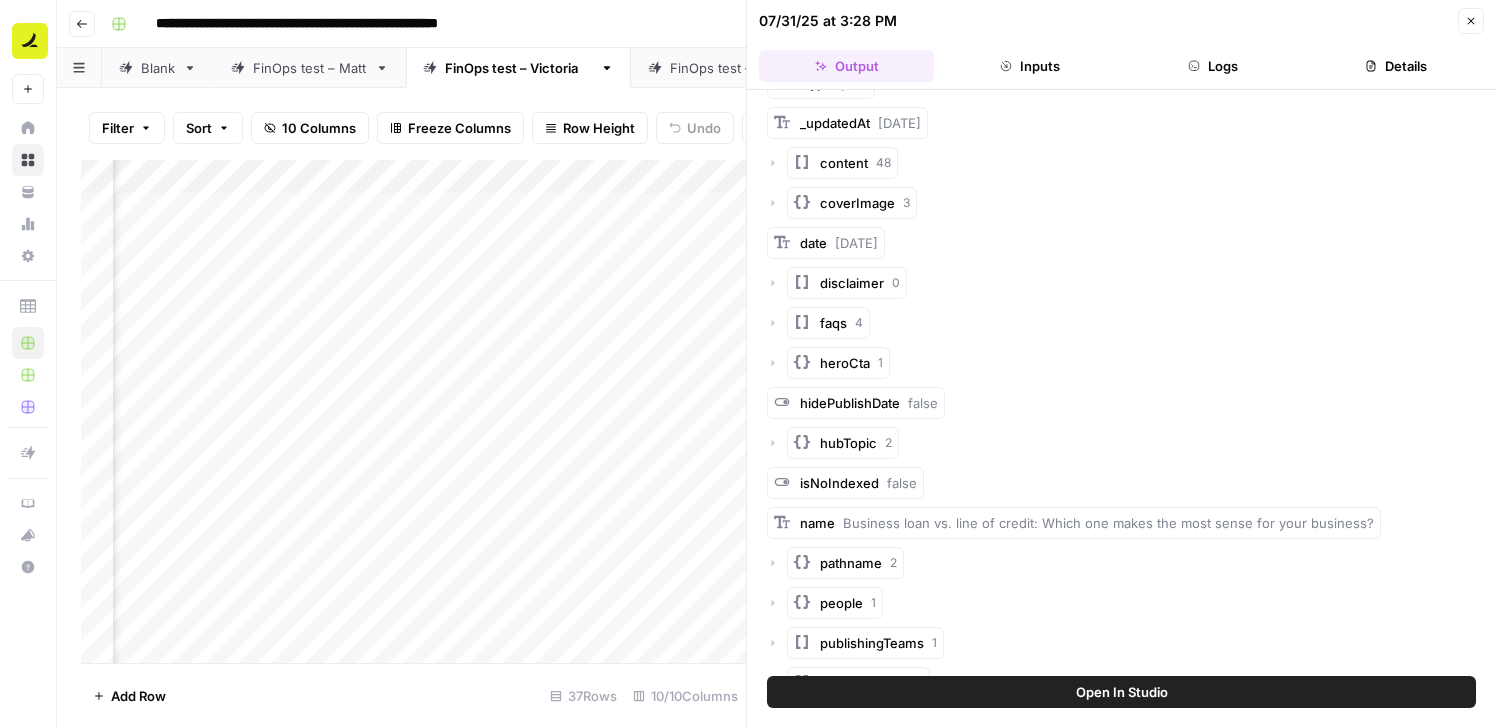 click 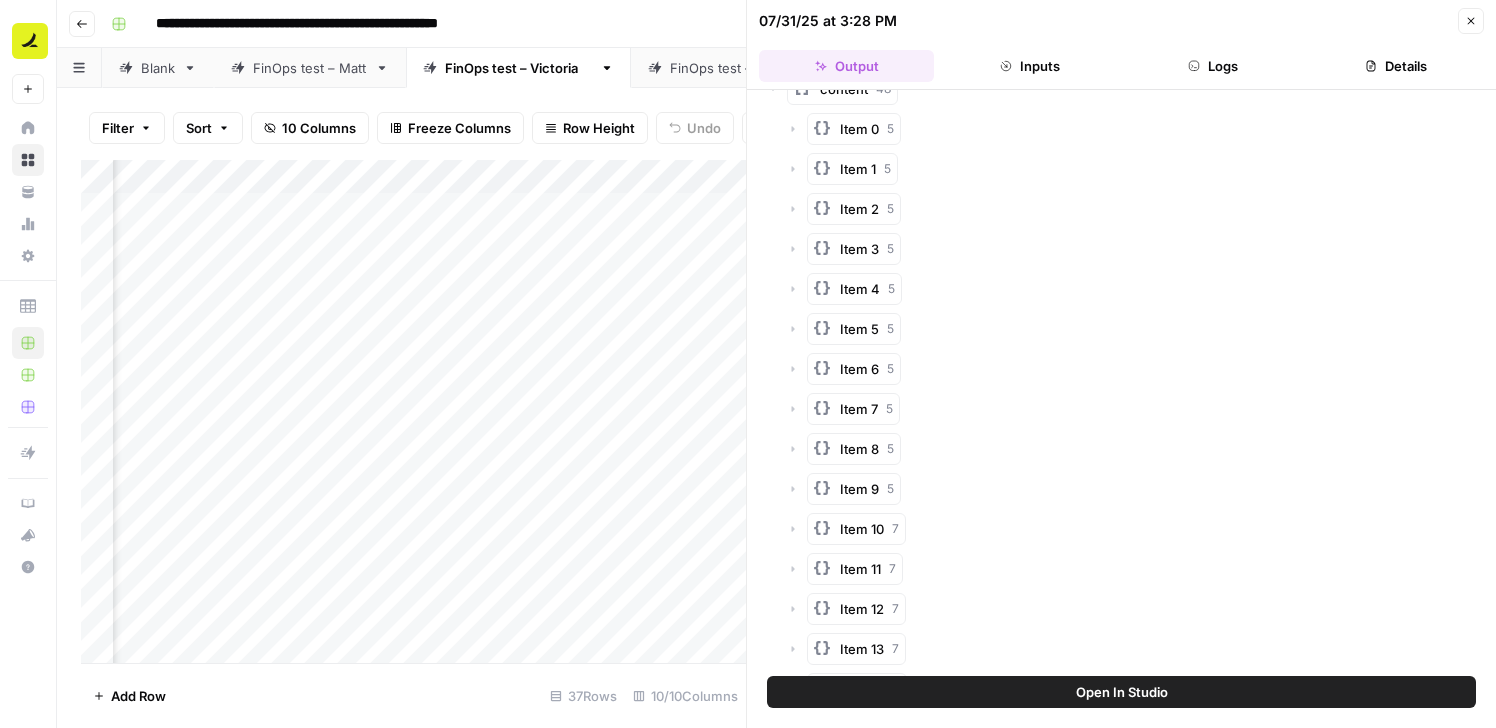 scroll, scrollTop: 0, scrollLeft: 0, axis: both 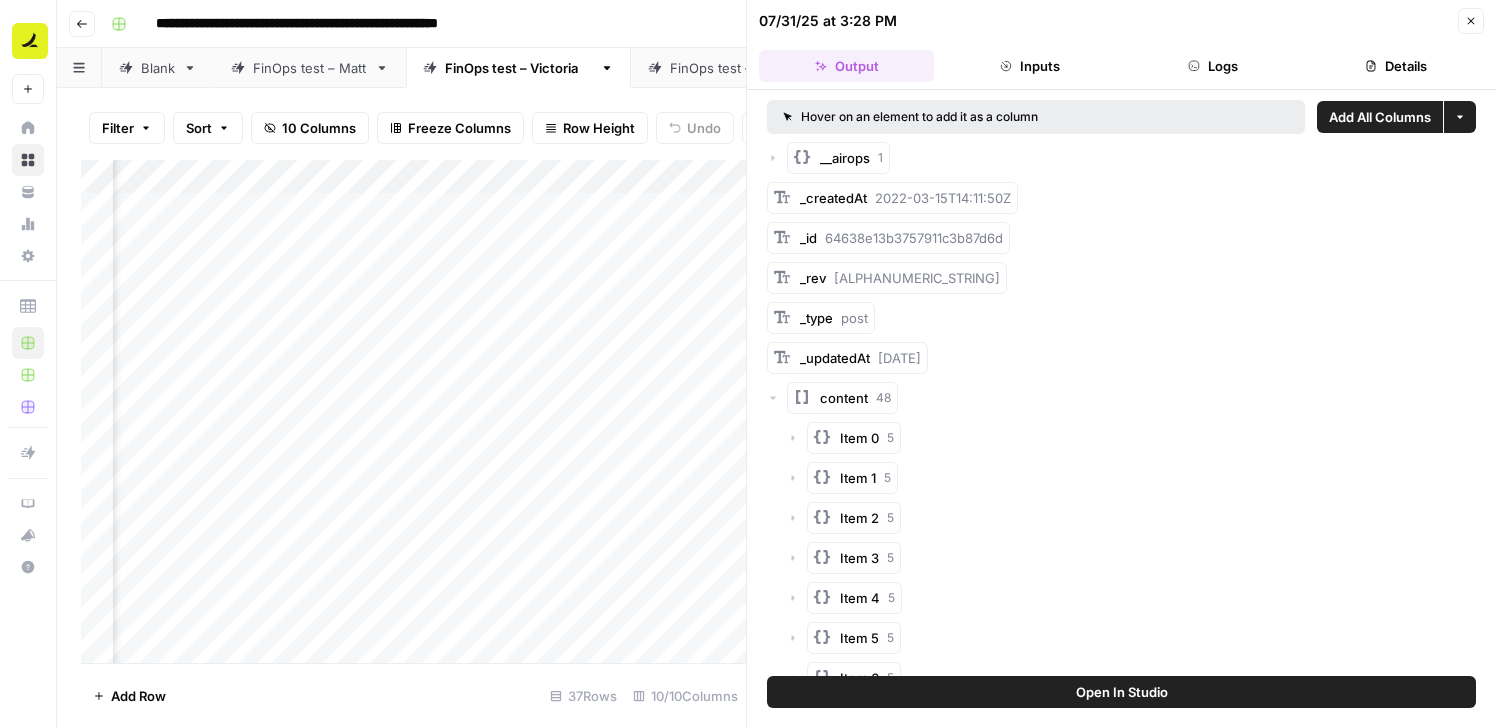 click on "Logs" at bounding box center (1213, 66) 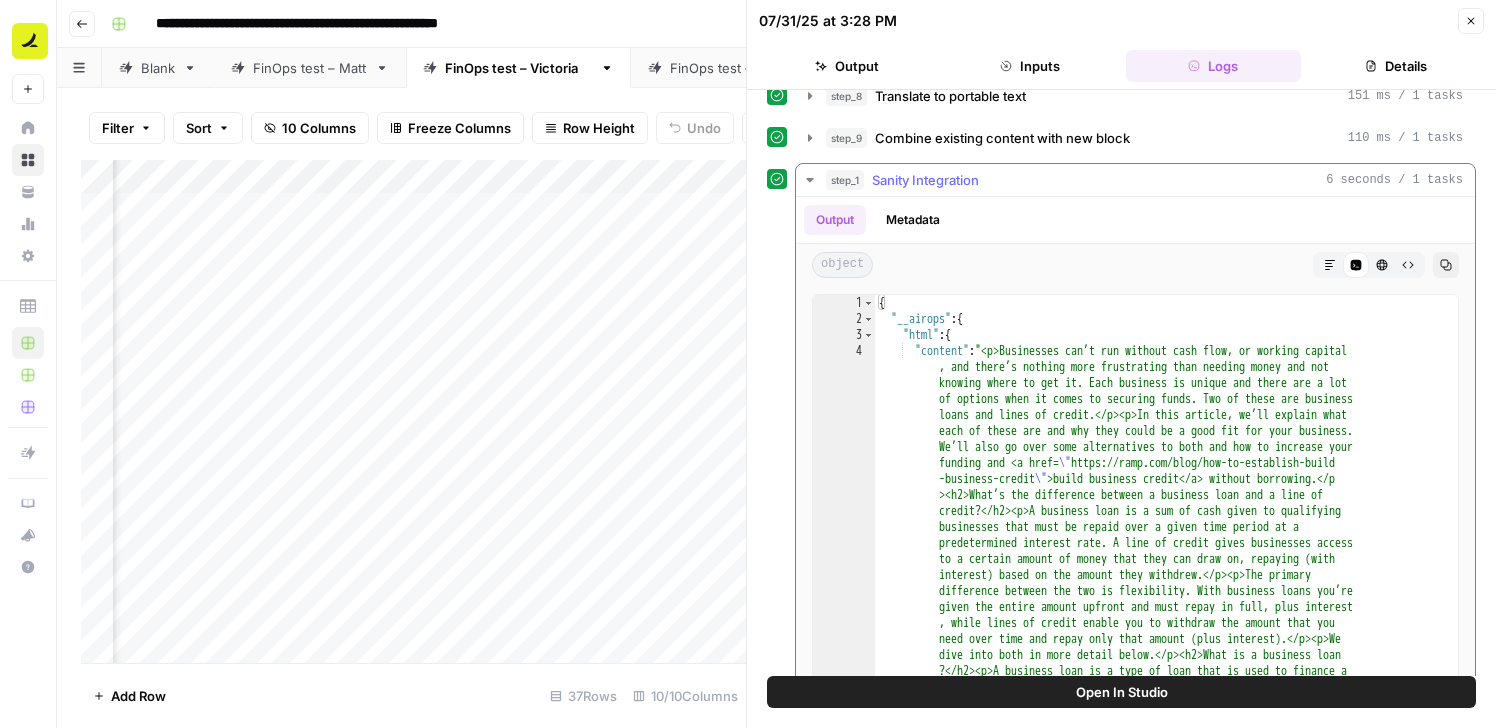 scroll, scrollTop: 0, scrollLeft: 0, axis: both 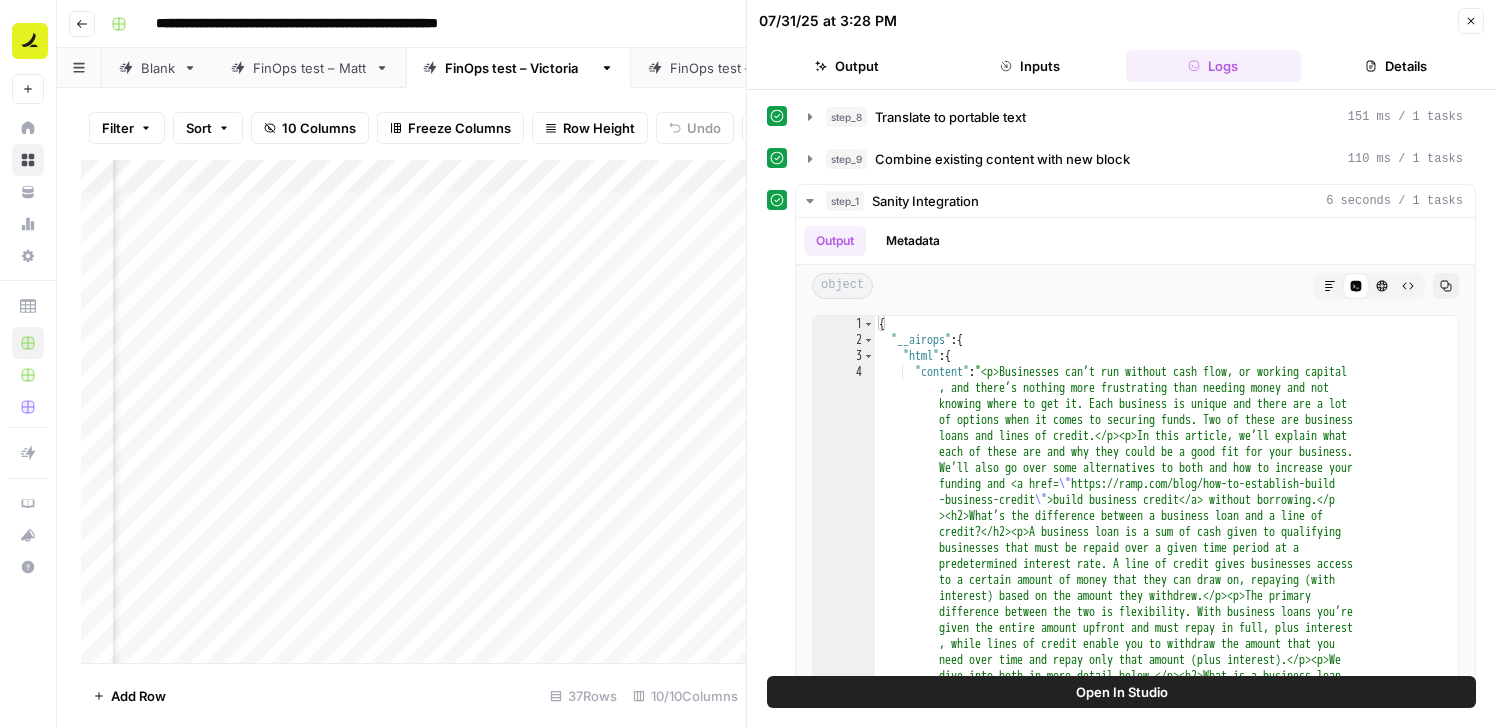click on "Add Column" at bounding box center [413, 411] 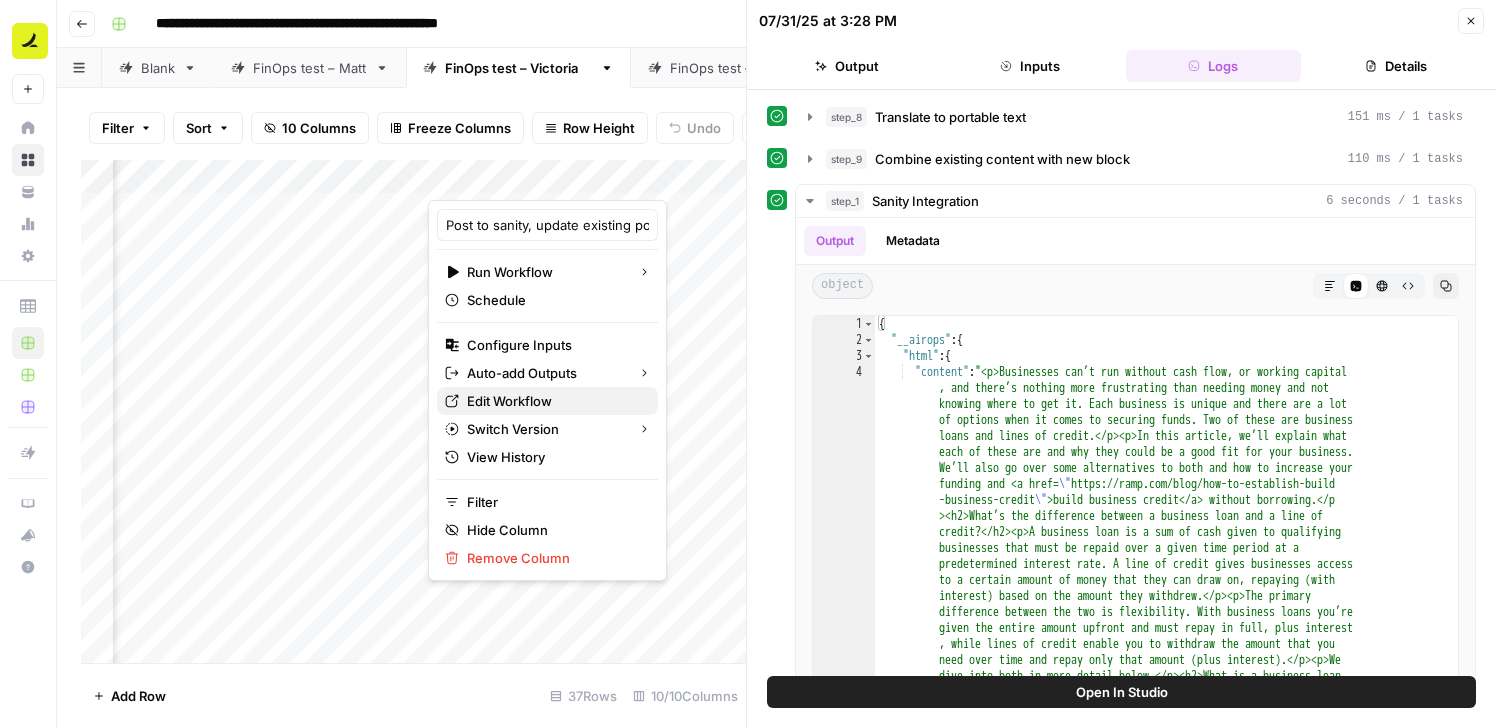 click on "Edit Workflow" at bounding box center (554, 401) 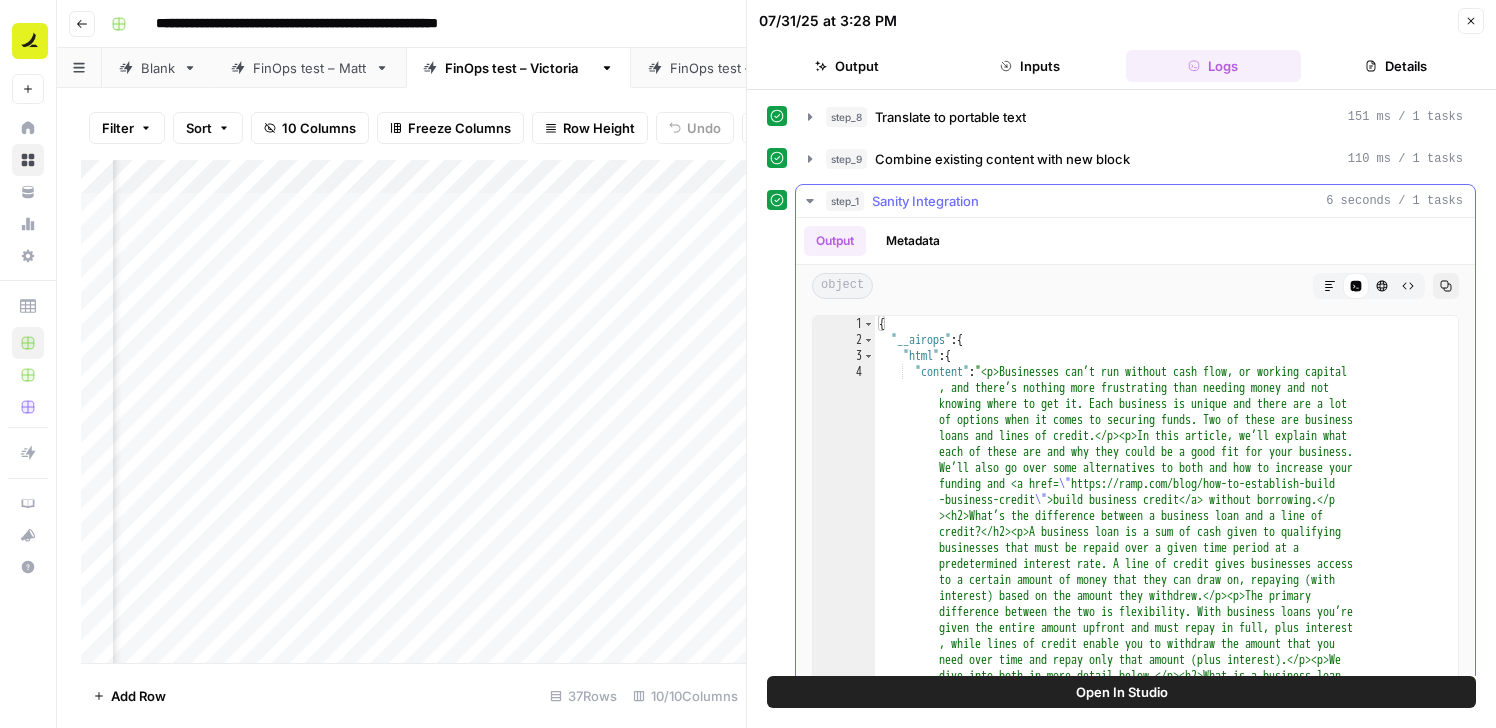 click on "6 seconds / 1 tasks" at bounding box center [1394, 201] 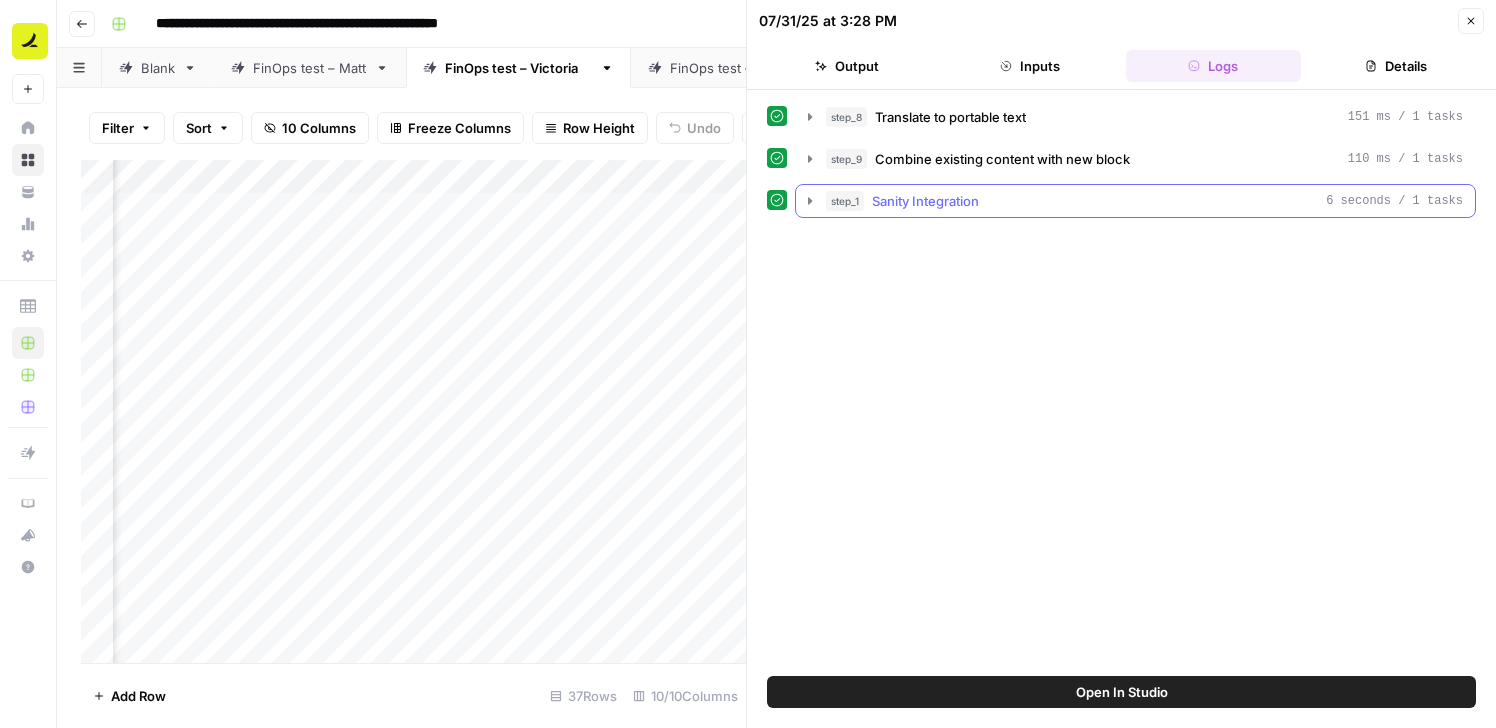 click on "6 seconds / 1 tasks" at bounding box center [1394, 201] 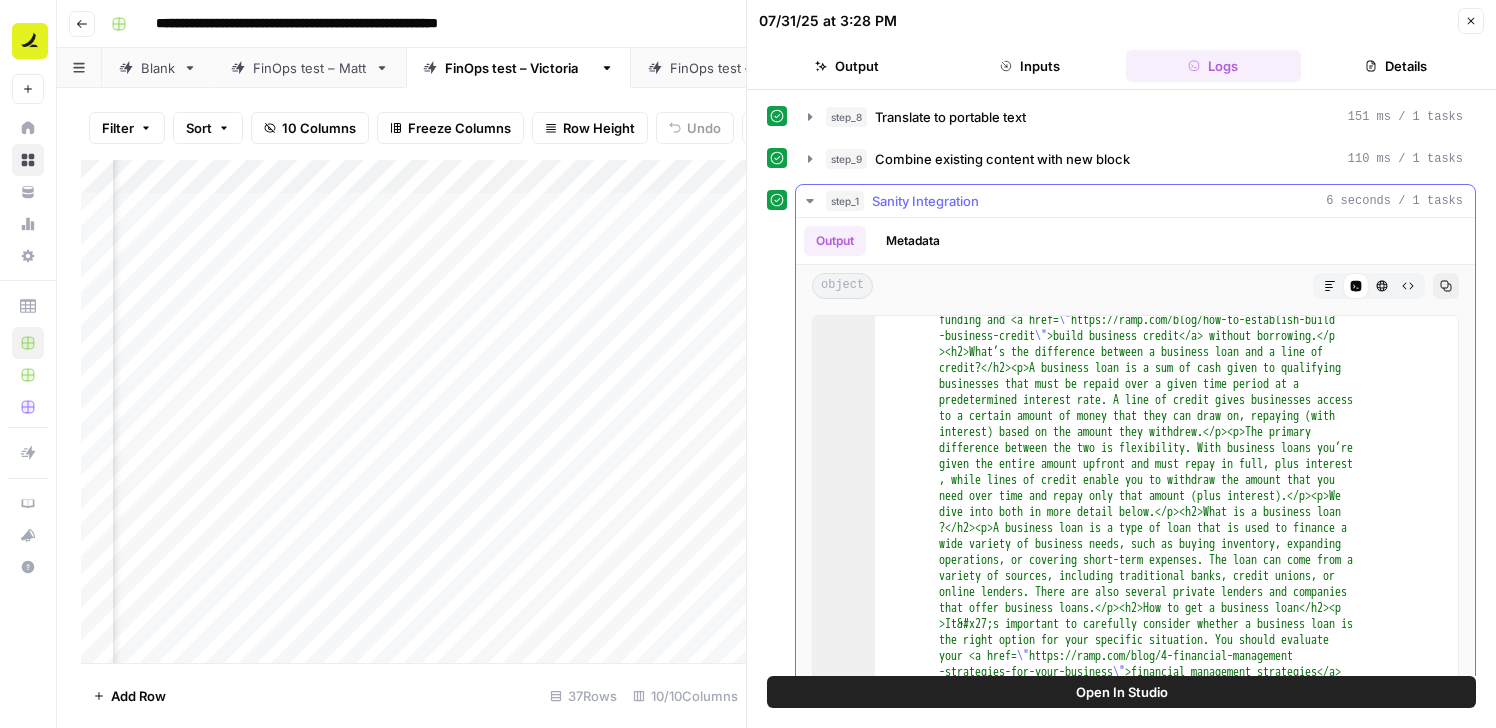 scroll, scrollTop: 0, scrollLeft: 0, axis: both 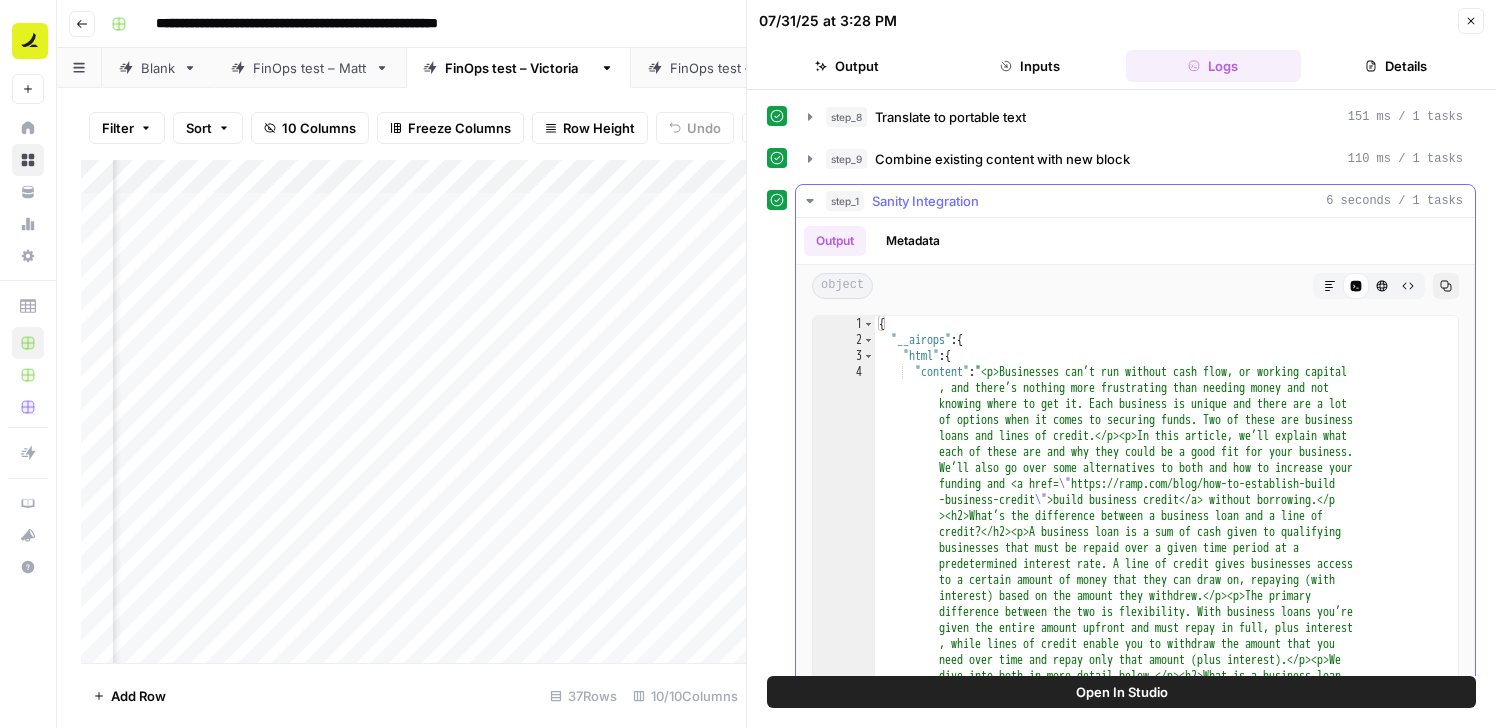 click on "6 seconds / 1 tasks" at bounding box center [1394, 201] 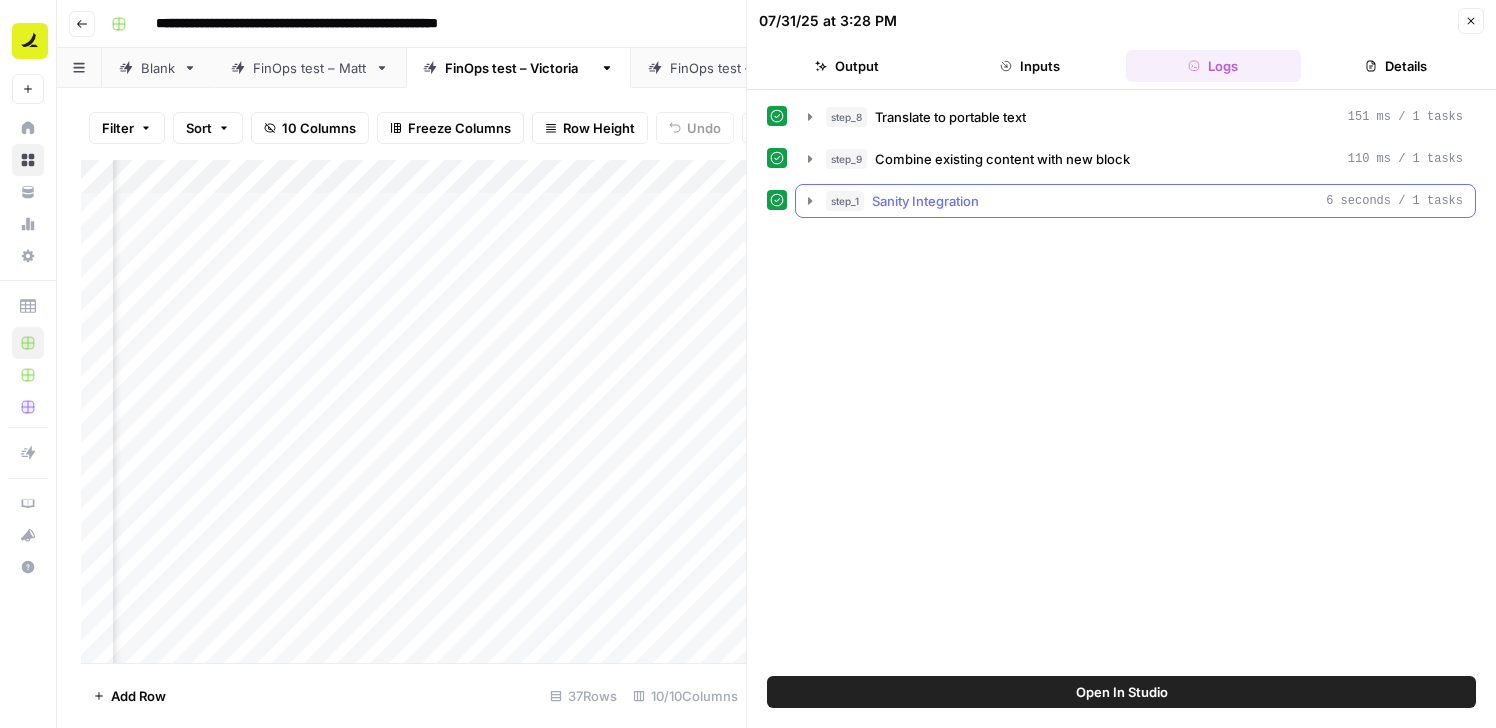 click on "6 seconds / 1 tasks" at bounding box center [1394, 201] 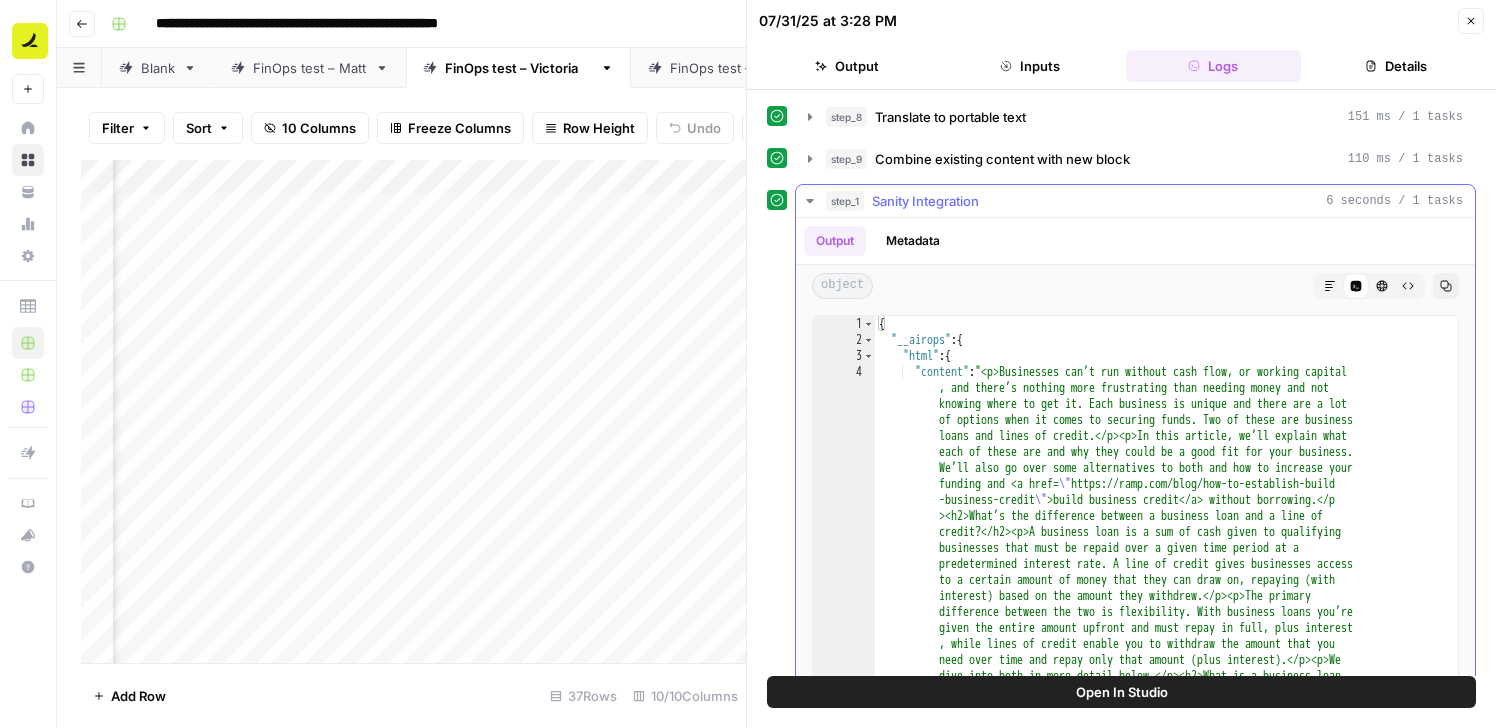 click on "Output" at bounding box center (835, 241) 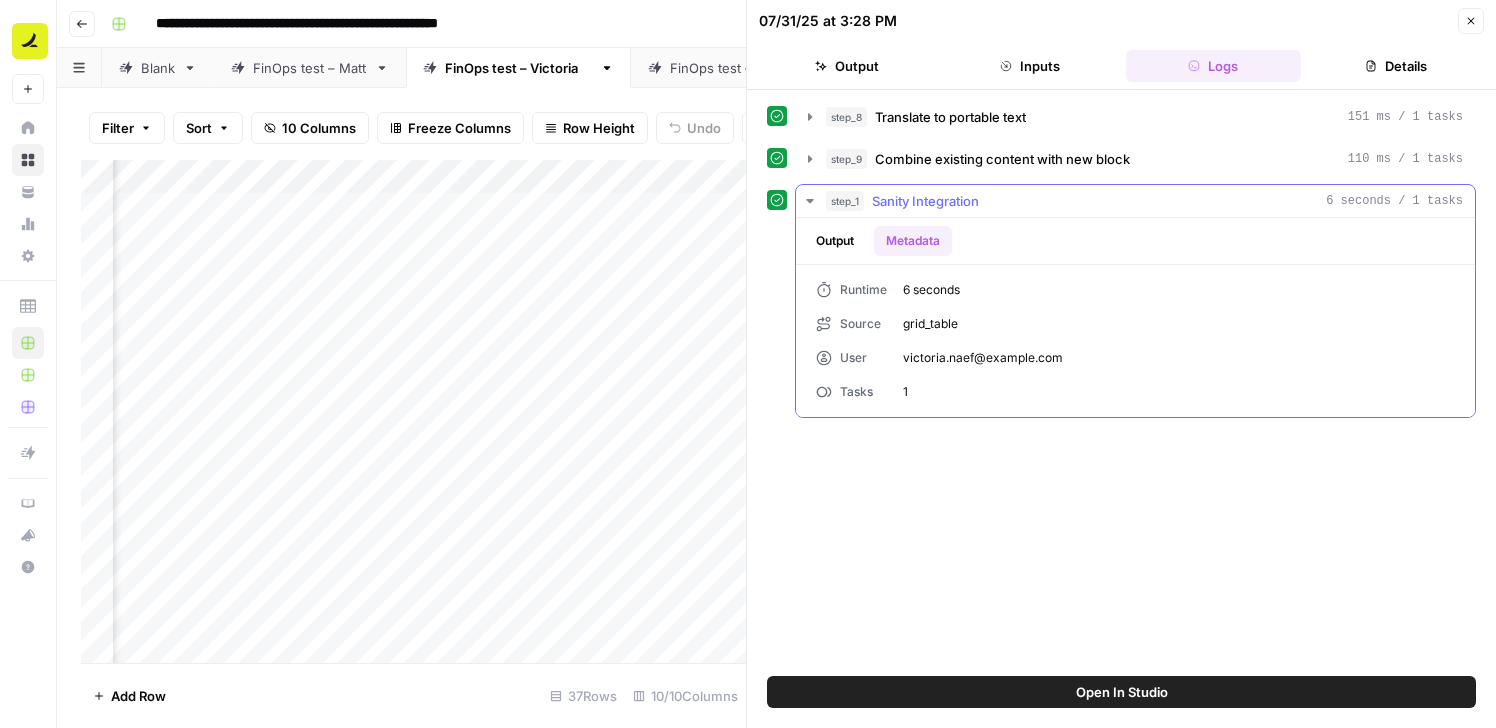 click on "Runtime" at bounding box center (851, 290) 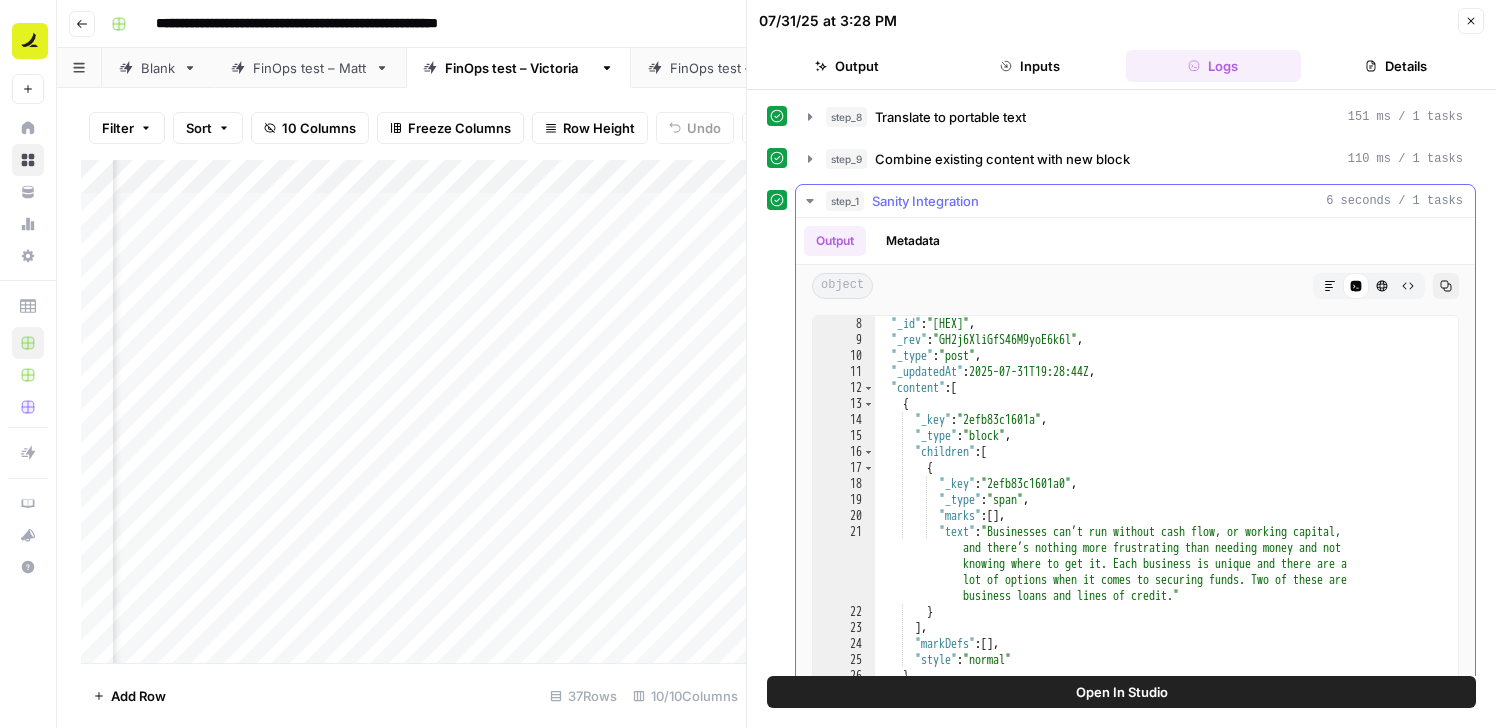 scroll, scrollTop: 2720, scrollLeft: 0, axis: vertical 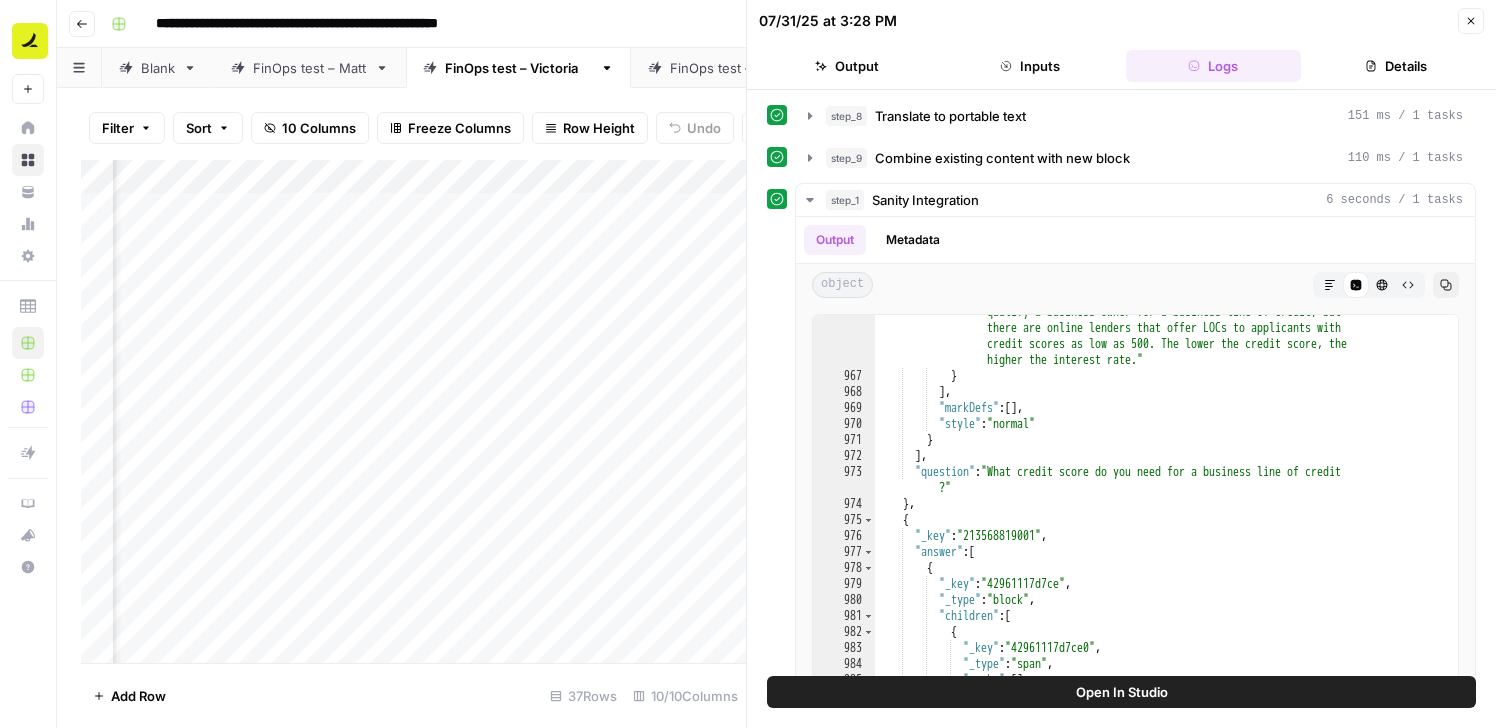 click 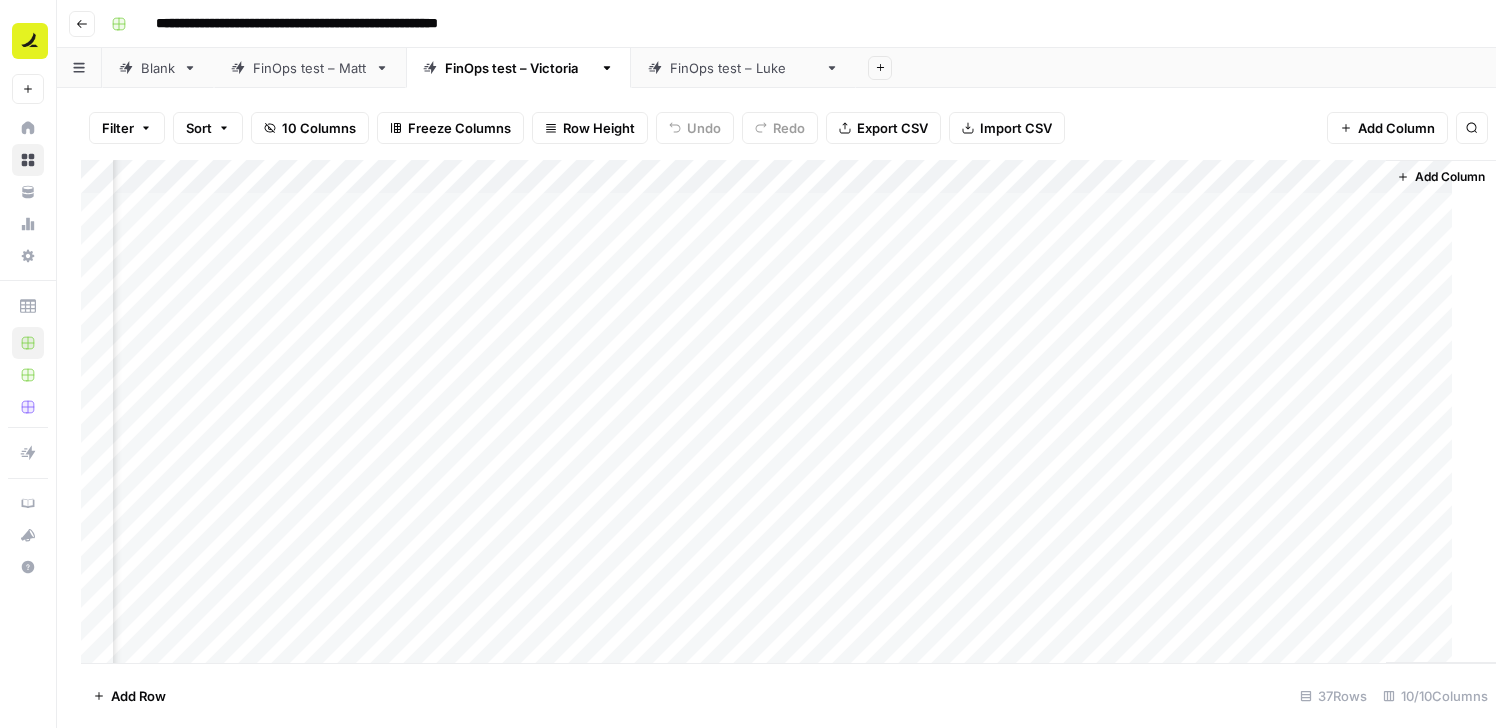 scroll, scrollTop: 0, scrollLeft: 981, axis: horizontal 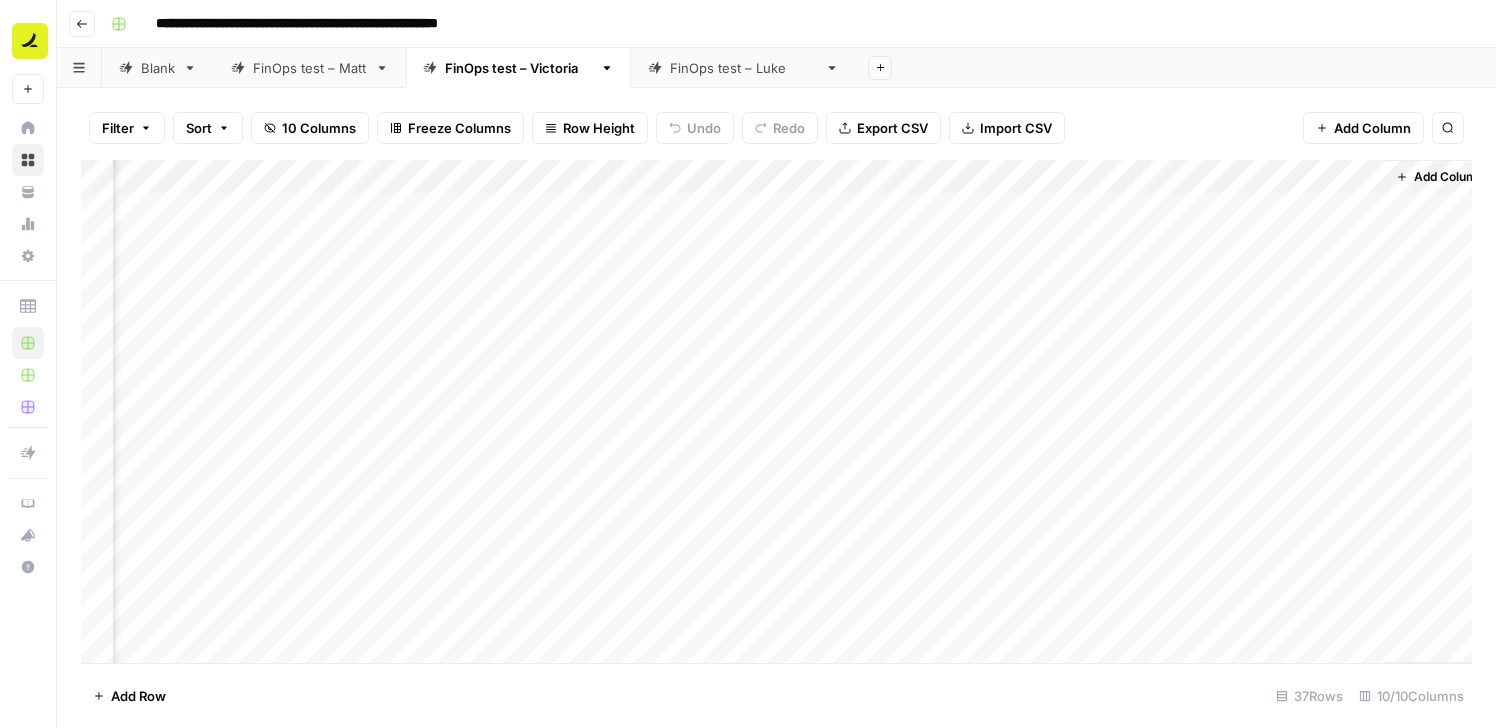 click on "FinOps test – Luke" at bounding box center (743, 68) 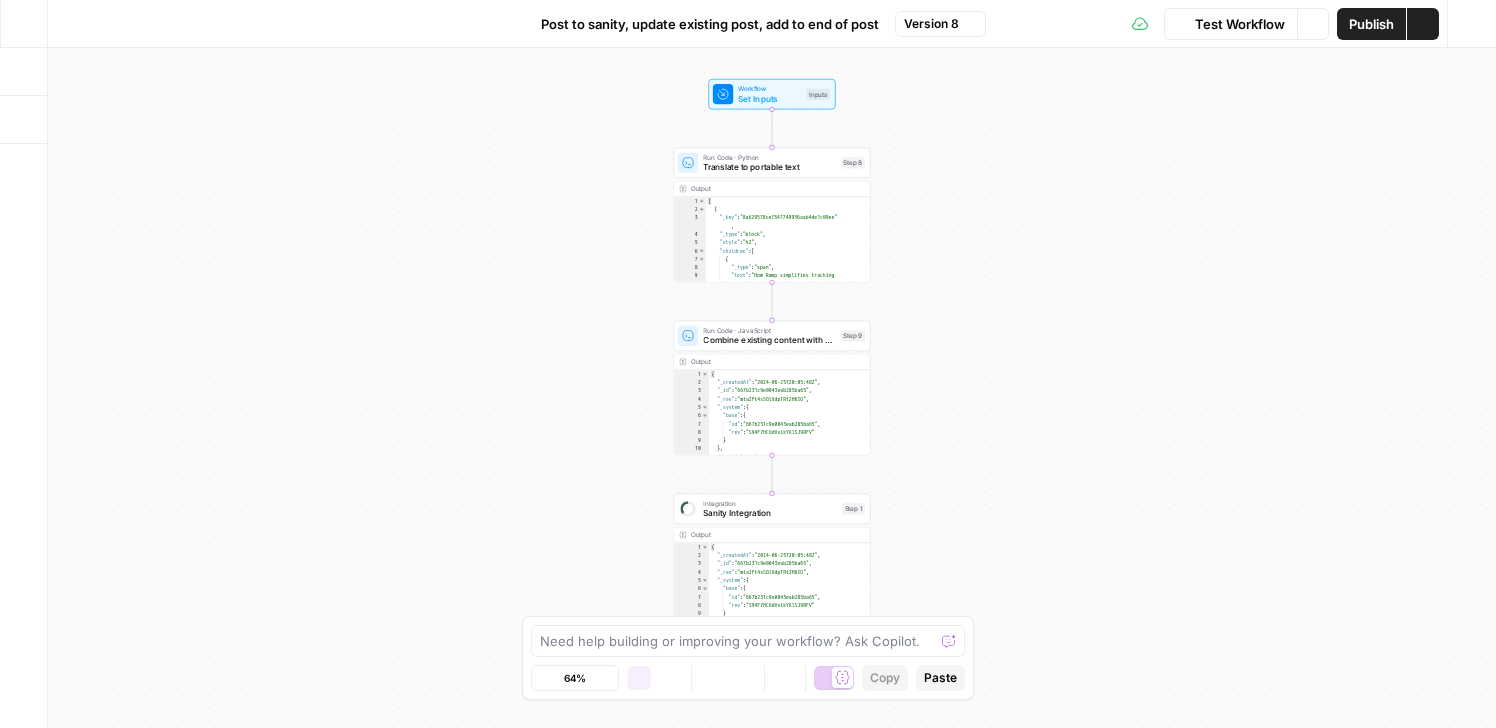 scroll, scrollTop: 0, scrollLeft: 0, axis: both 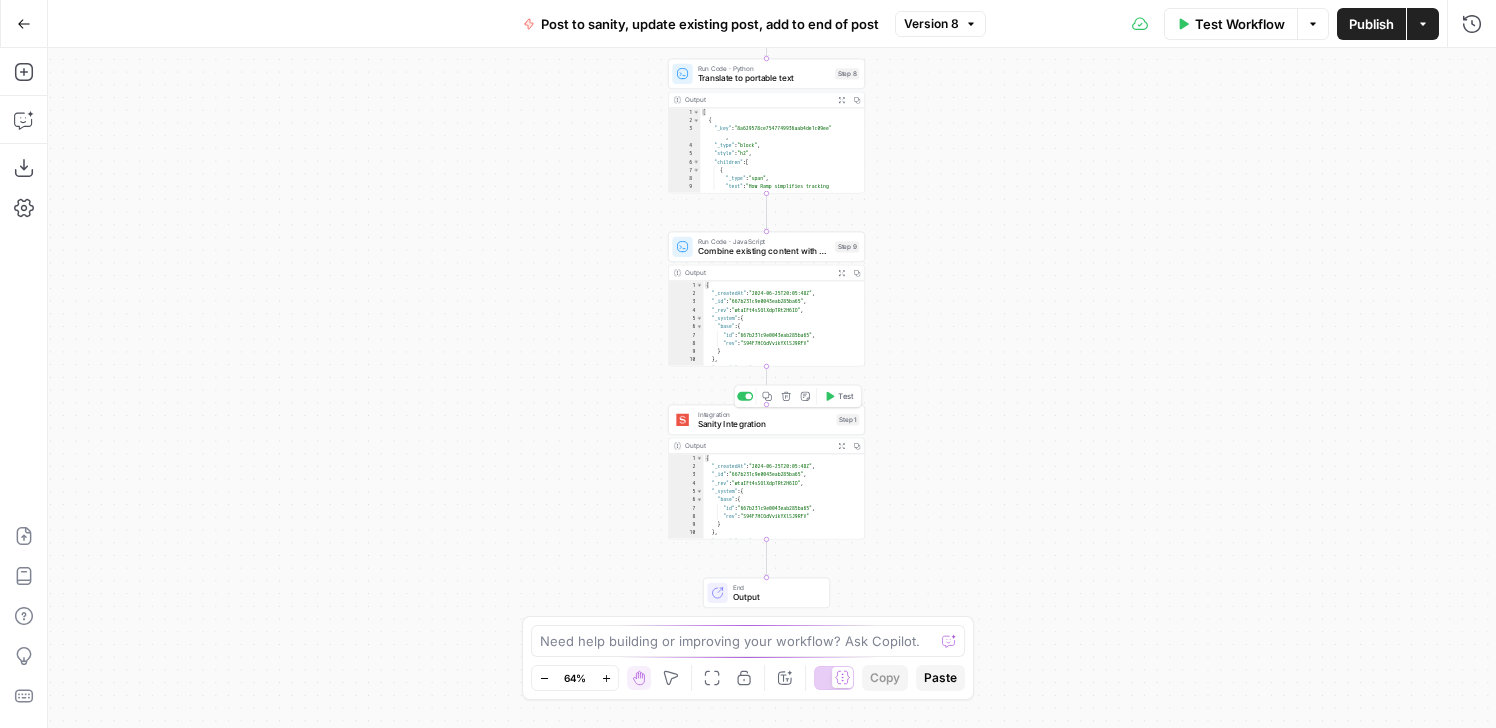 click on "Sanity Integration" at bounding box center [765, 424] 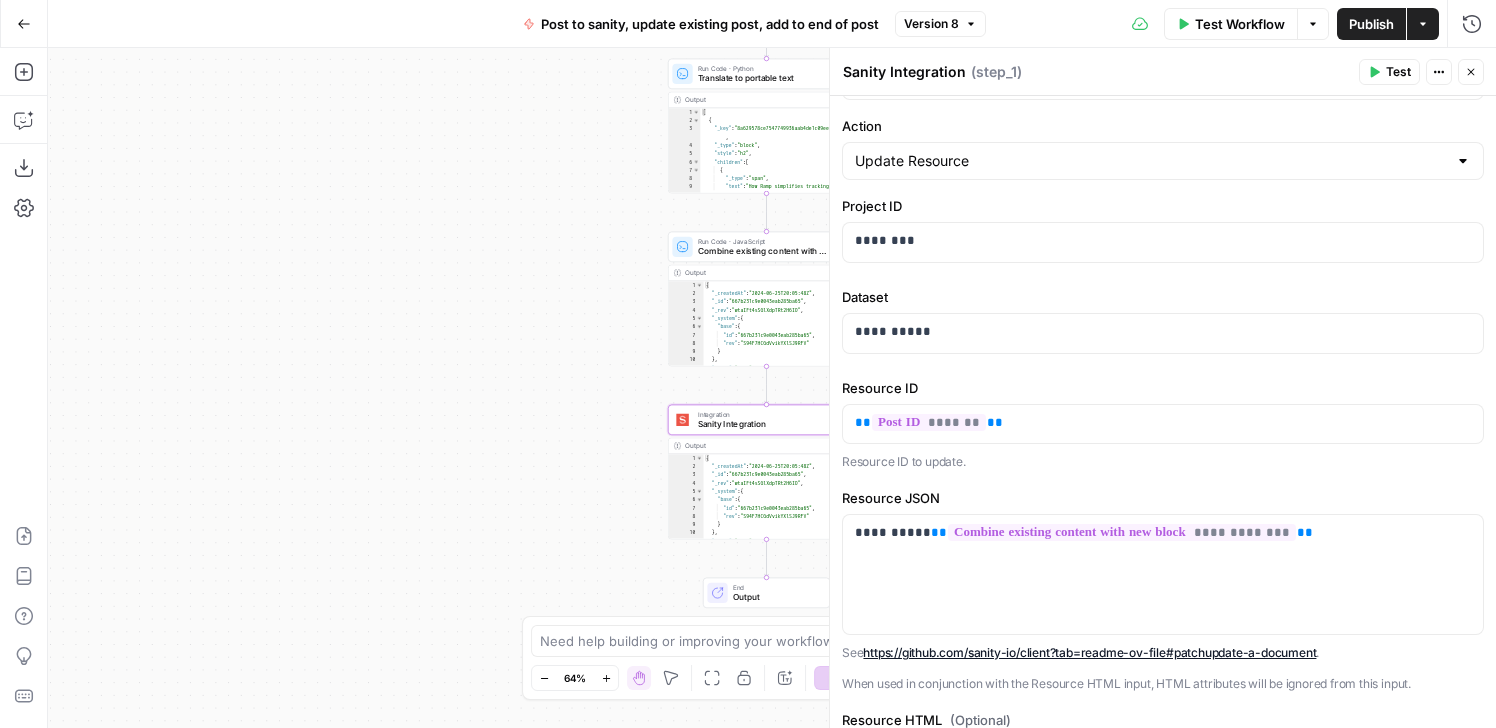scroll, scrollTop: 0, scrollLeft: 0, axis: both 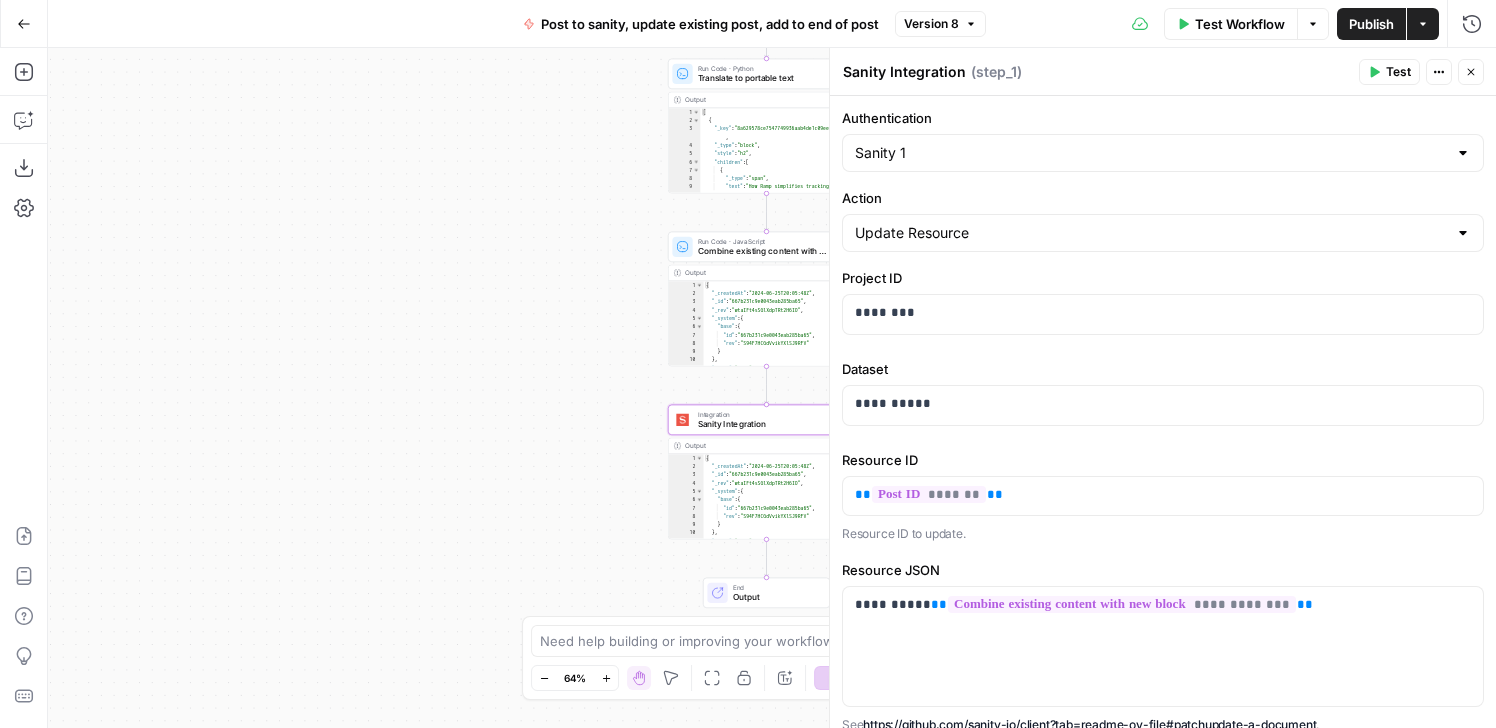 click 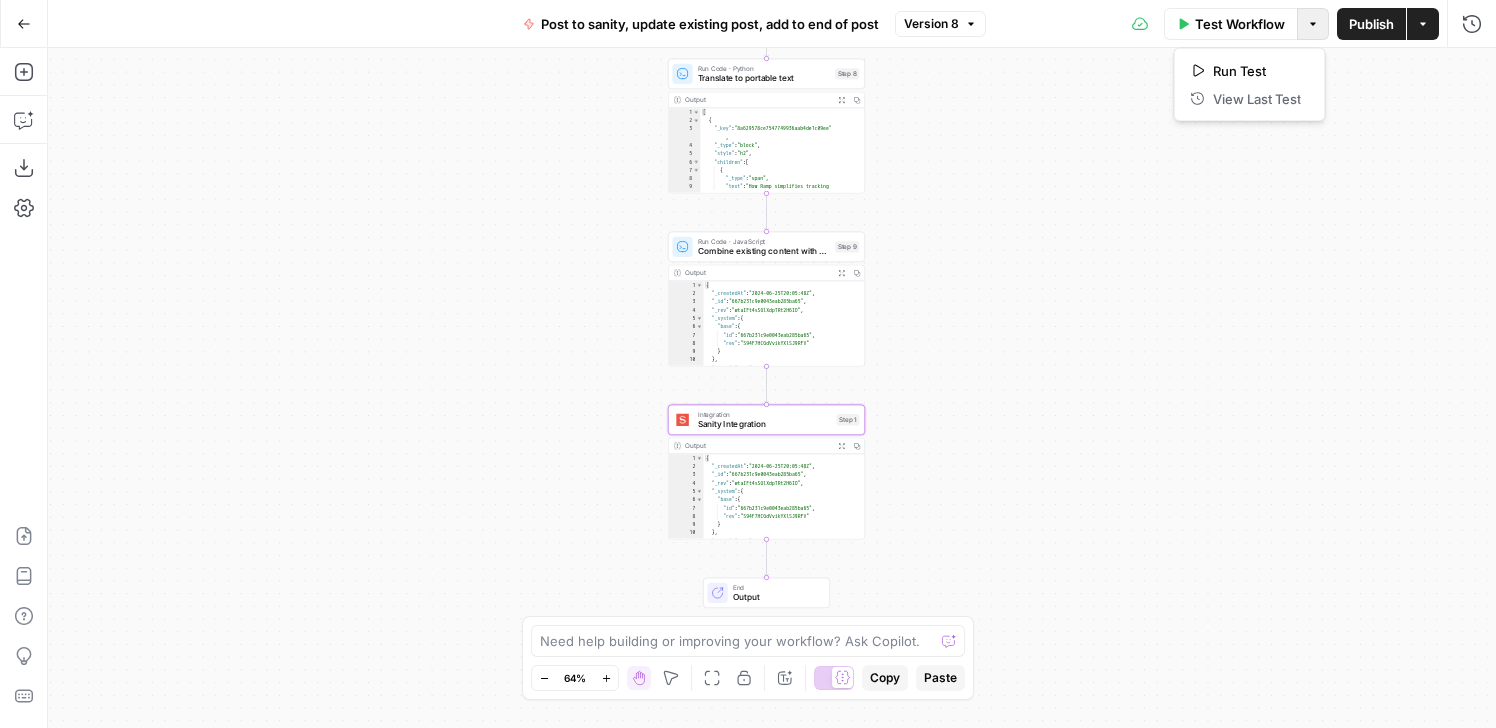 click on "Options" at bounding box center (1313, 24) 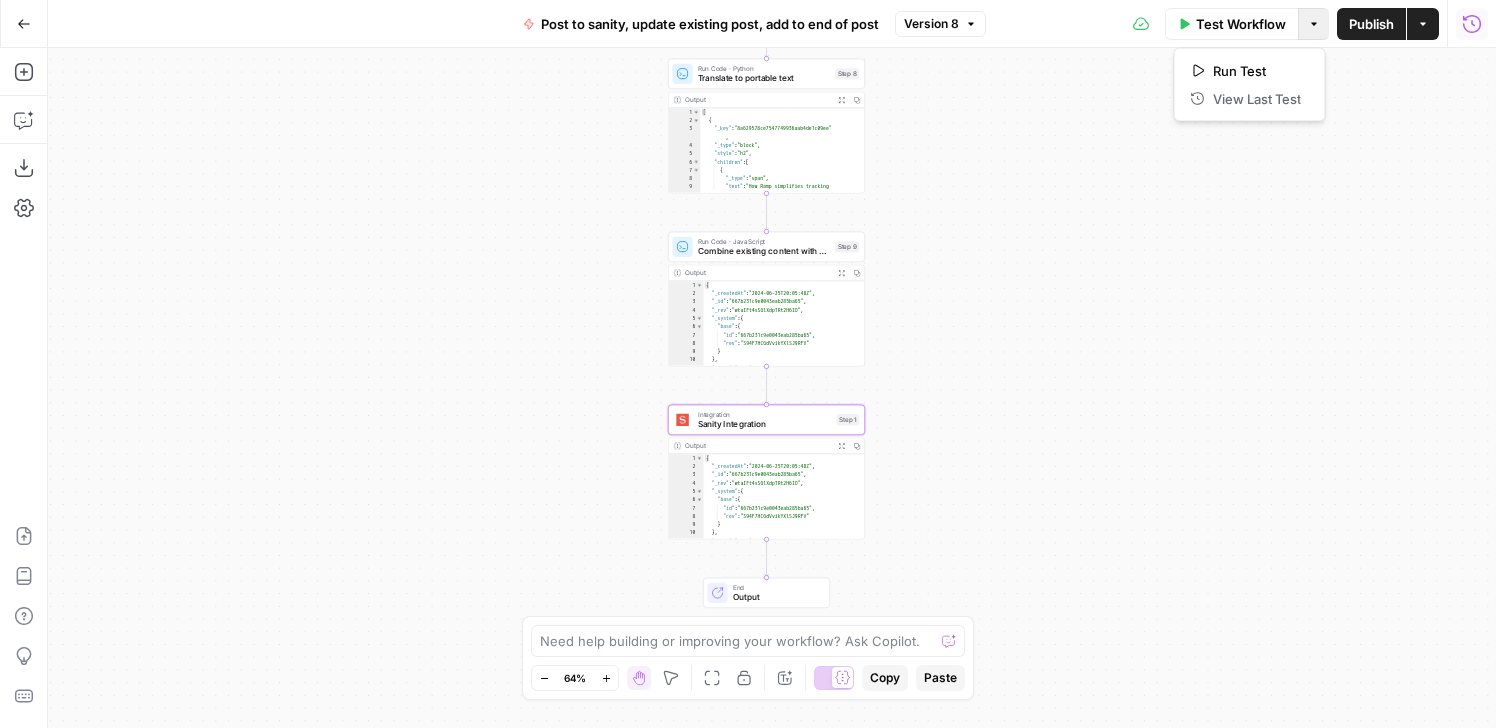click on "Run History" at bounding box center [1472, 24] 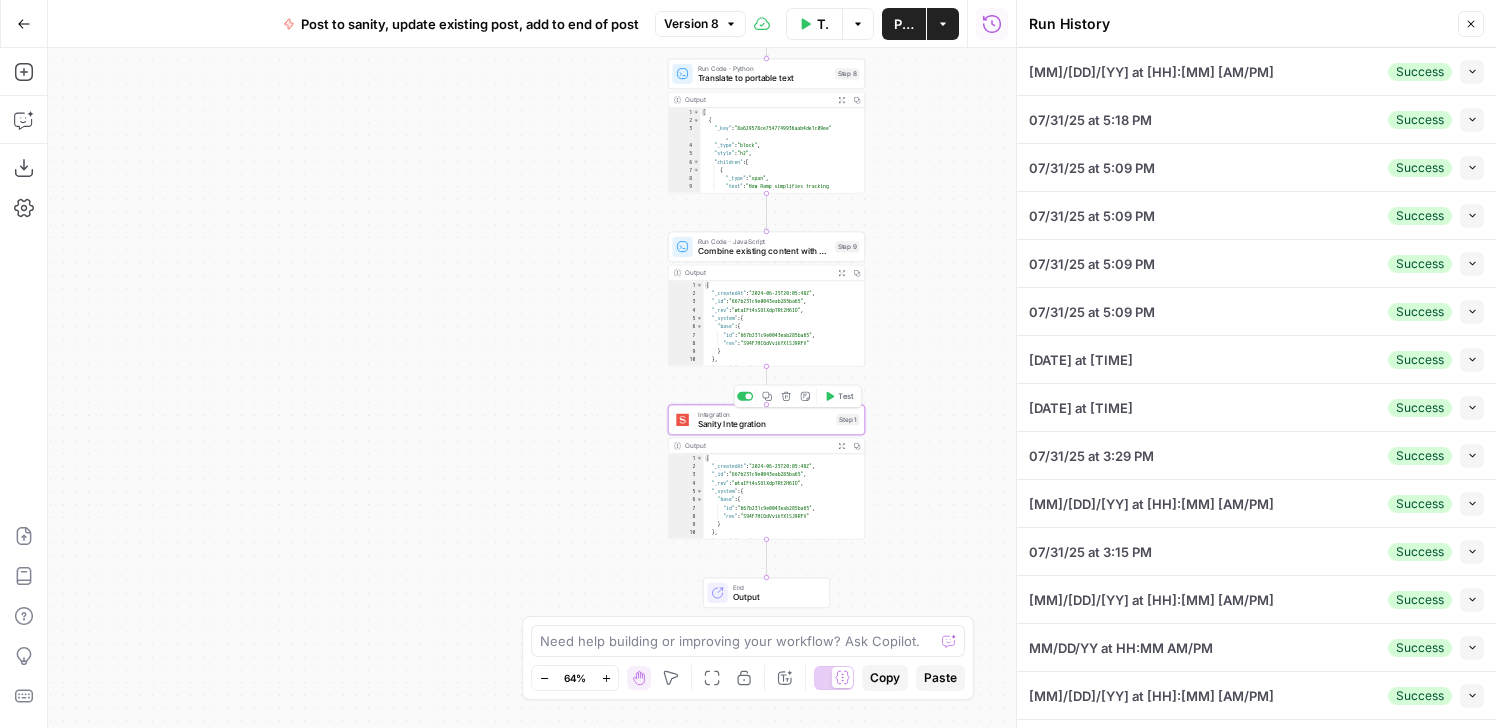 click on "Sanity Integration" at bounding box center (765, 424) 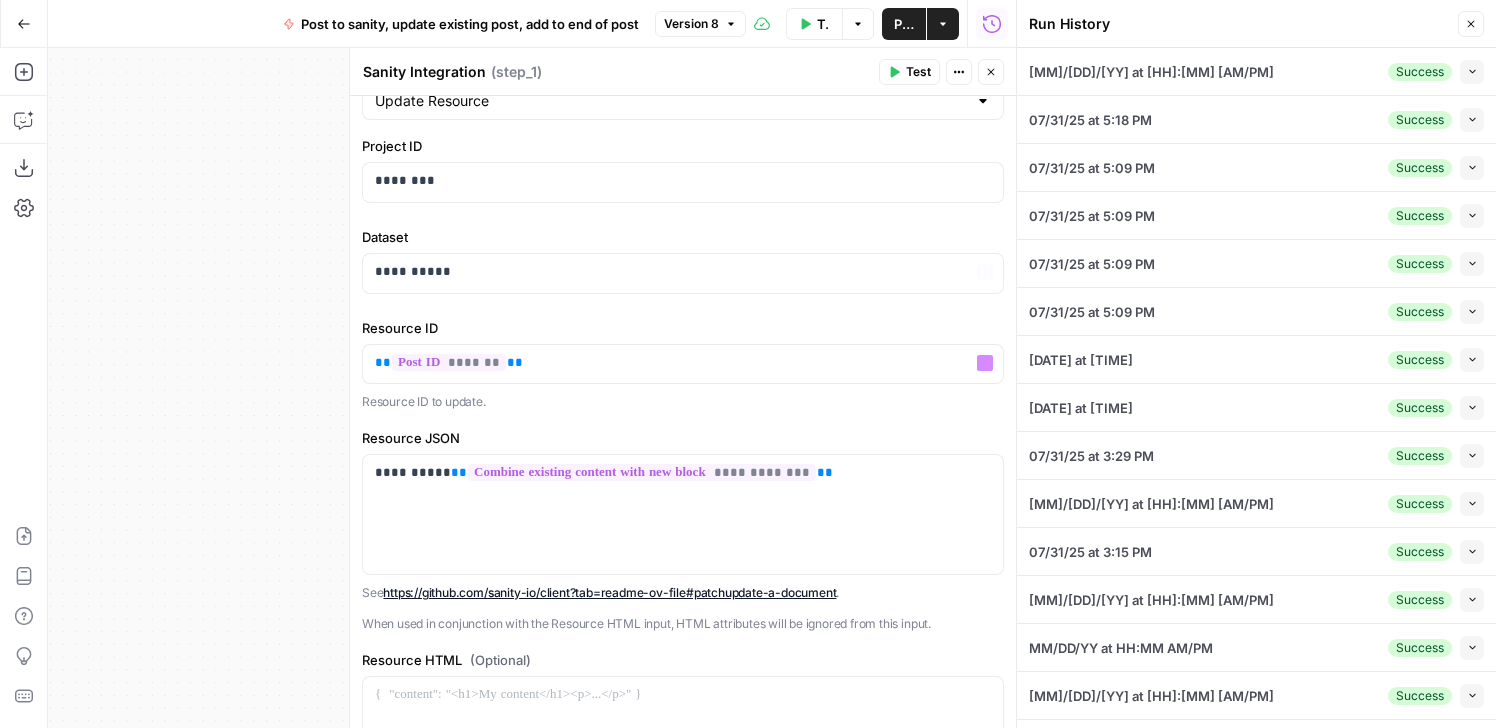 scroll, scrollTop: 170, scrollLeft: 0, axis: vertical 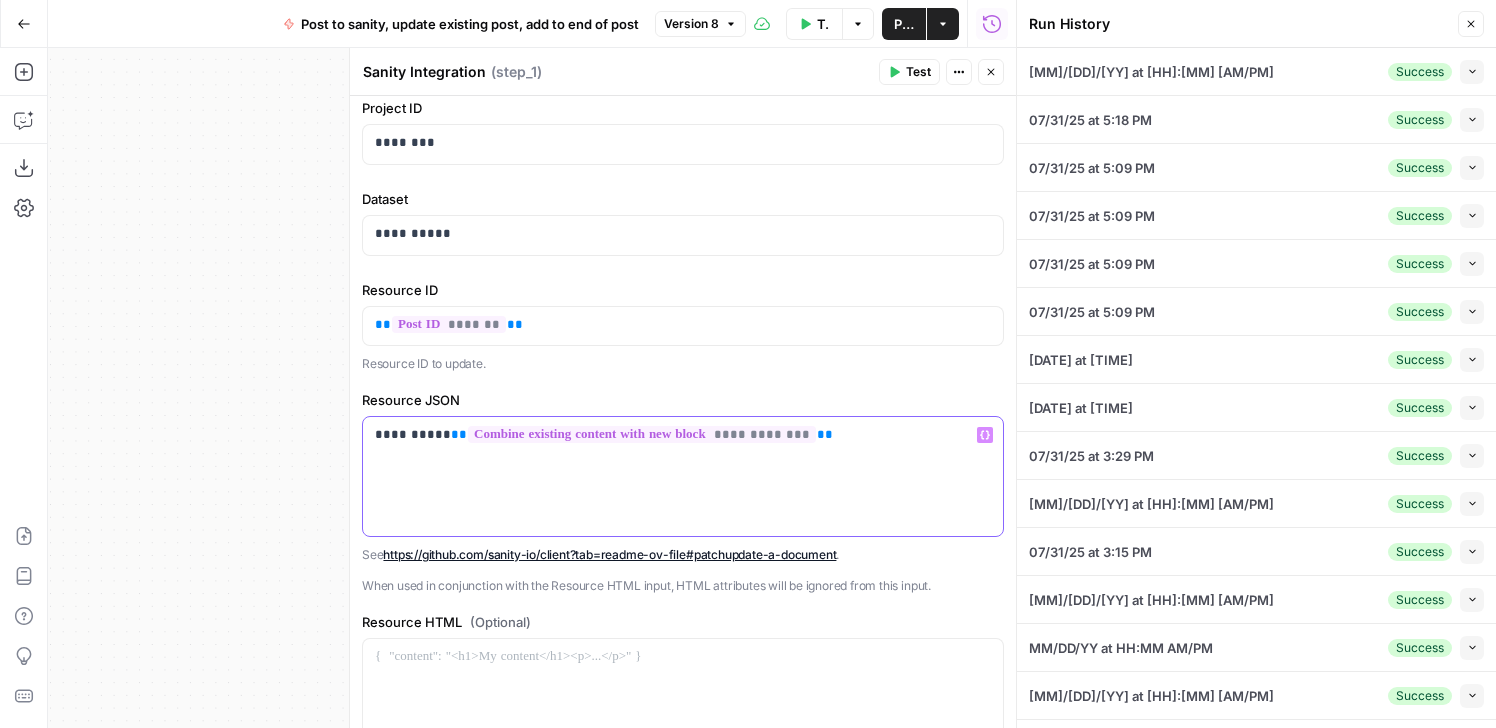 drag, startPoint x: 437, startPoint y: 438, endPoint x: 316, endPoint y: 436, distance: 121.016525 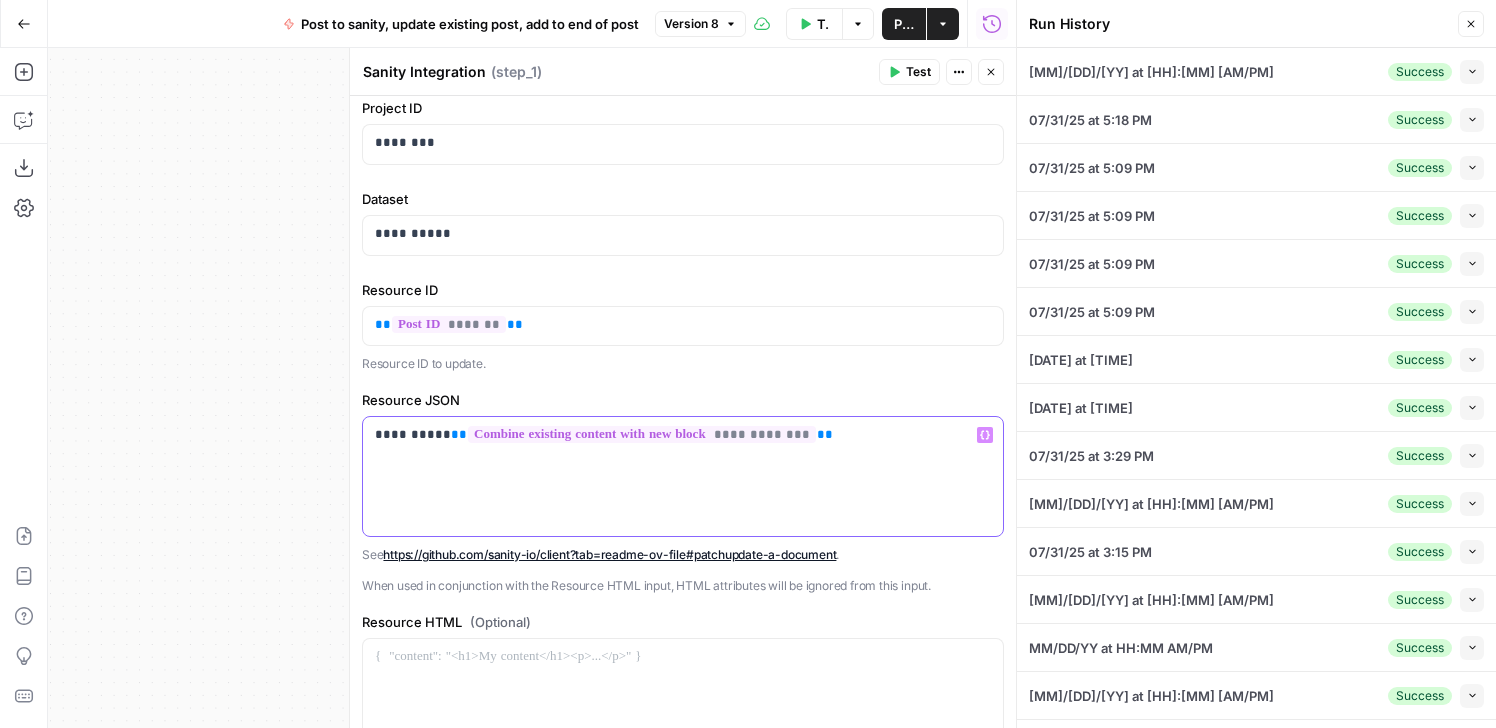 click on "**********" at bounding box center (683, 435) 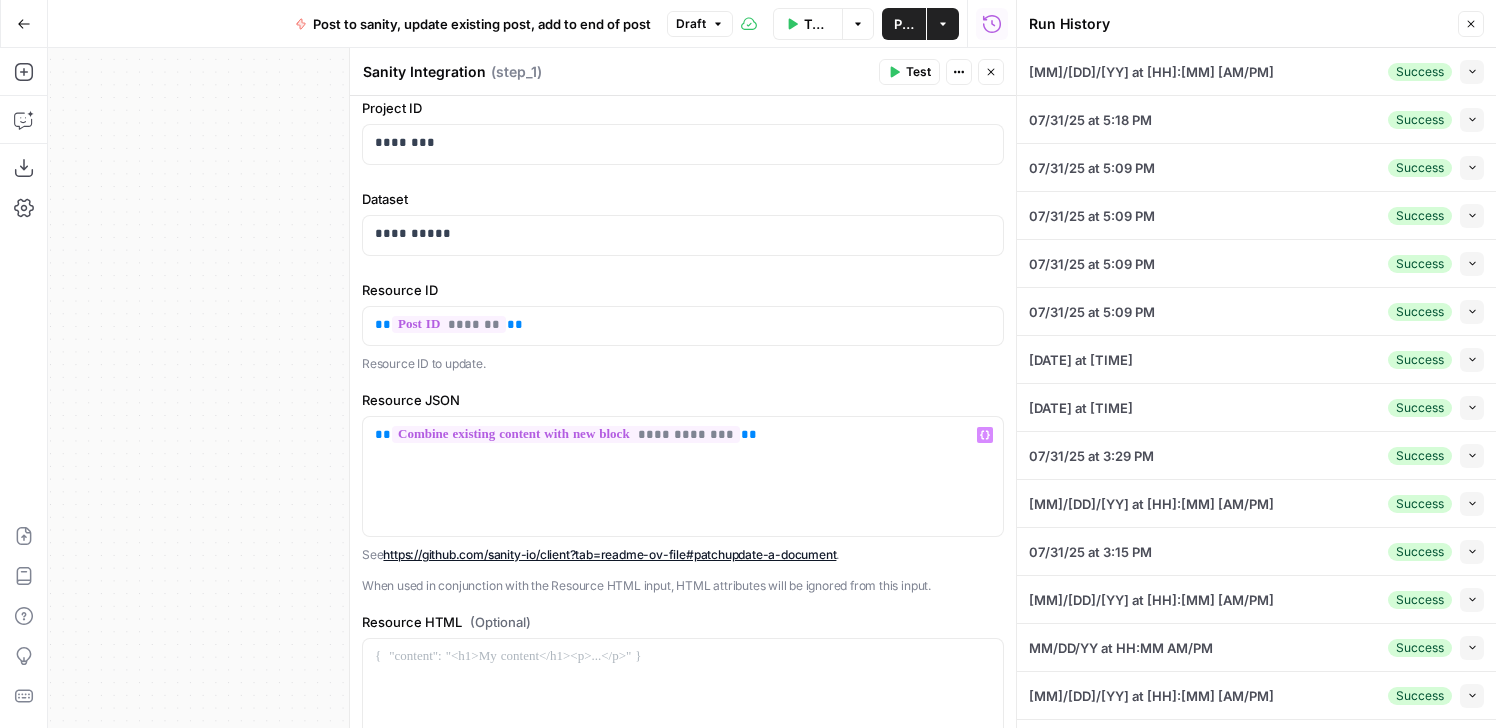 click 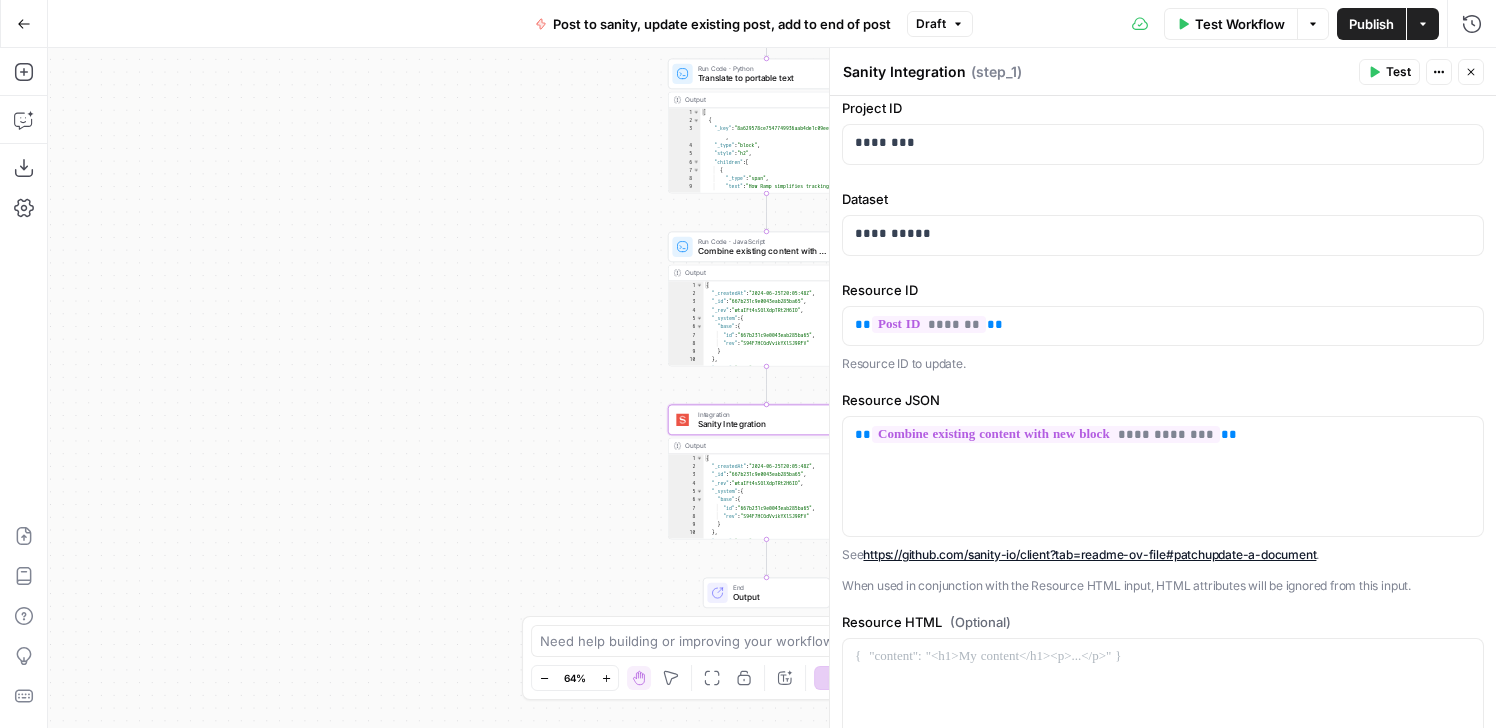 click on "Publish" at bounding box center (1371, 24) 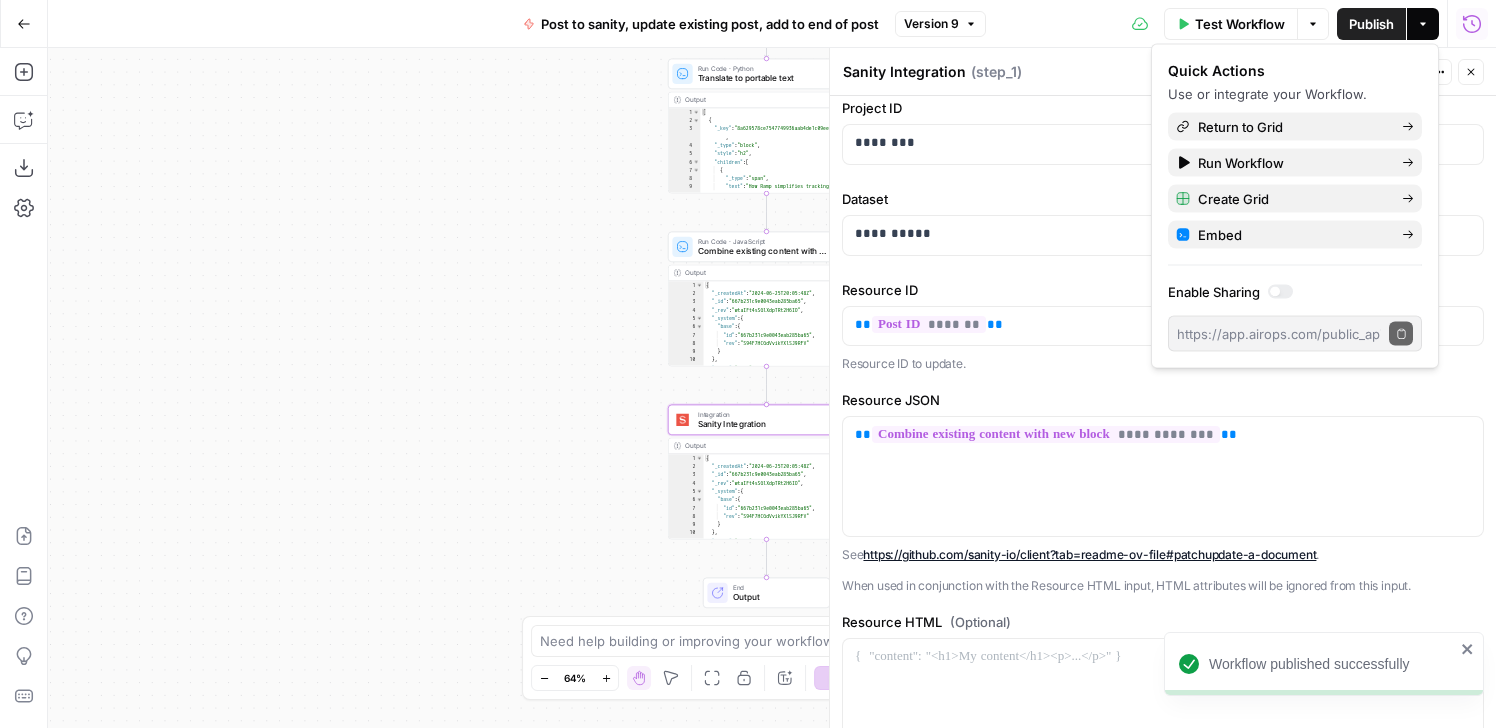 click on "Run History" at bounding box center (1472, 24) 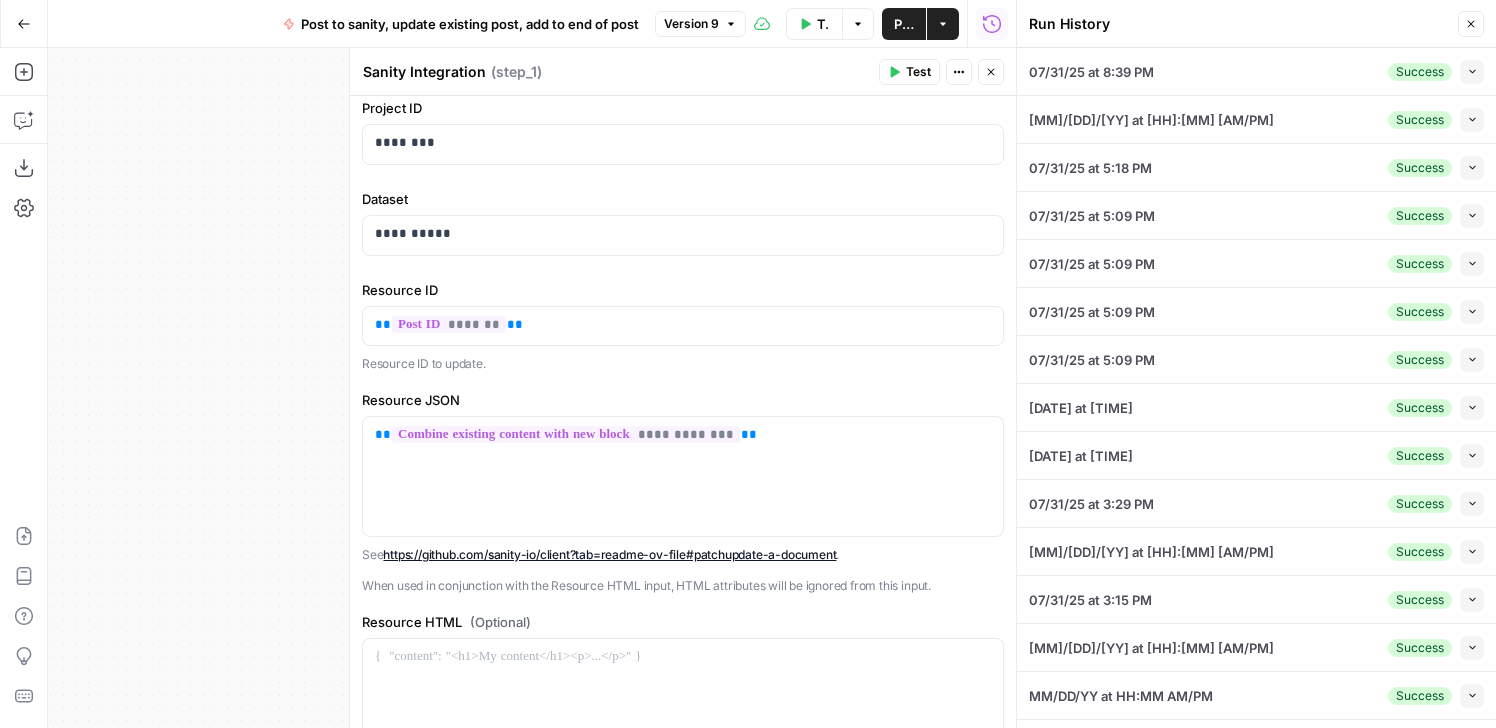 click on "[MM]/[DD]/[YY] at [HH]:[MM] [AM/PM] Success Collapse" at bounding box center [1256, 71] 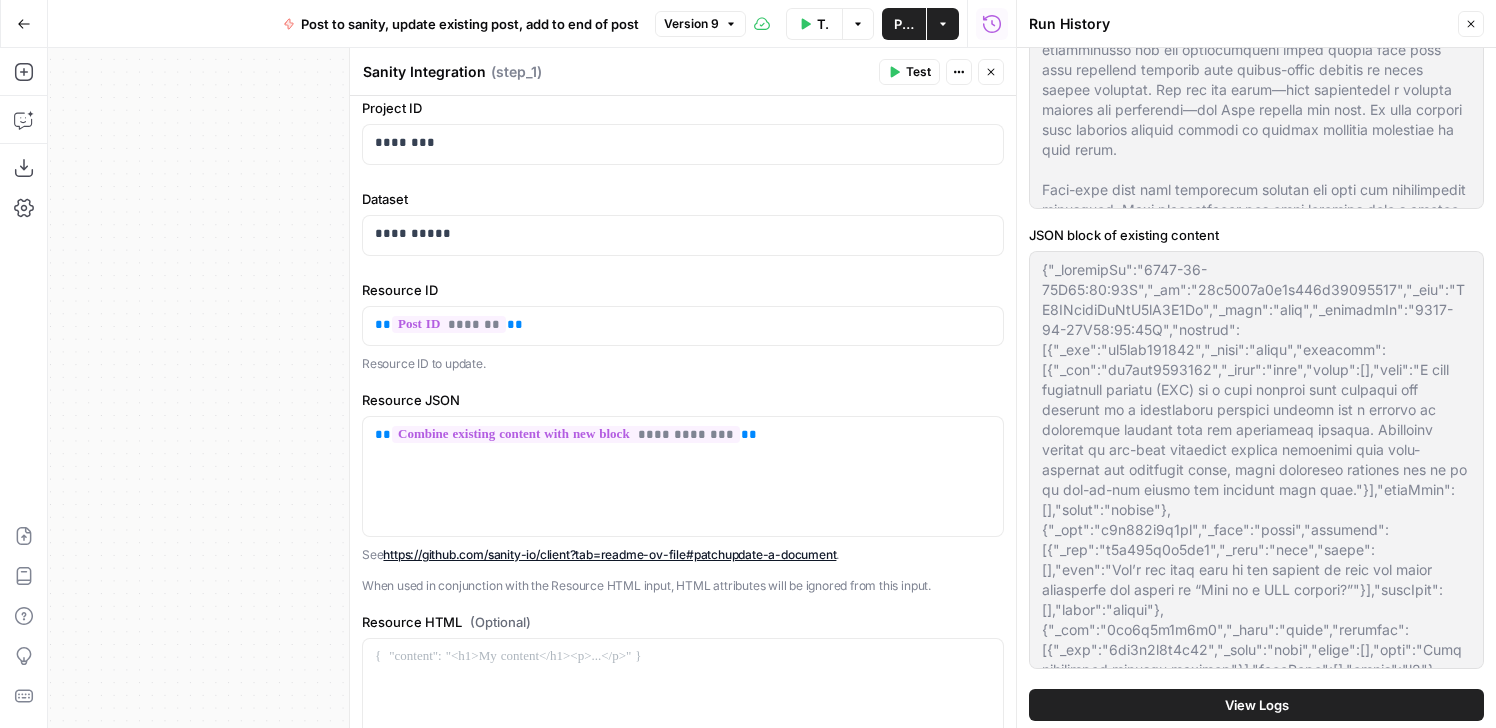 scroll, scrollTop: 472, scrollLeft: 0, axis: vertical 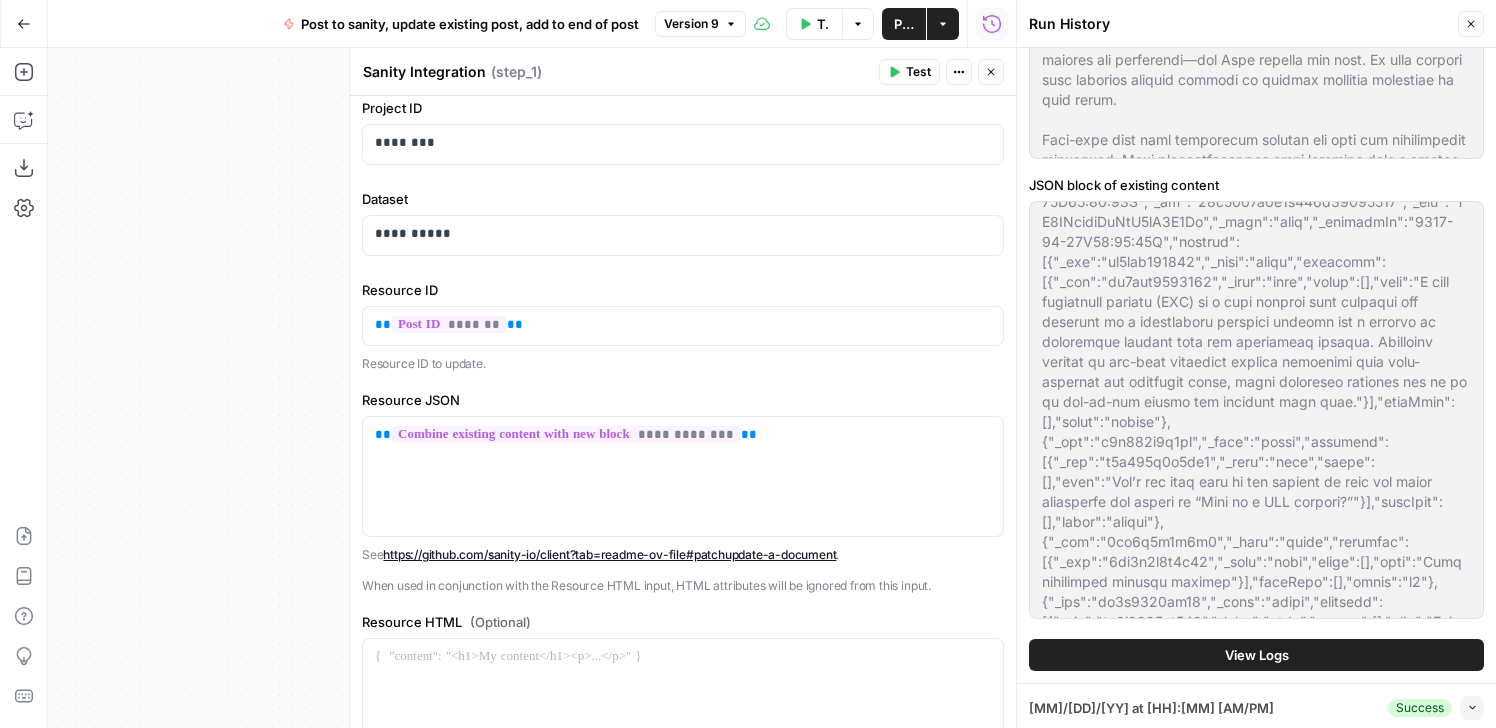 click on "View Logs" at bounding box center [1257, 655] 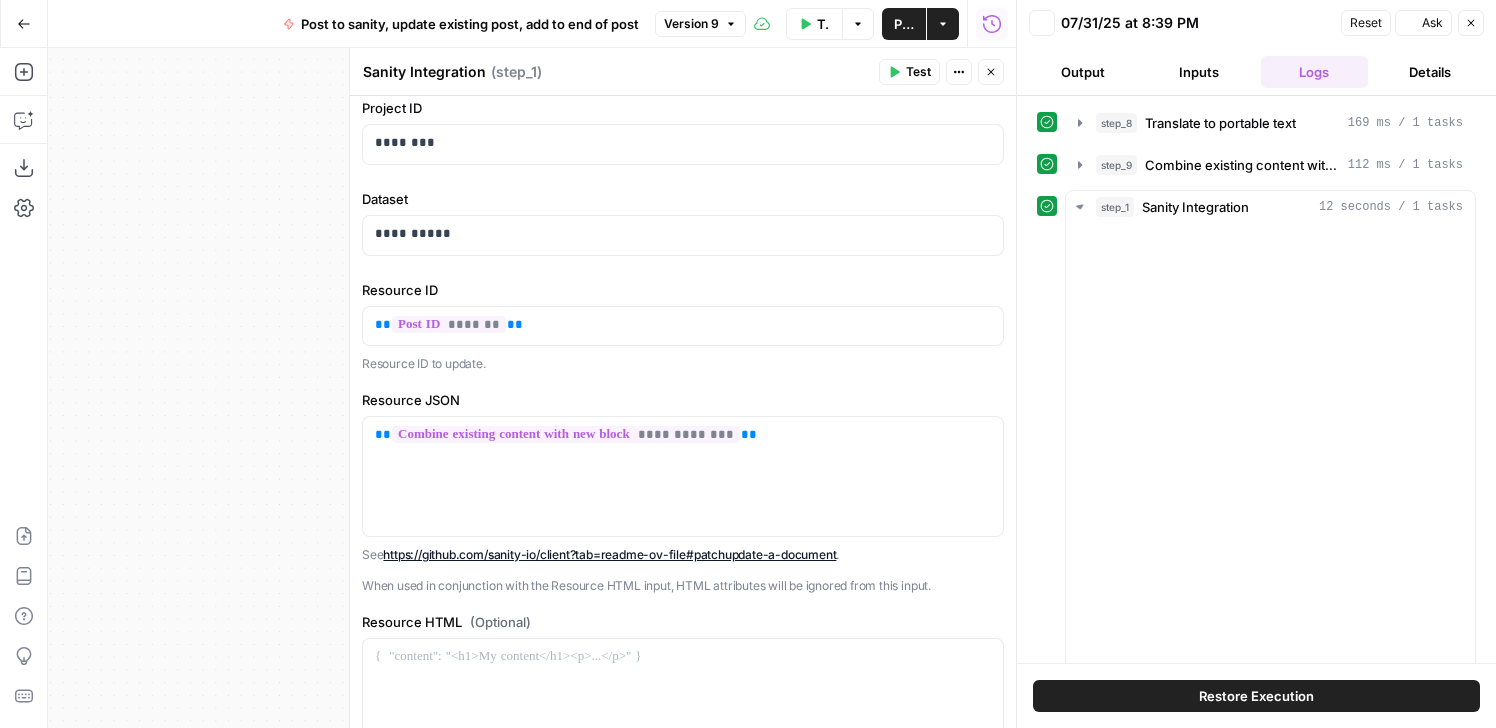 scroll, scrollTop: 0, scrollLeft: 0, axis: both 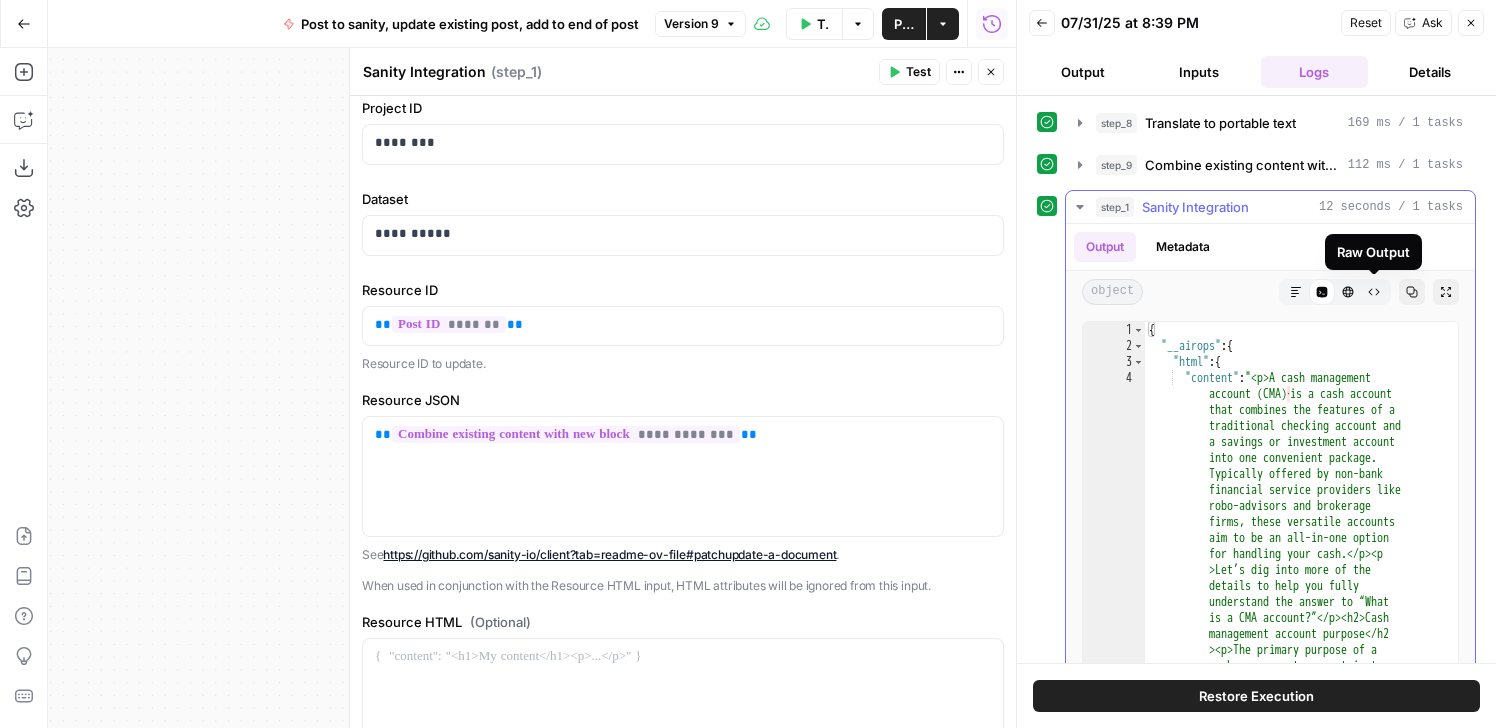 click 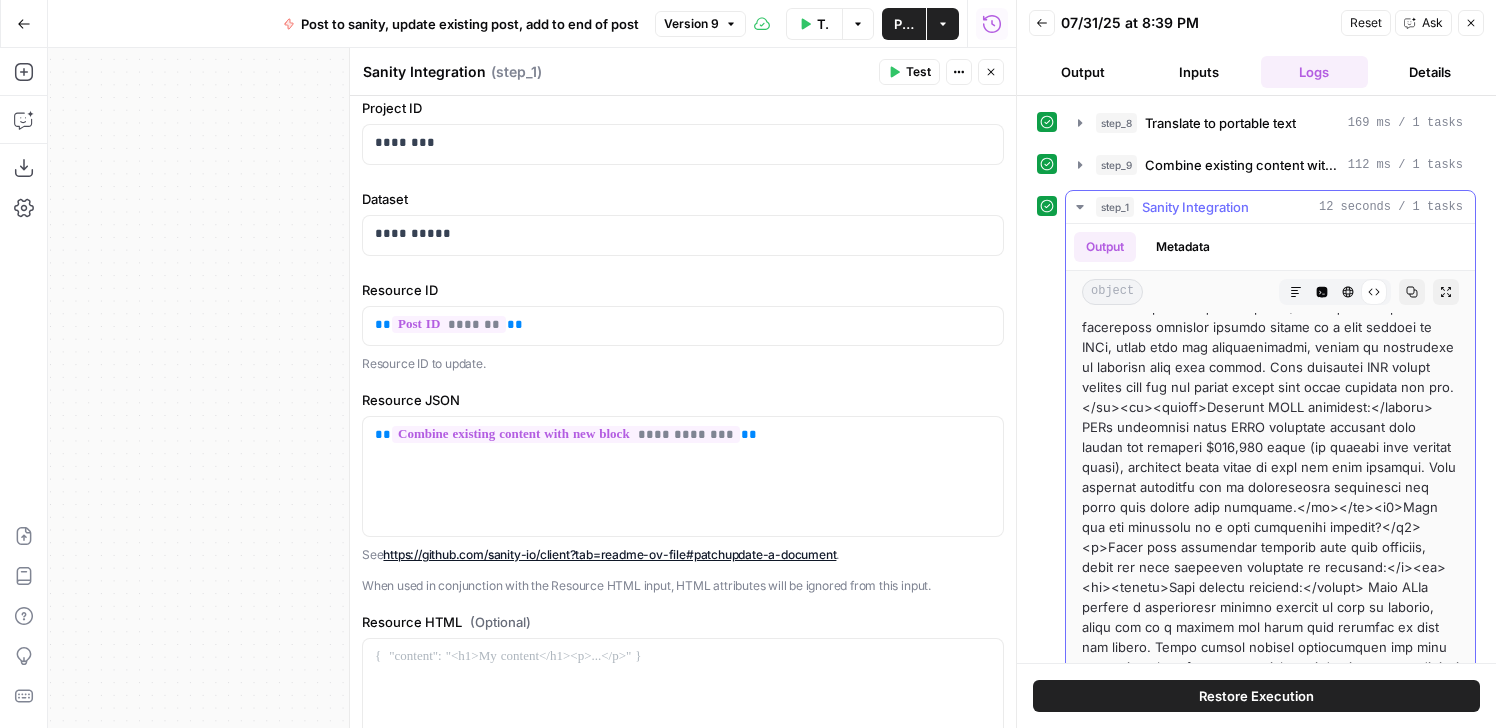 scroll, scrollTop: 2145, scrollLeft: 0, axis: vertical 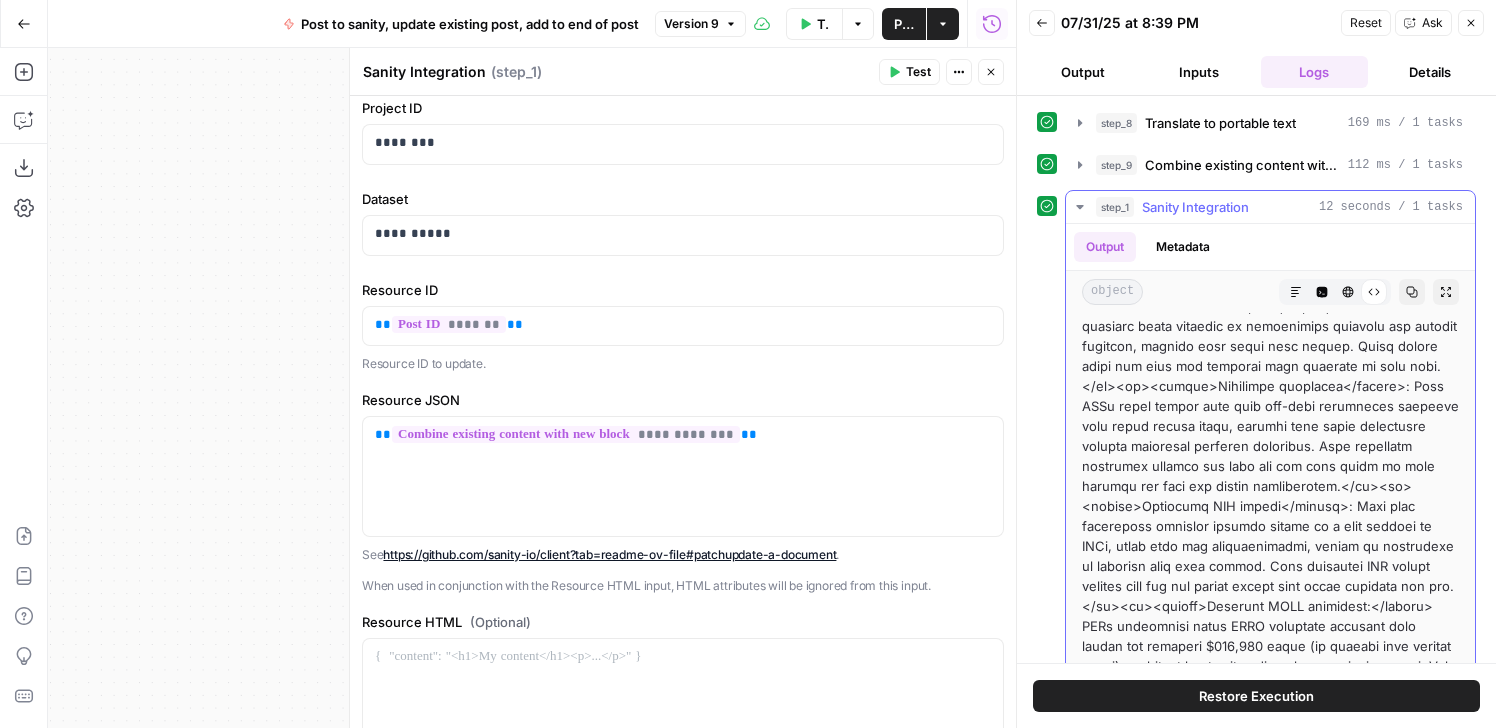 click 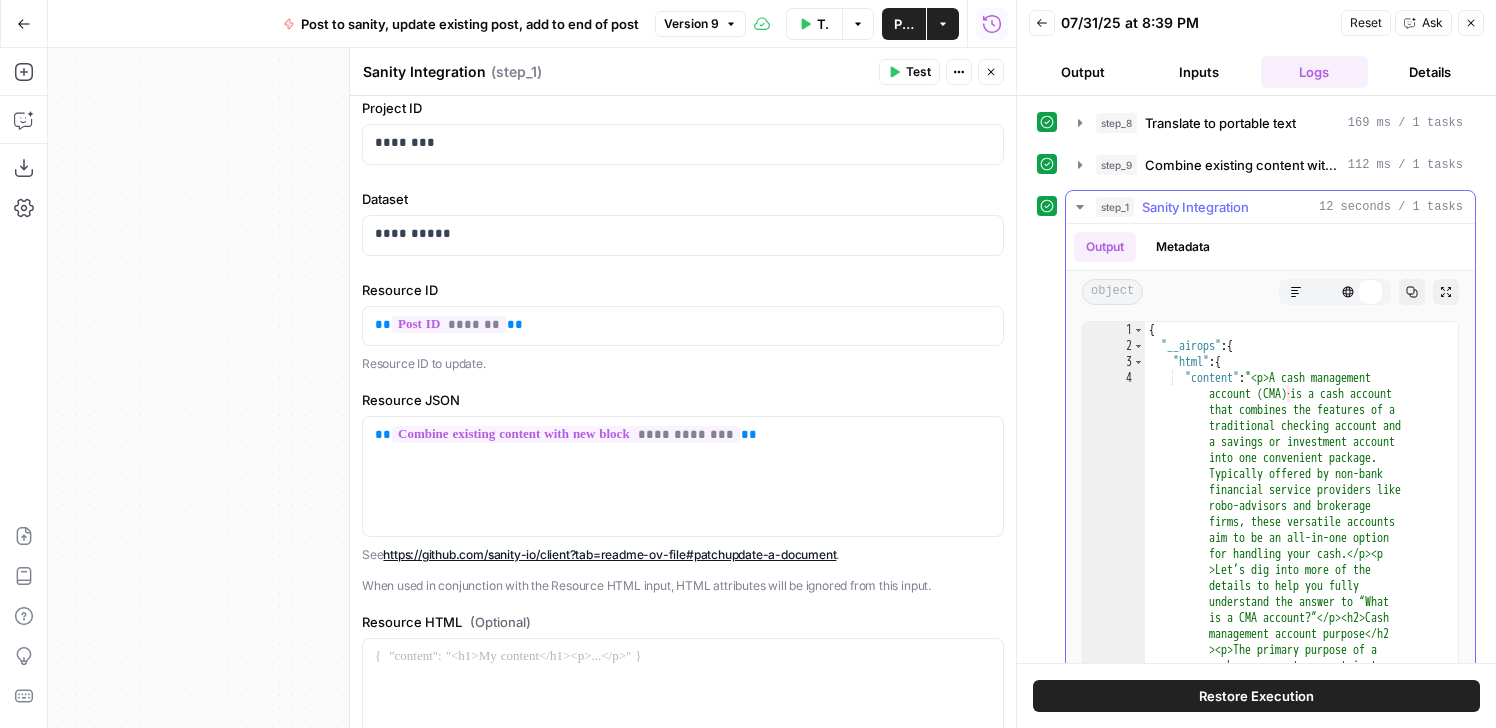 scroll, scrollTop: 0, scrollLeft: 0, axis: both 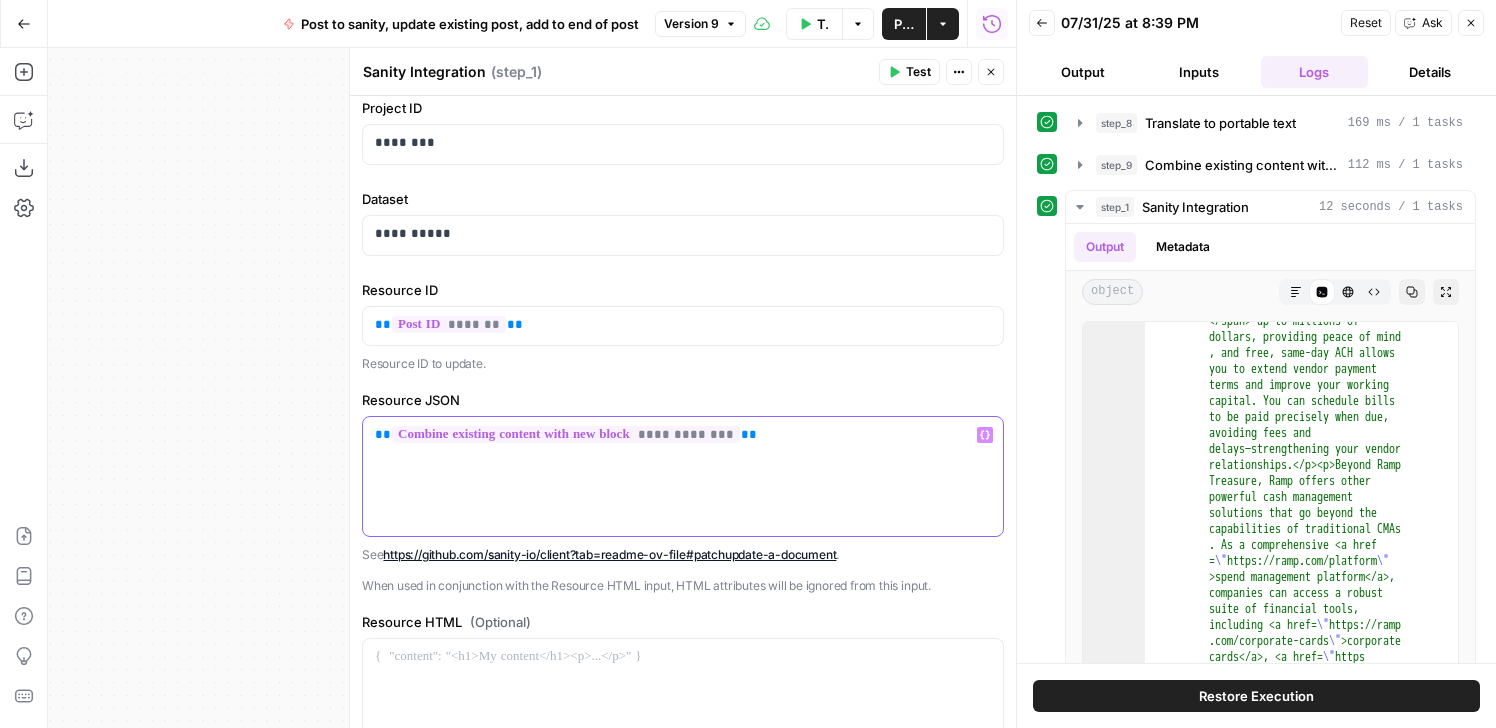 click on "**" at bounding box center (383, 434) 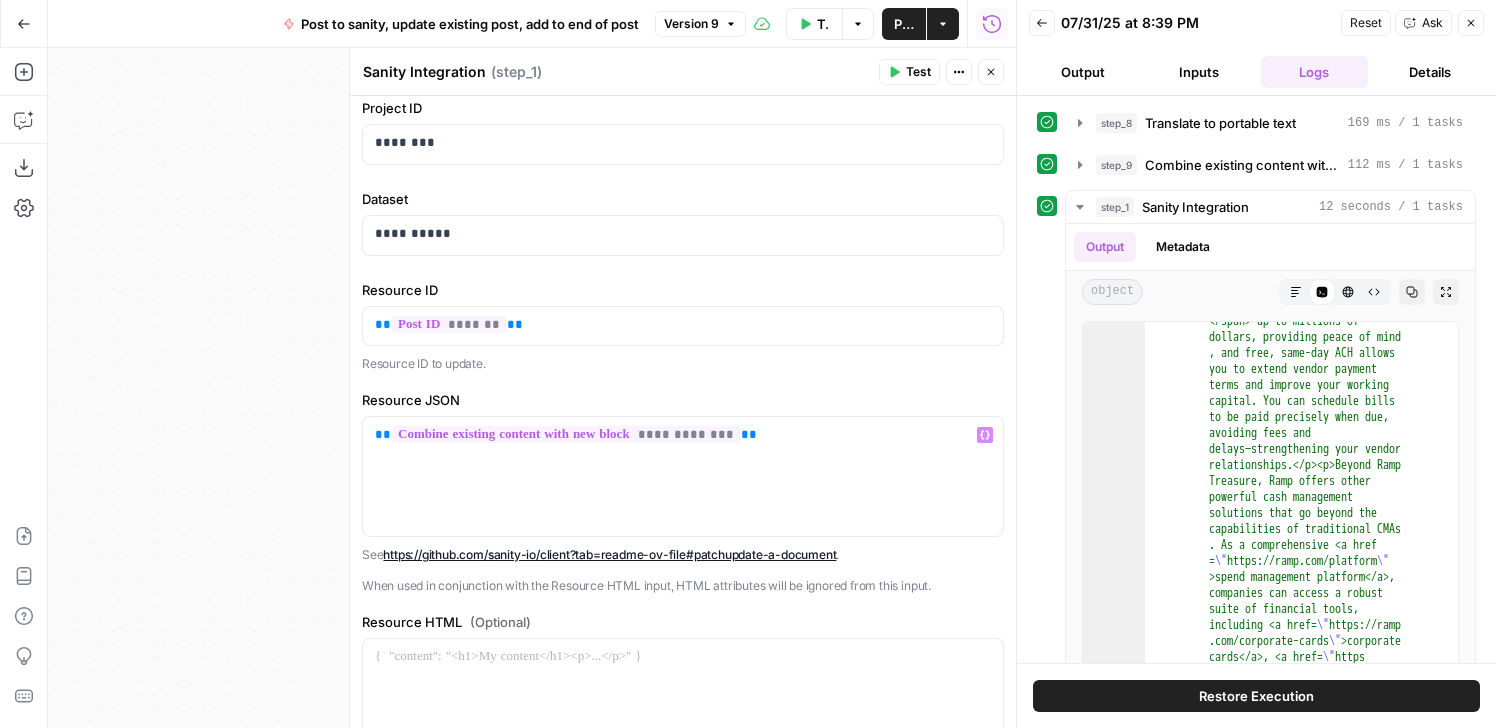 click on "Resource JSON" at bounding box center [683, 400] 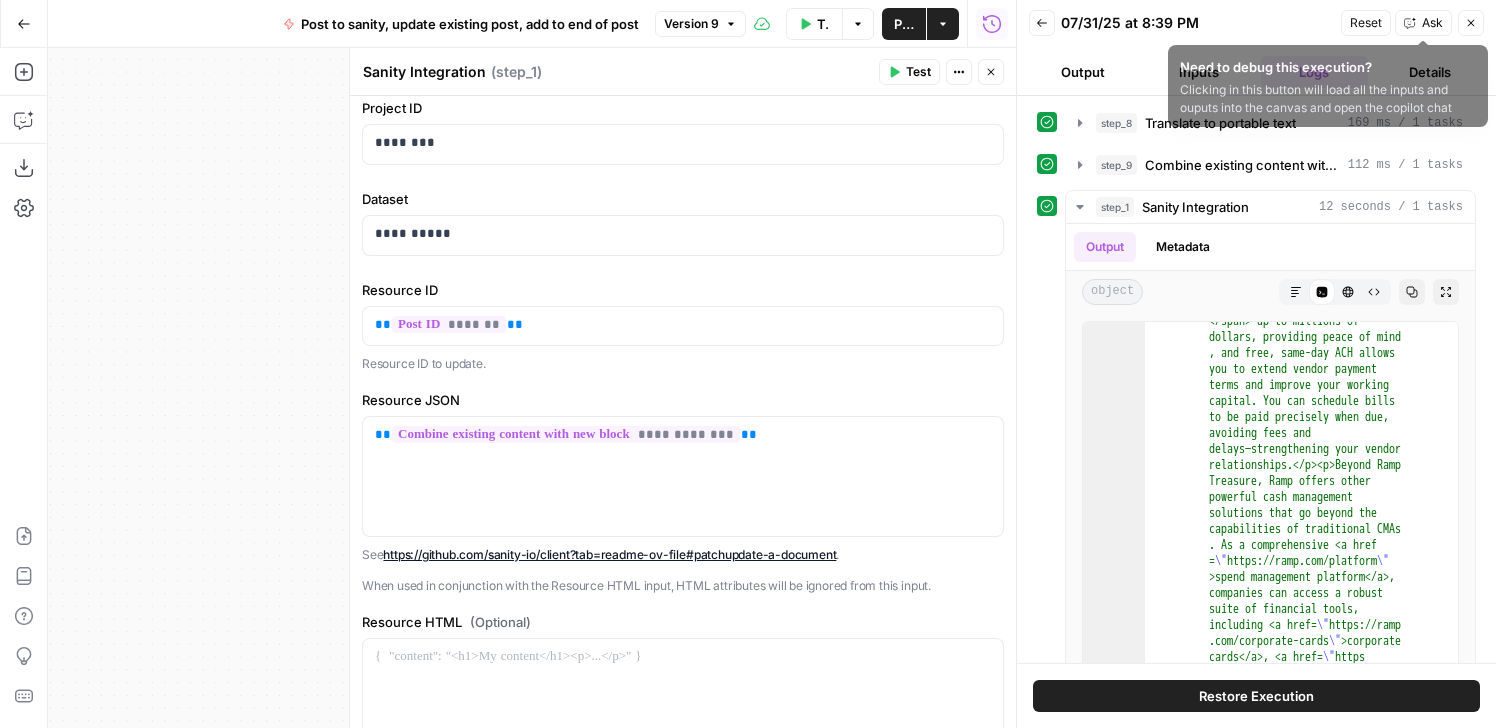 click 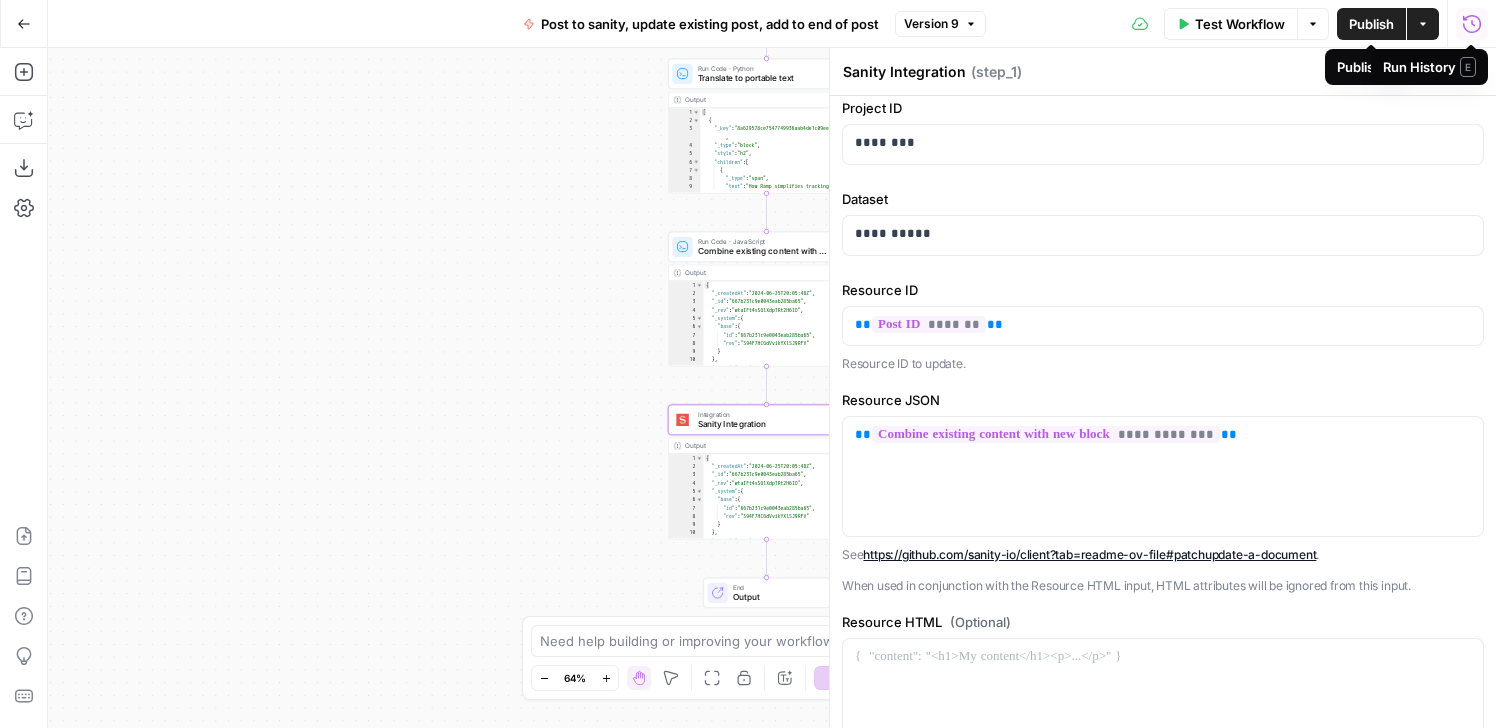 click on "Publish" at bounding box center [1371, 24] 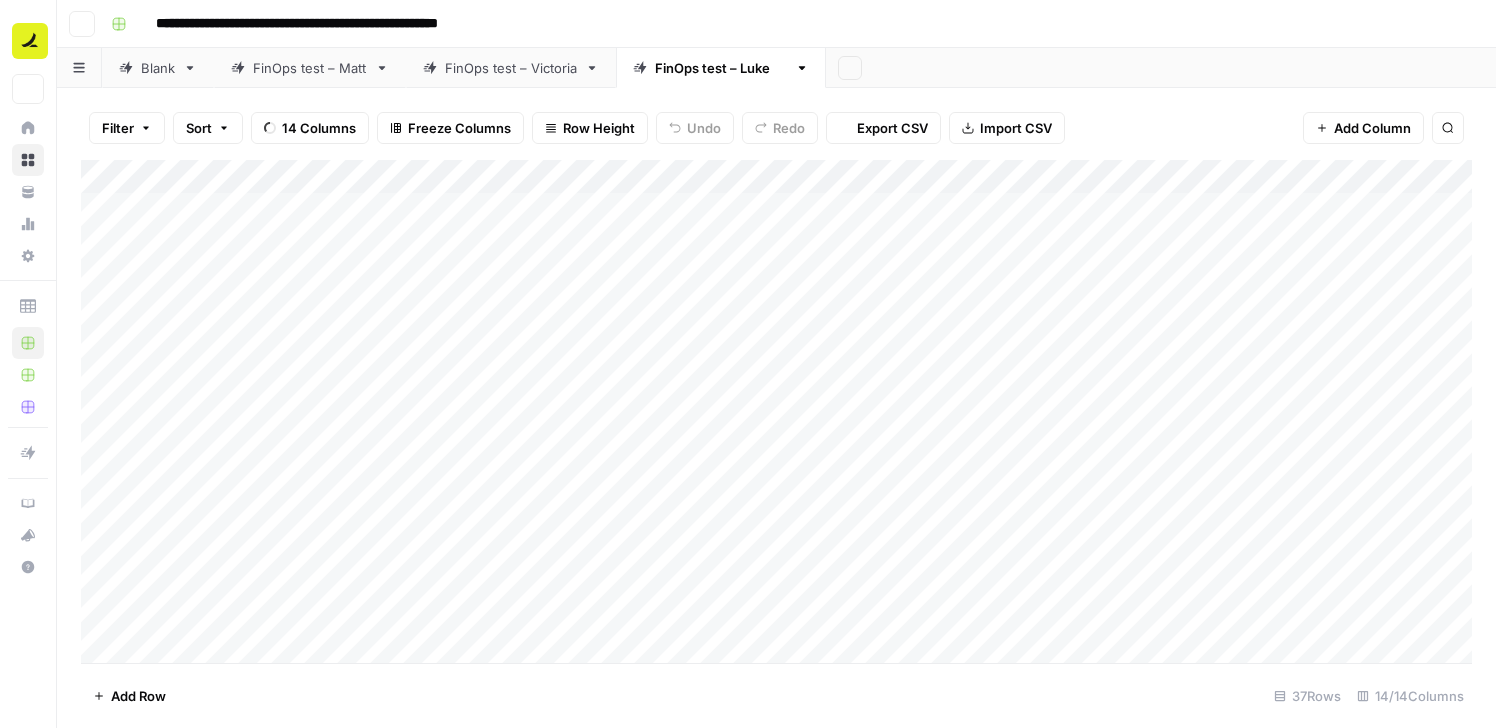 scroll, scrollTop: 0, scrollLeft: 0, axis: both 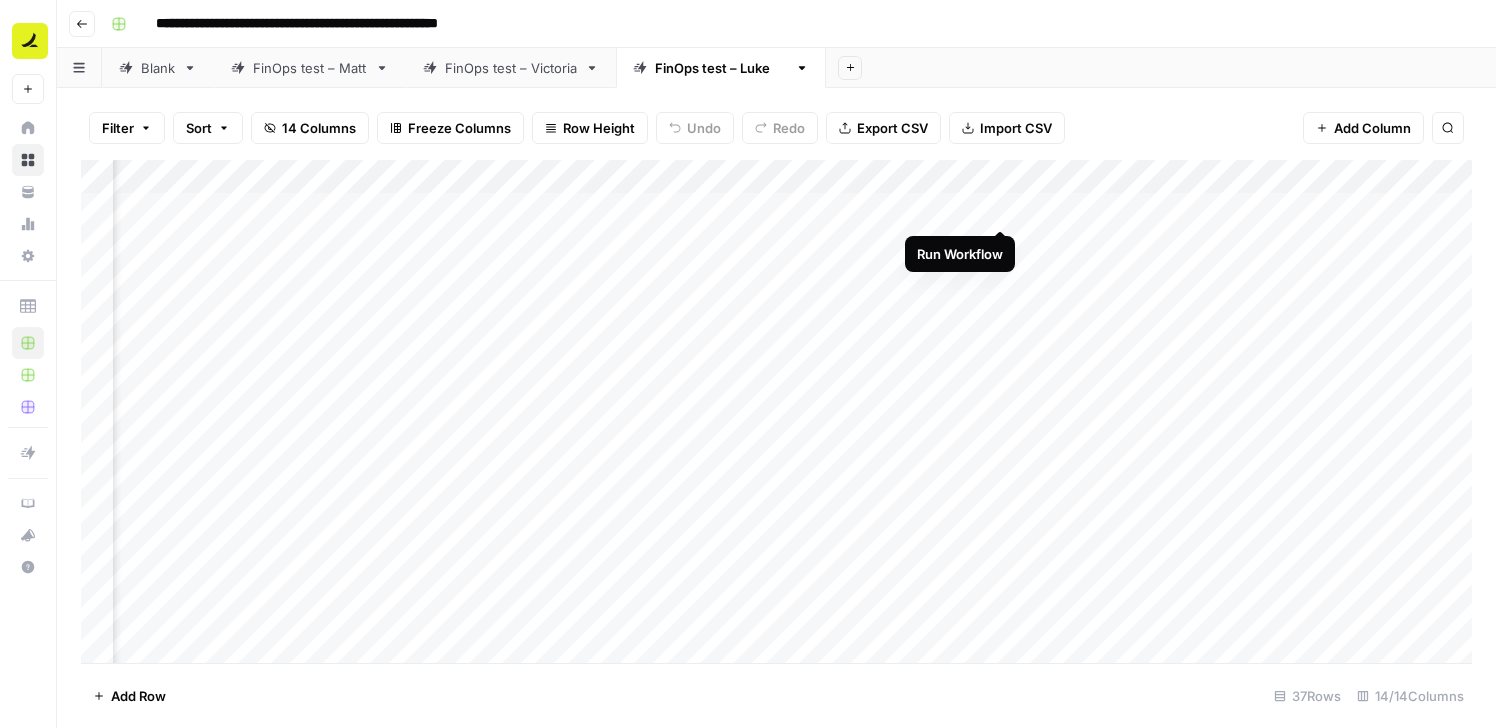 click on "Add Column" at bounding box center [776, 411] 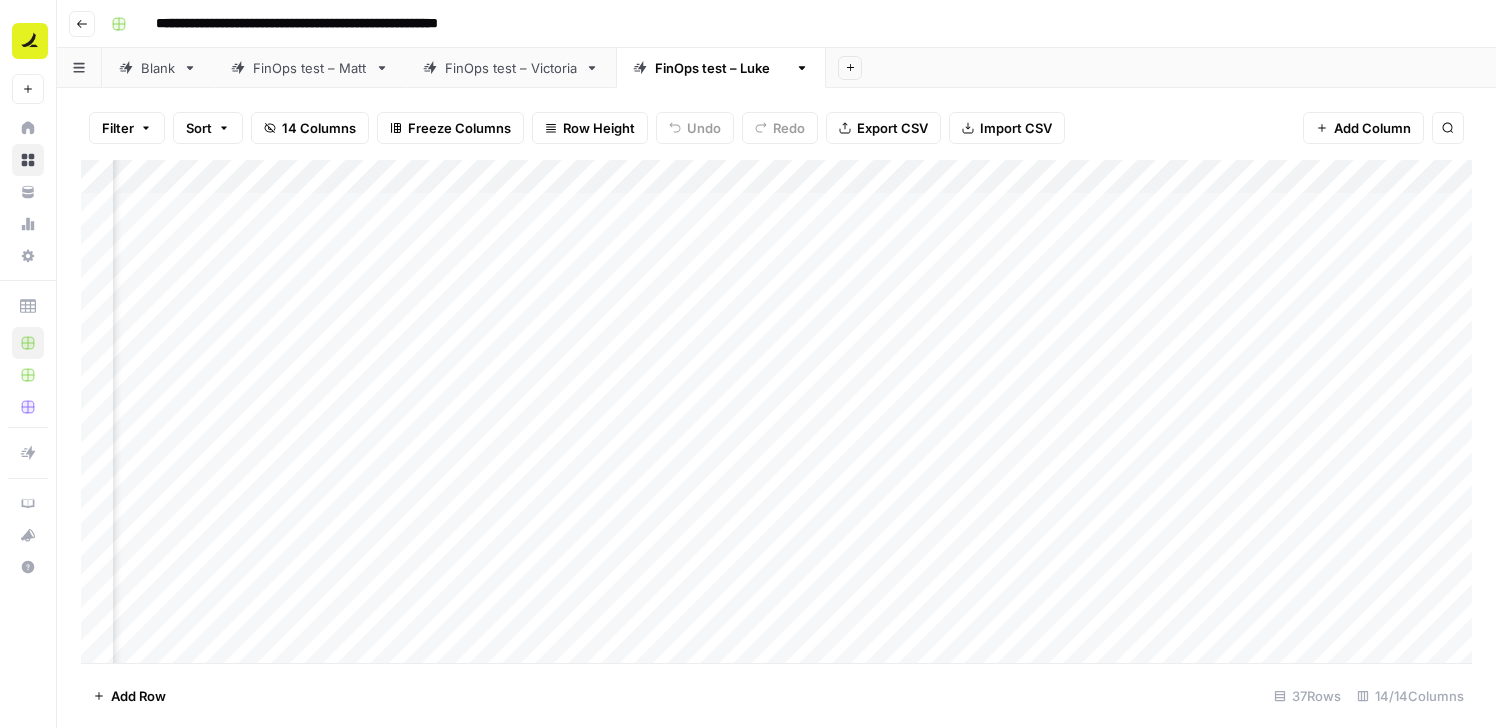 click on "Add Column" at bounding box center [776, 411] 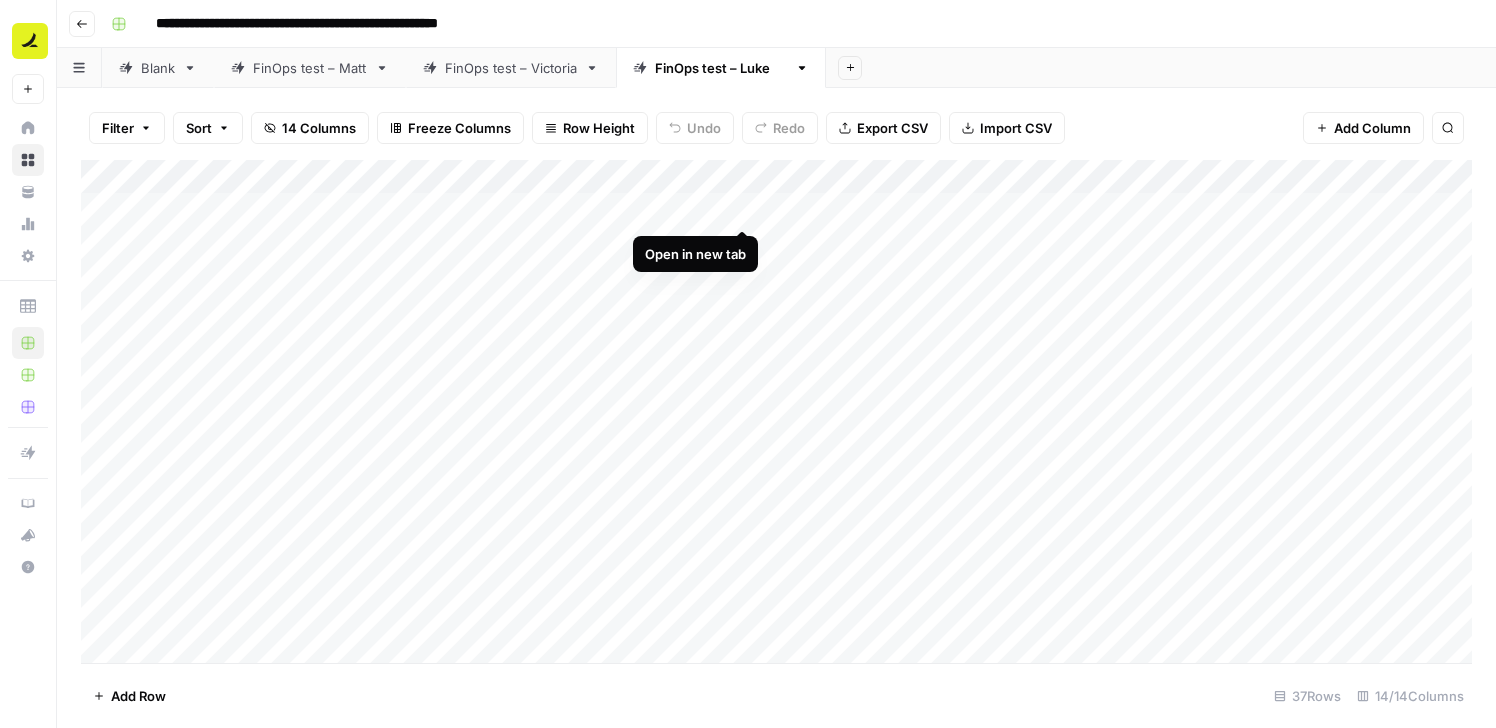 click on "Add Column" at bounding box center (776, 411) 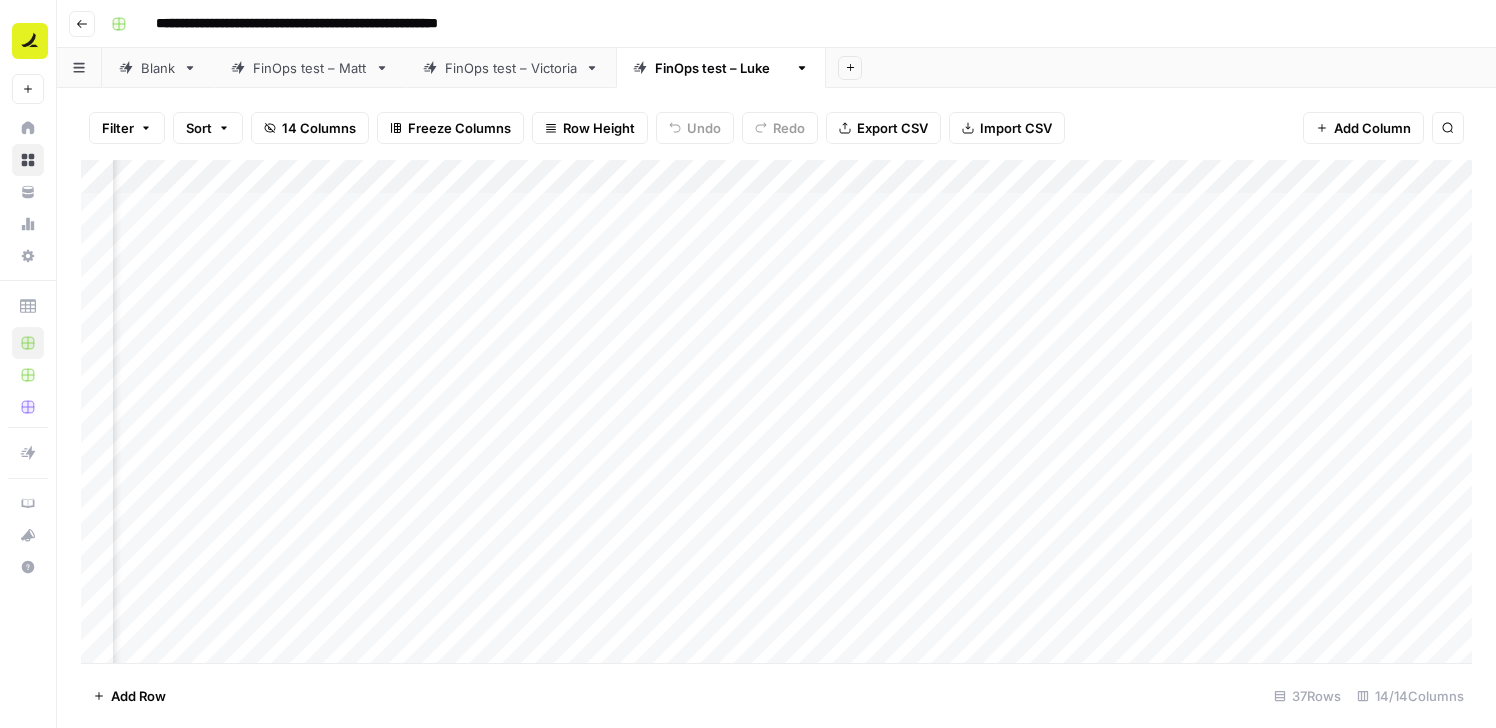 scroll, scrollTop: 0, scrollLeft: 923, axis: horizontal 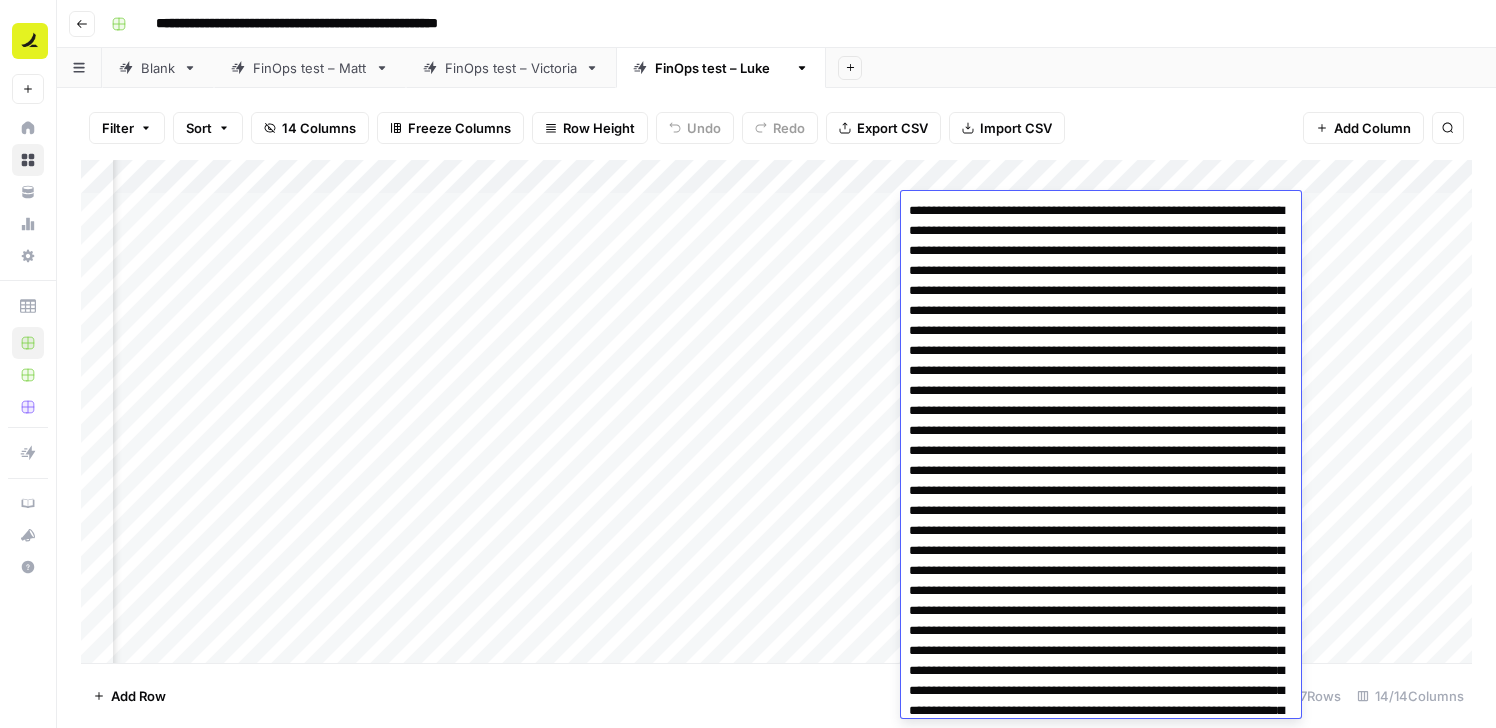 click at bounding box center (1101, 9261) 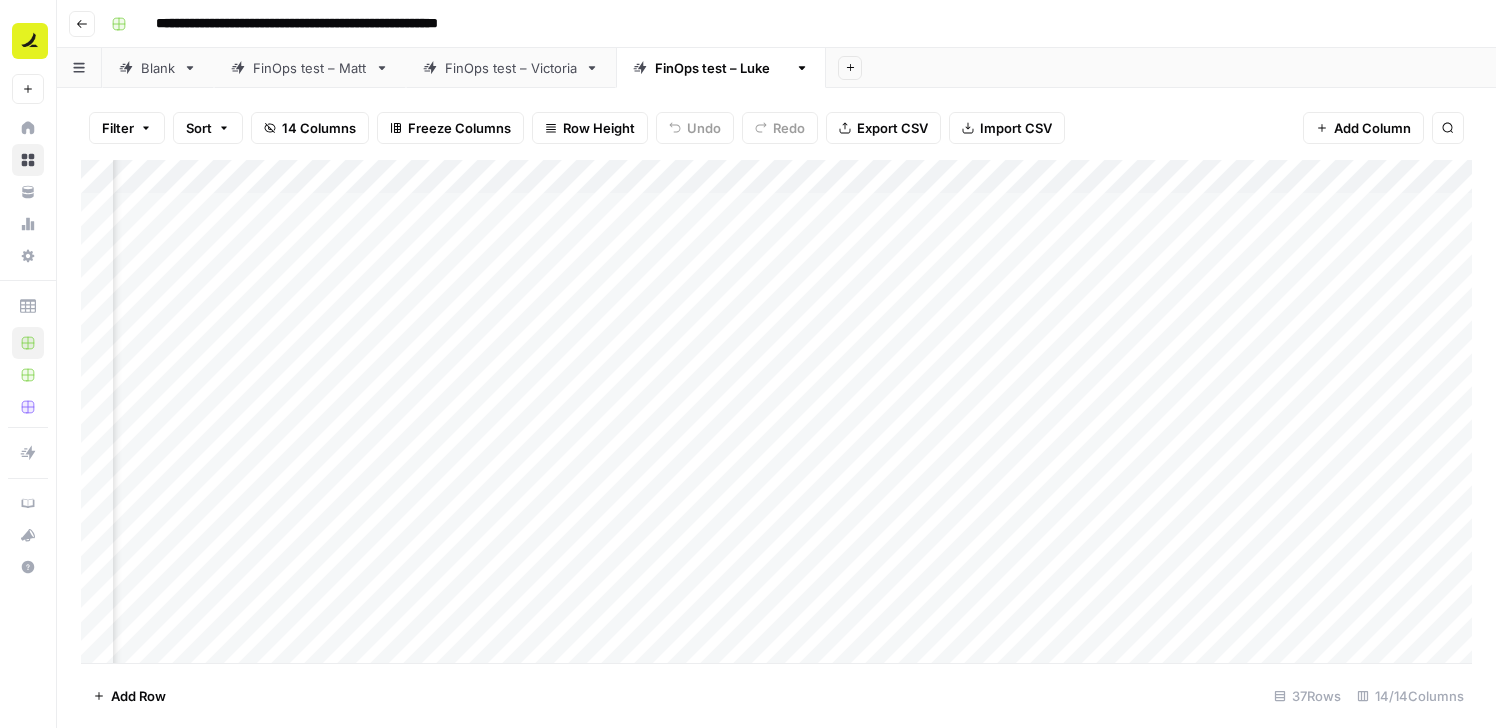 click on "Filter Sort 14 Columns Freeze Columns Row Height Undo Redo Export CSV Import CSV Add Column Search" at bounding box center (776, 128) 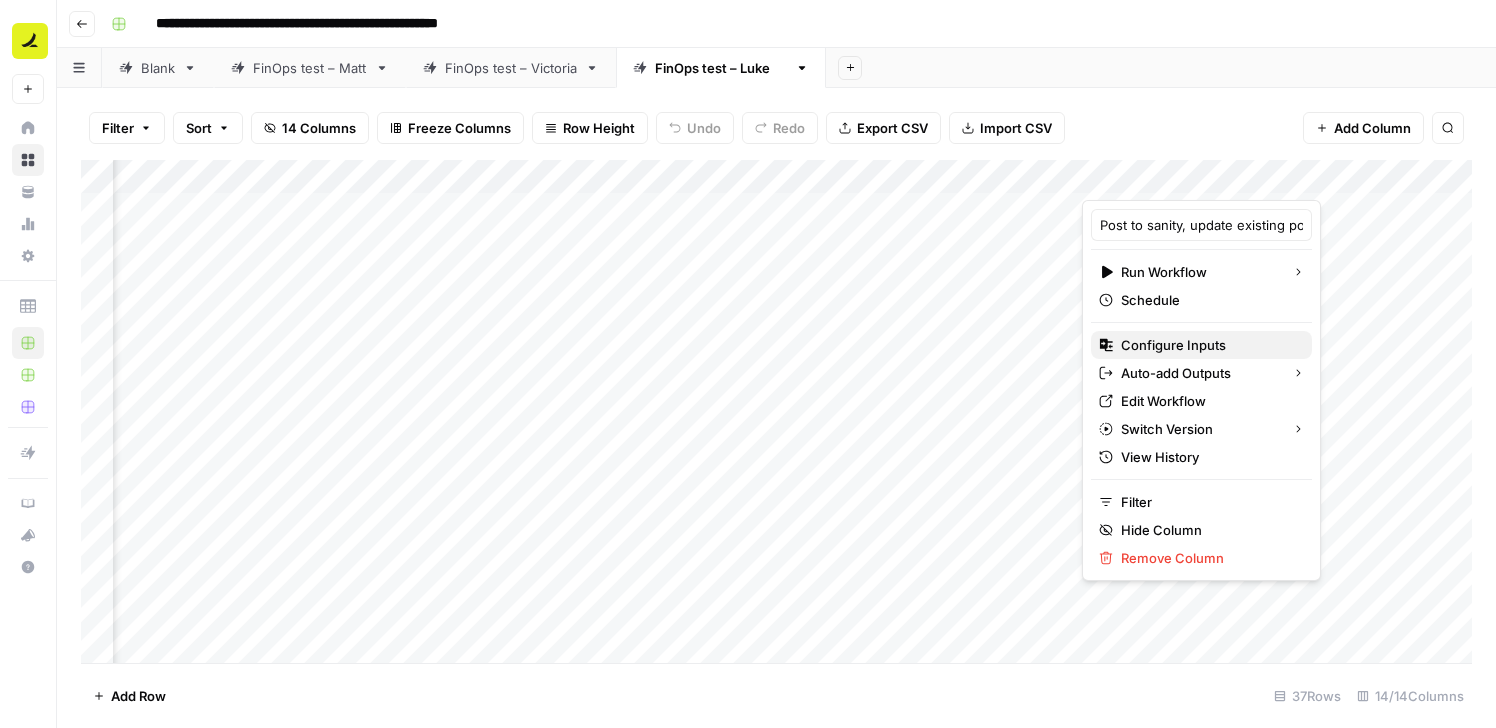 click on "Configure Inputs" at bounding box center [1208, 345] 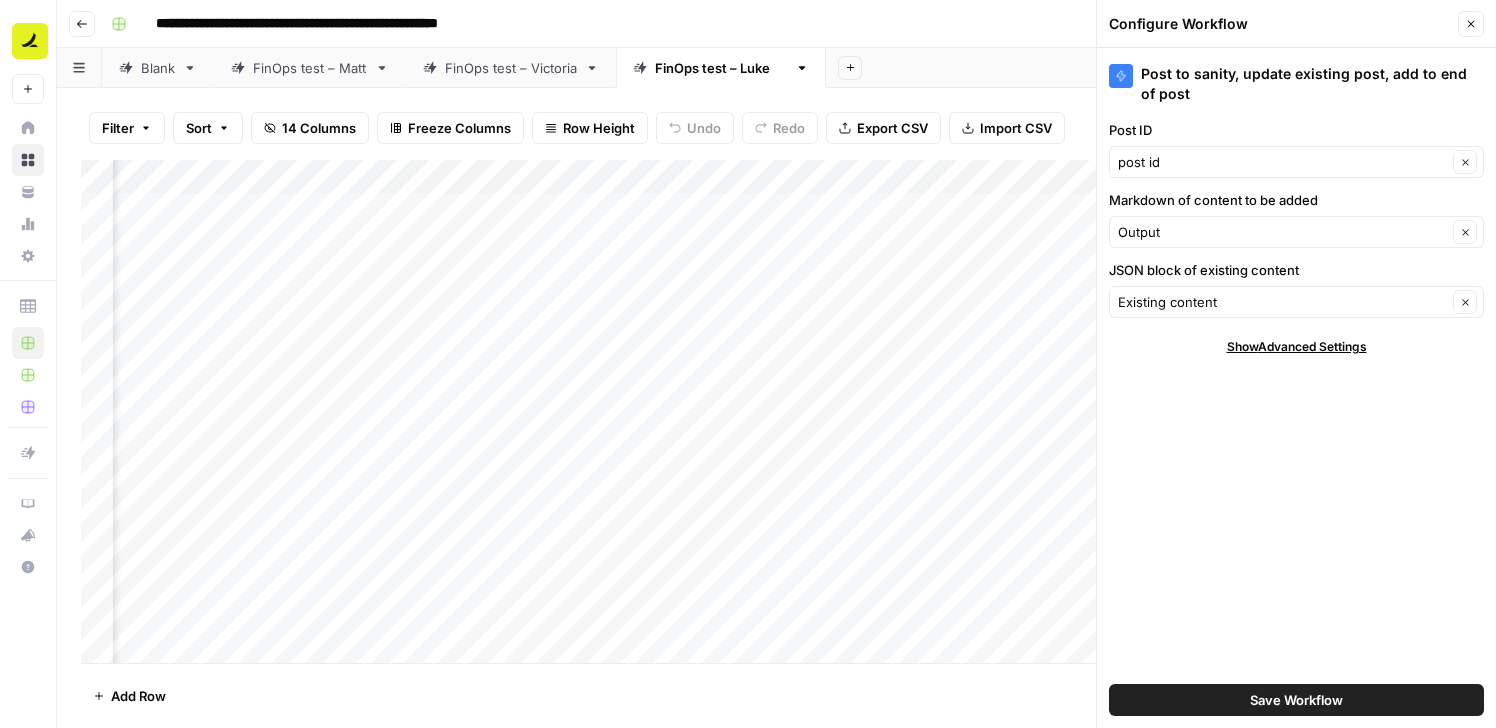 scroll, scrollTop: 0, scrollLeft: 1256, axis: horizontal 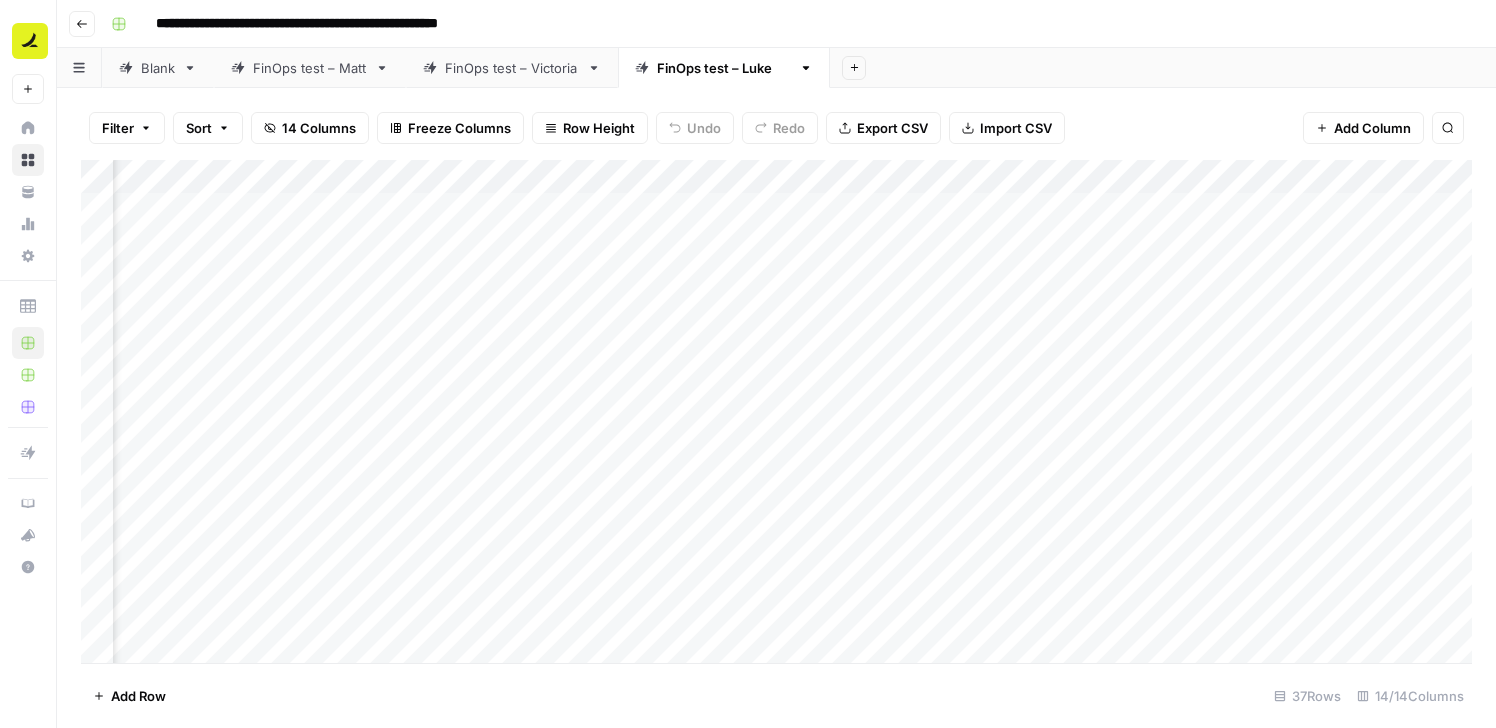 click on "Add Column" at bounding box center [776, 411] 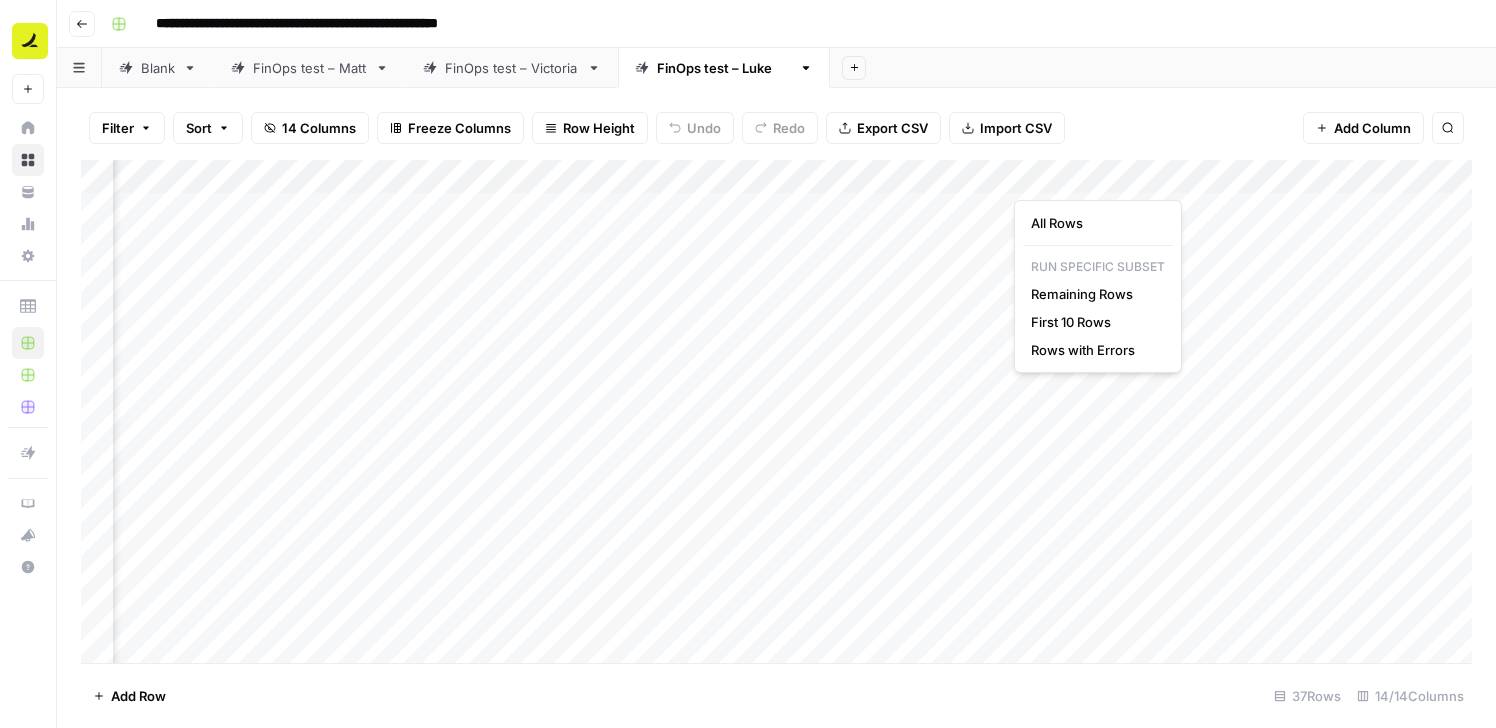 click on "Add Column" at bounding box center [776, 411] 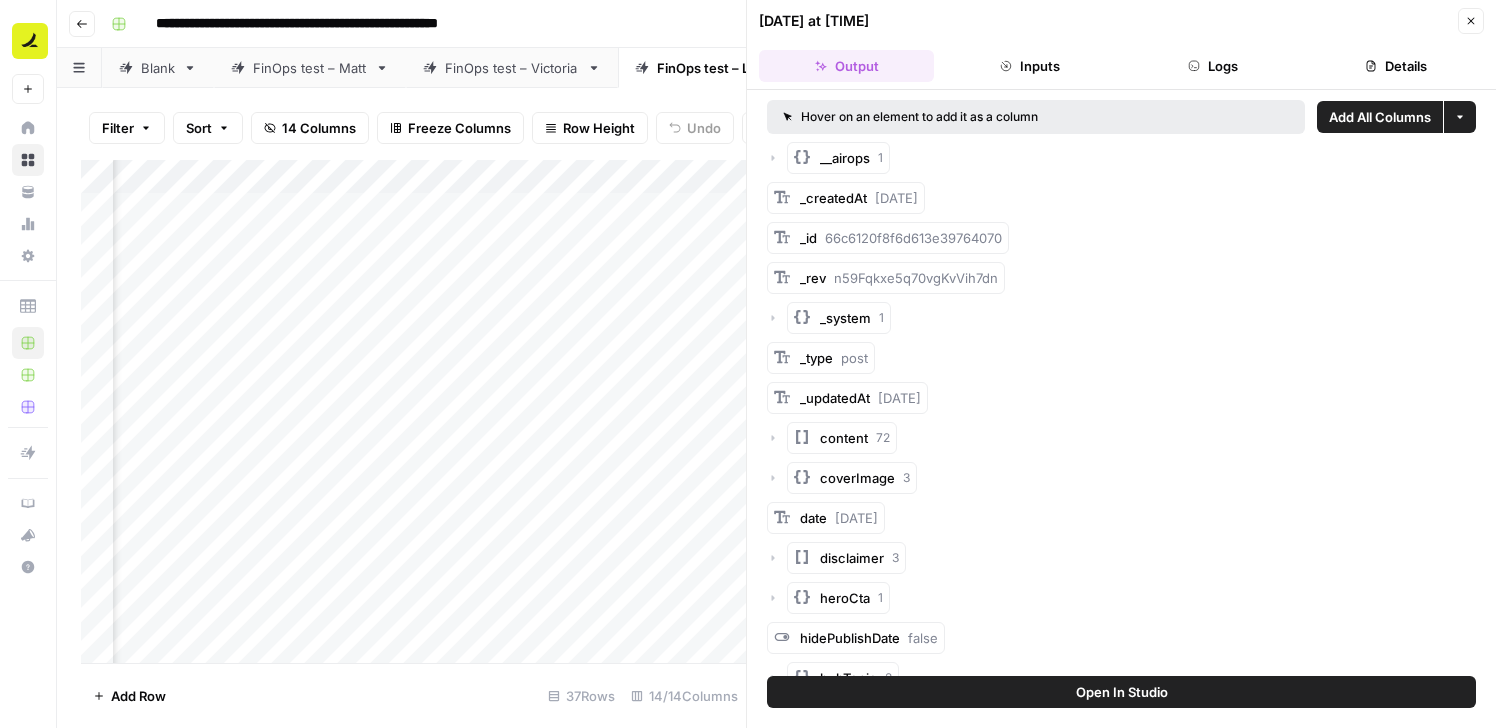 click on "Close" at bounding box center [1471, 21] 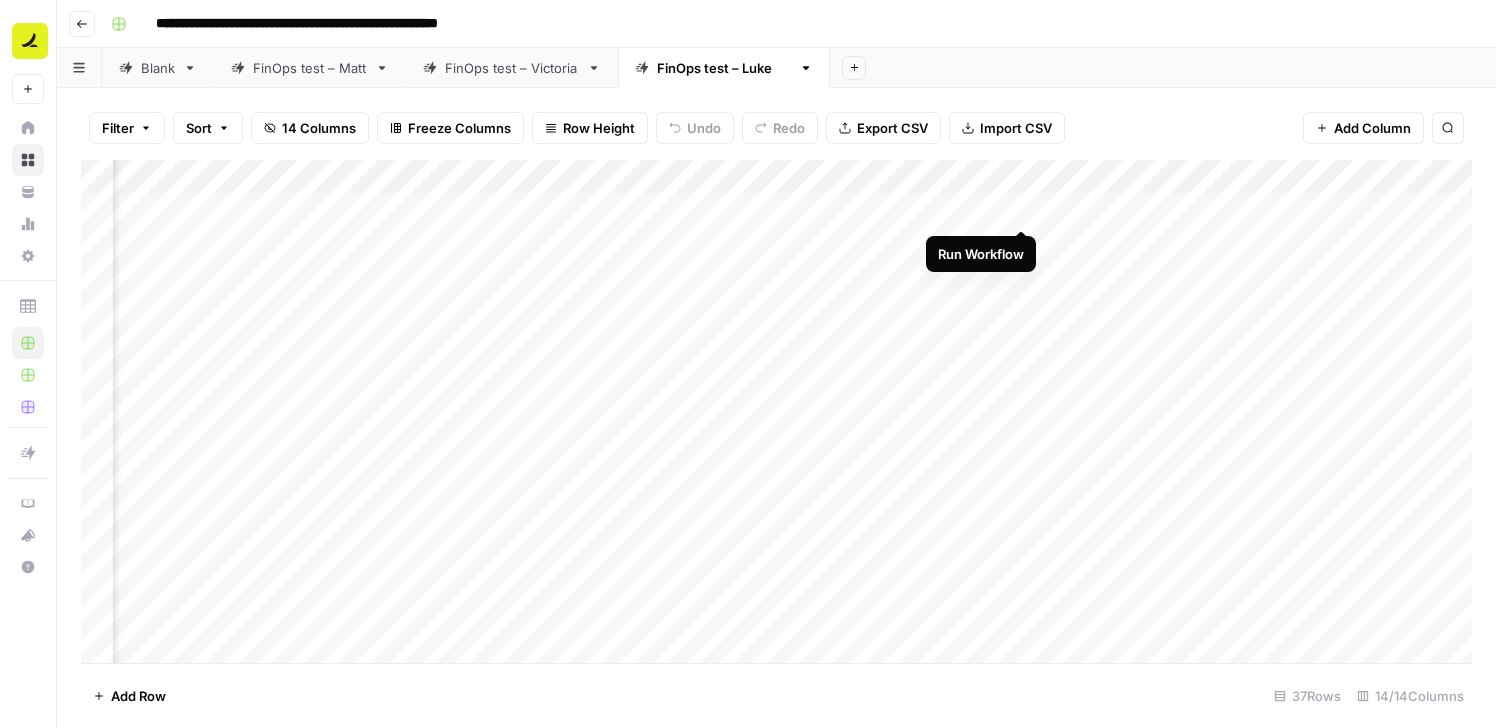 click on "Add Column" at bounding box center [776, 411] 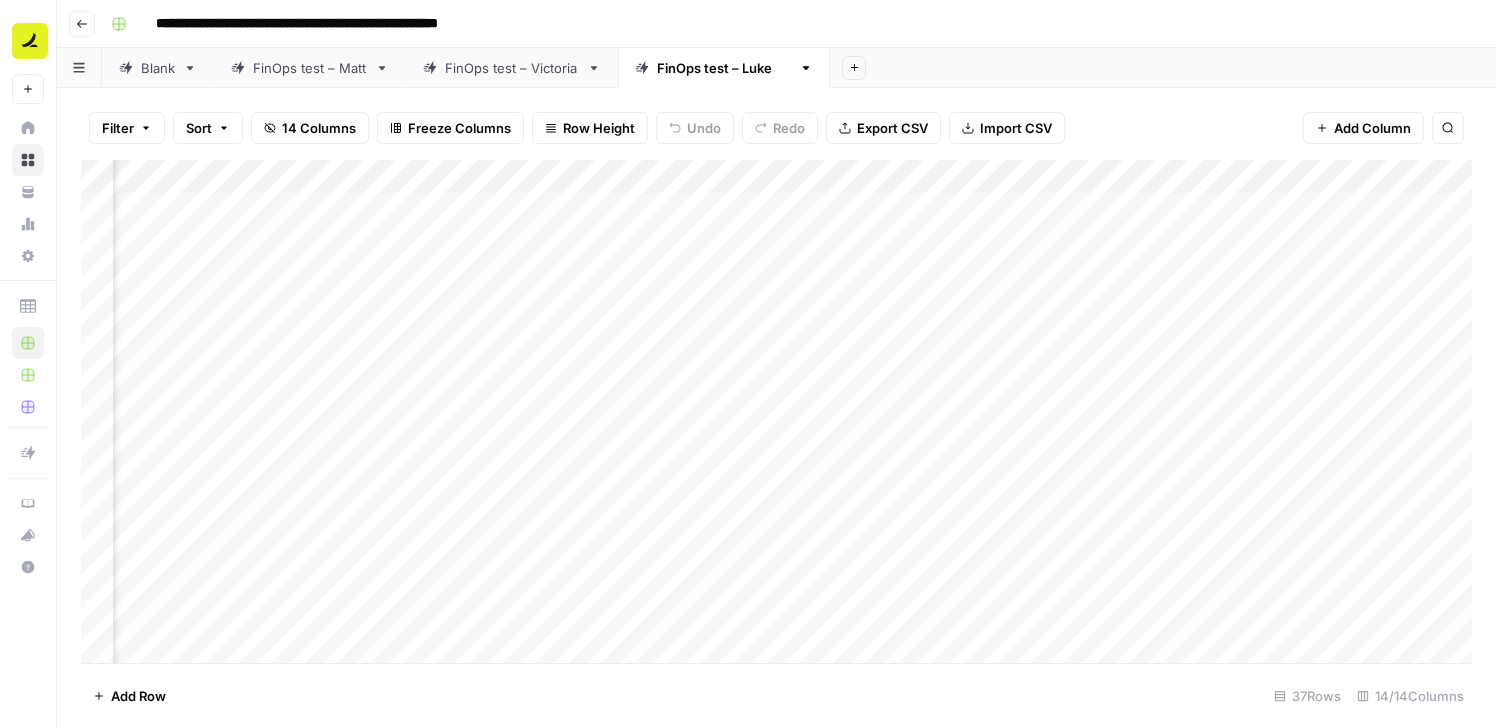 scroll, scrollTop: 0, scrollLeft: 0, axis: both 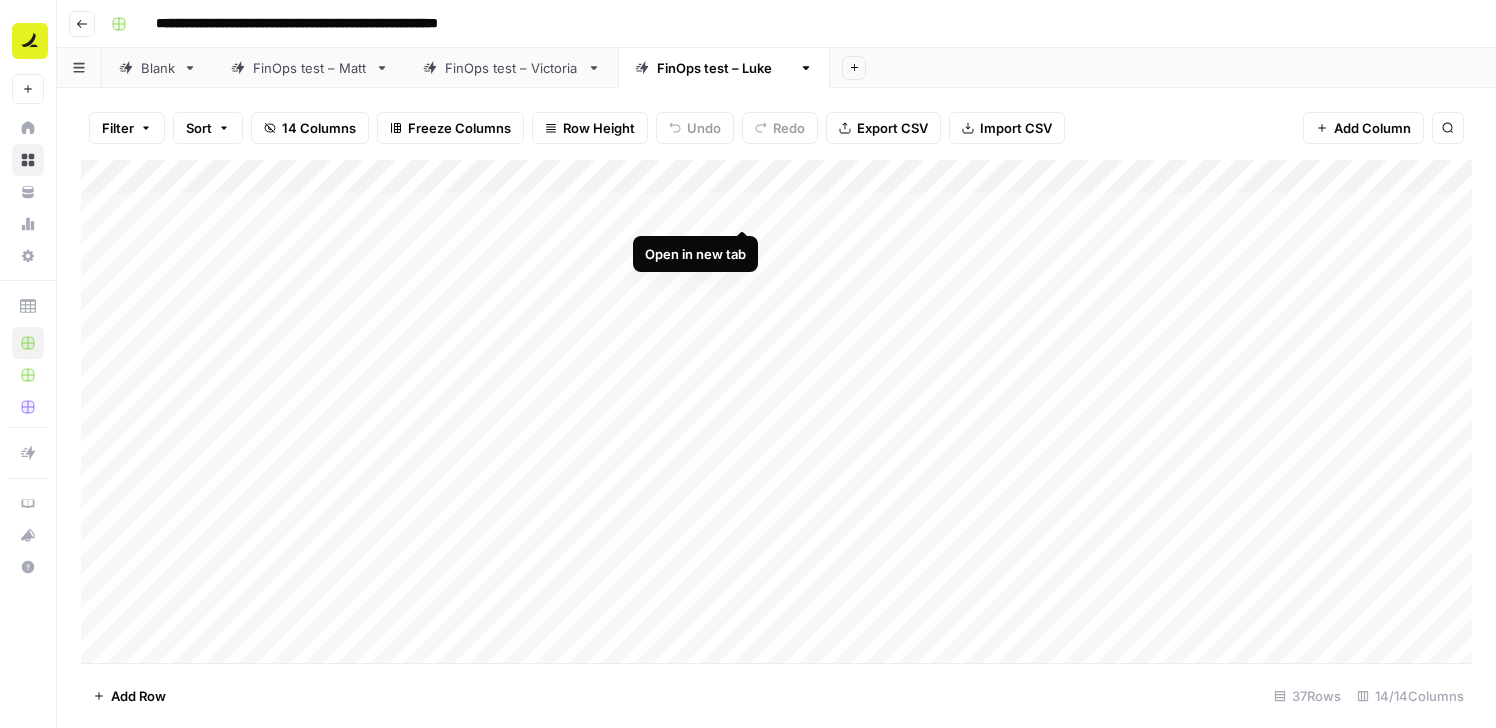 click on "Add Column" at bounding box center [776, 411] 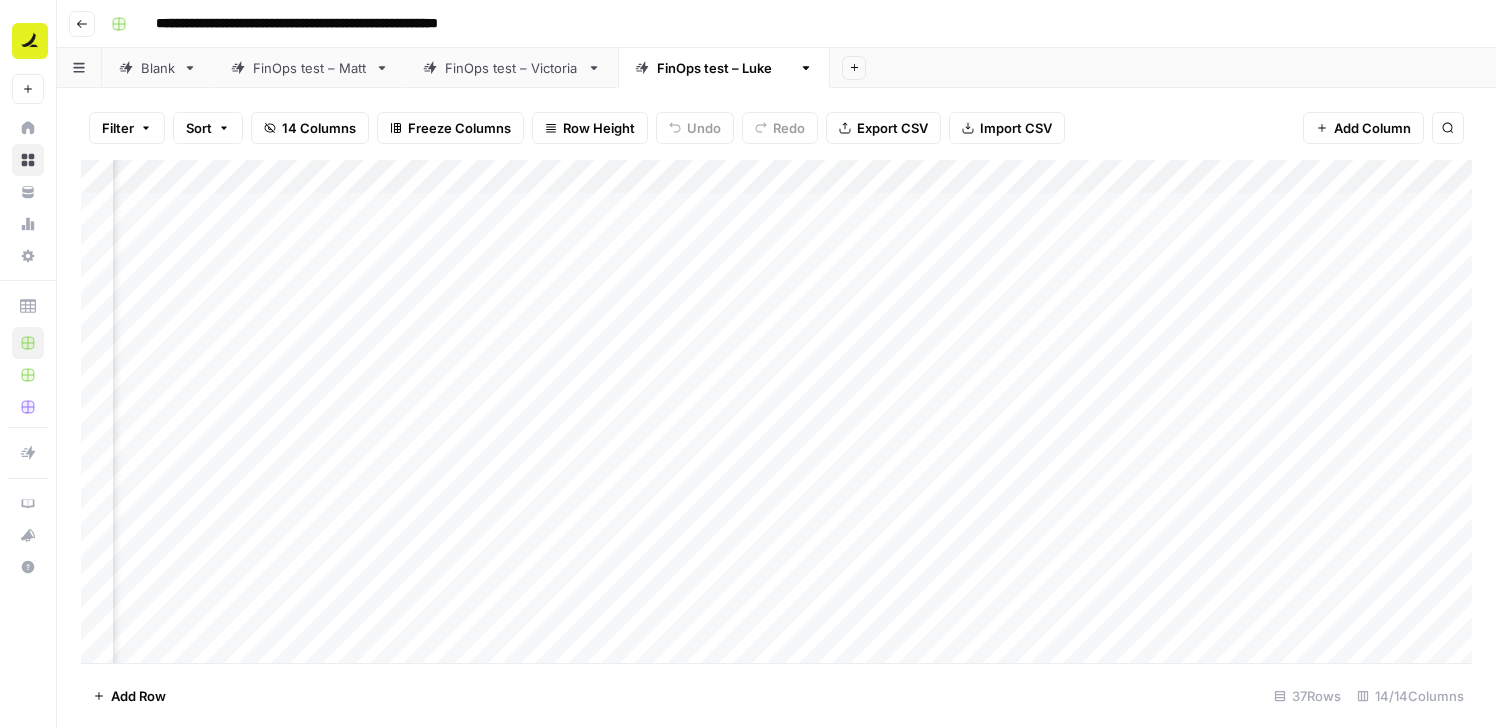scroll, scrollTop: 0, scrollLeft: 421, axis: horizontal 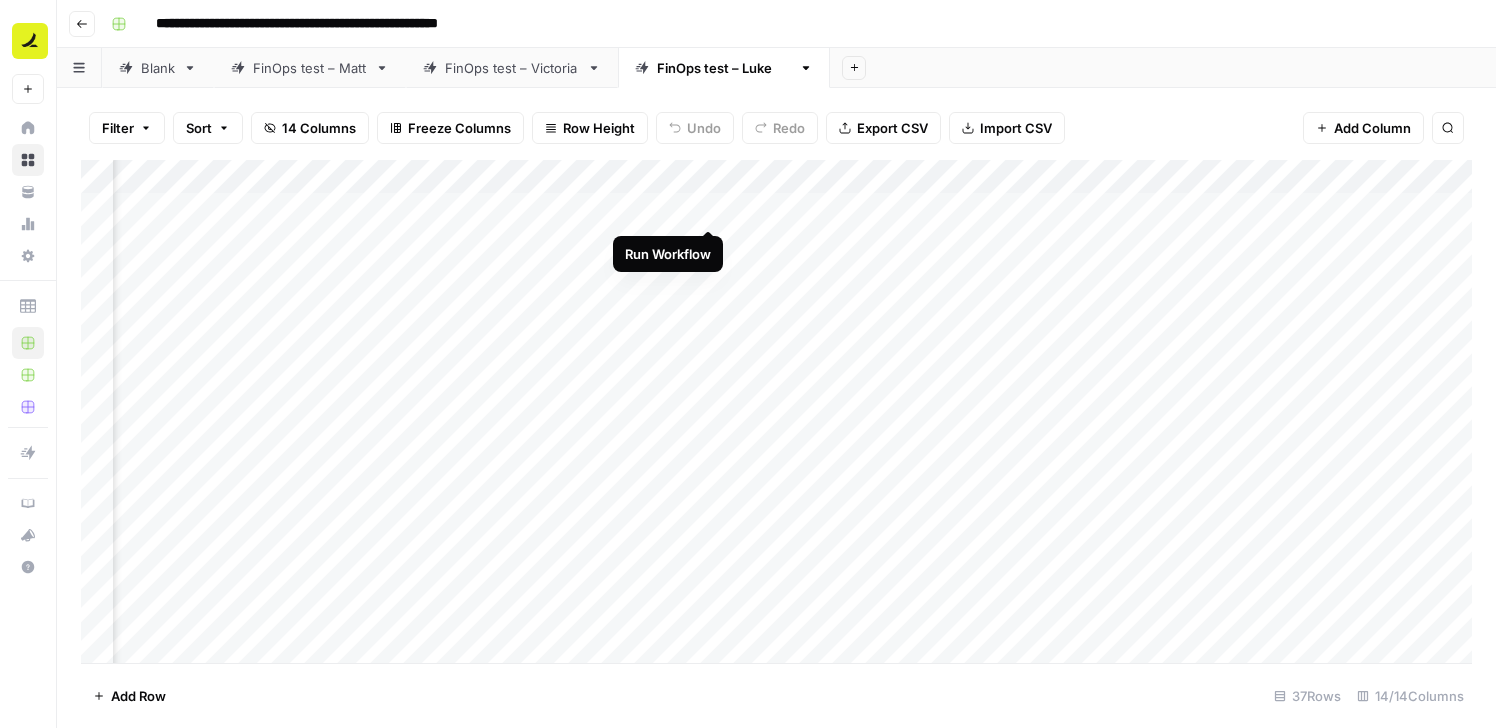 click on "Add Column" at bounding box center [776, 411] 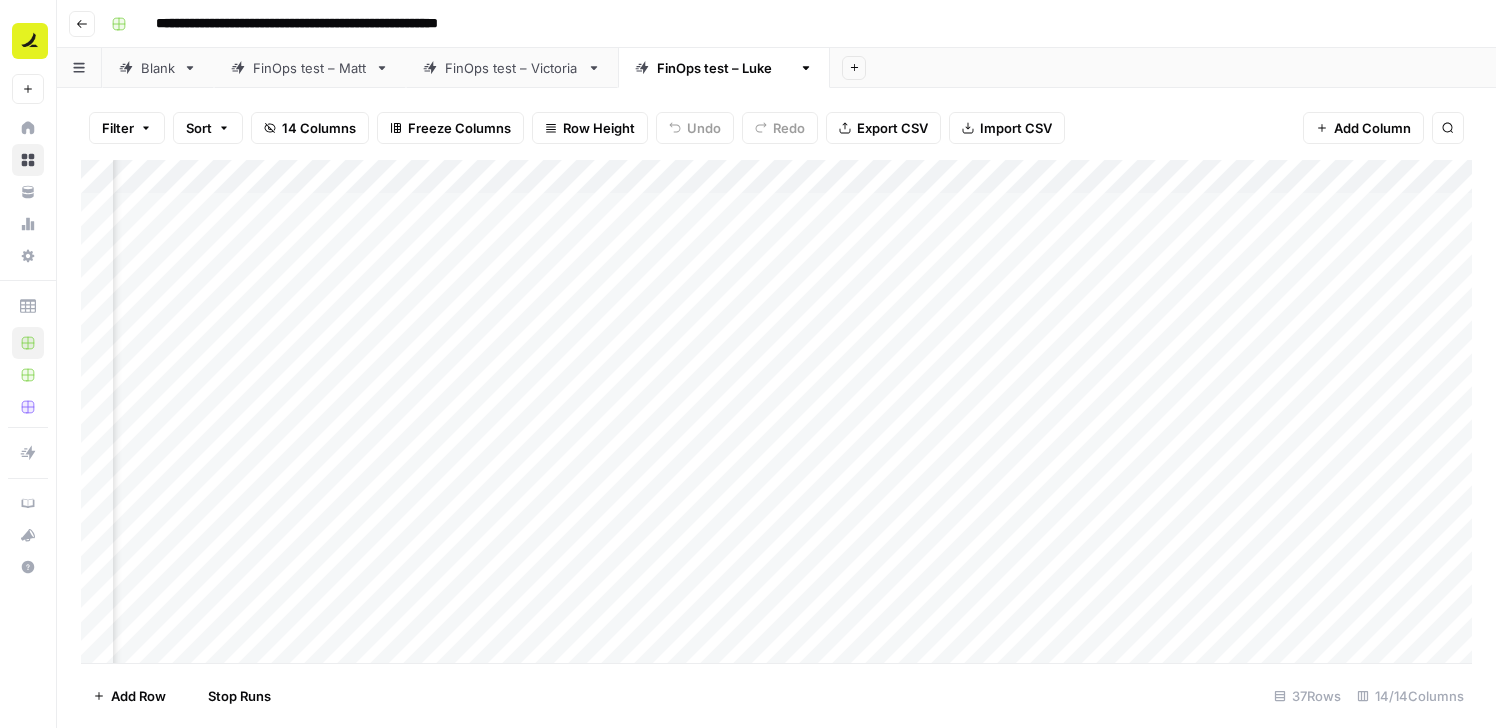 scroll, scrollTop: 0, scrollLeft: 594, axis: horizontal 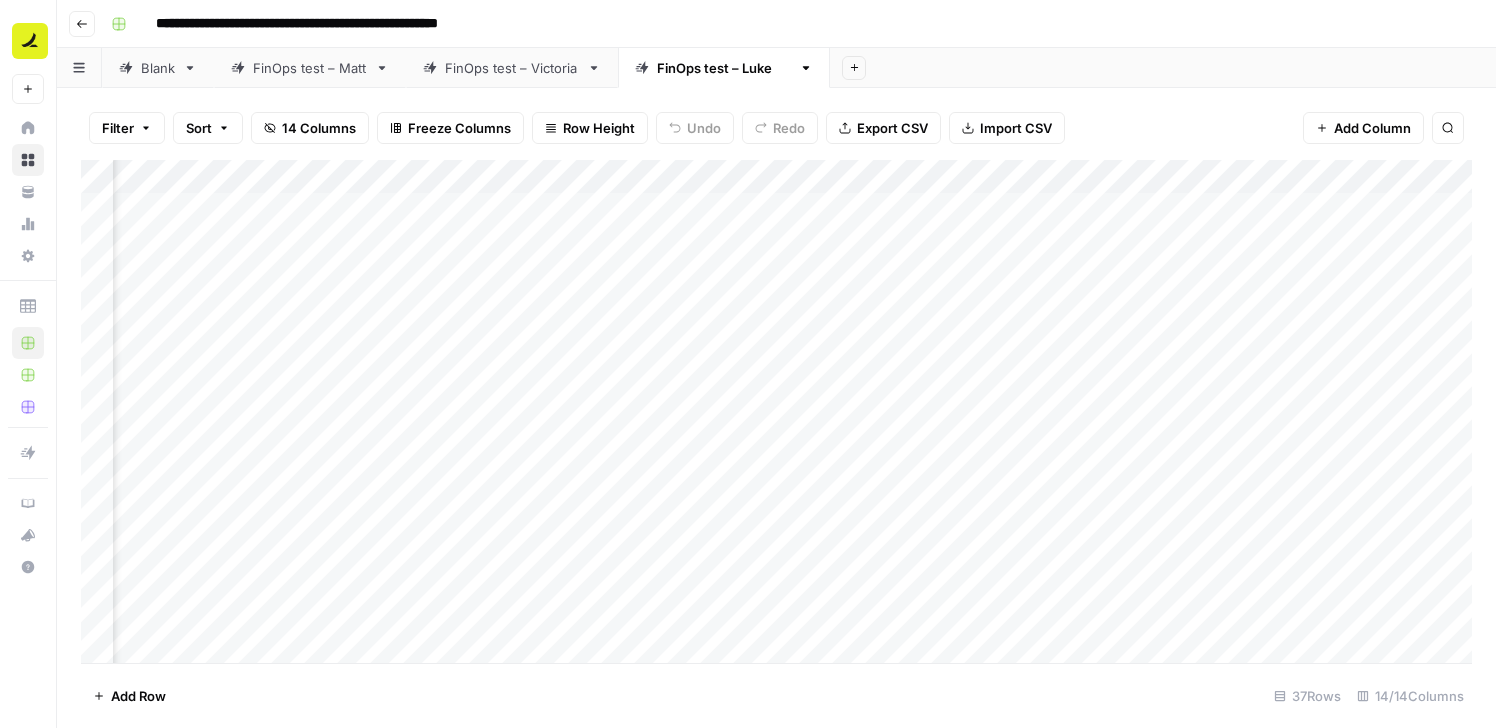 click on "Add Column" at bounding box center [776, 411] 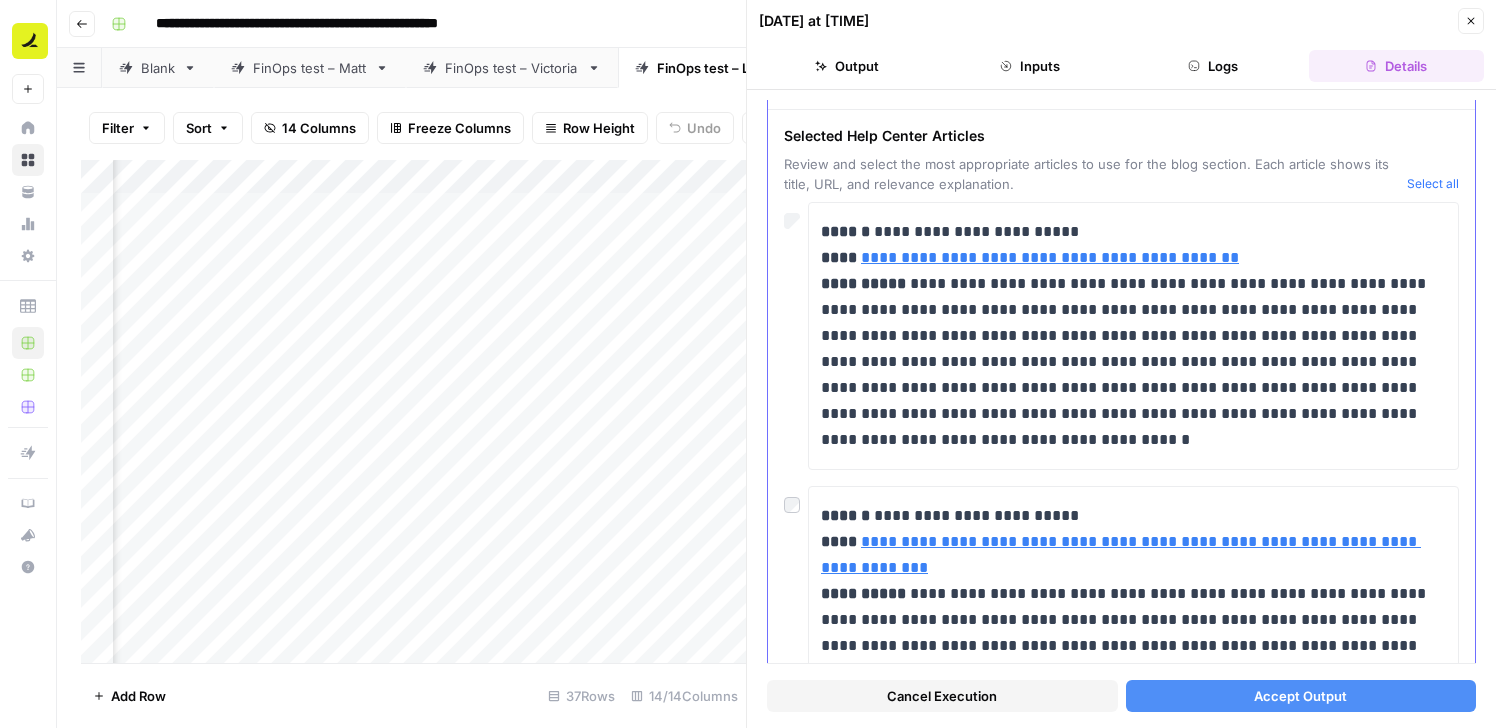 scroll, scrollTop: 188, scrollLeft: 0, axis: vertical 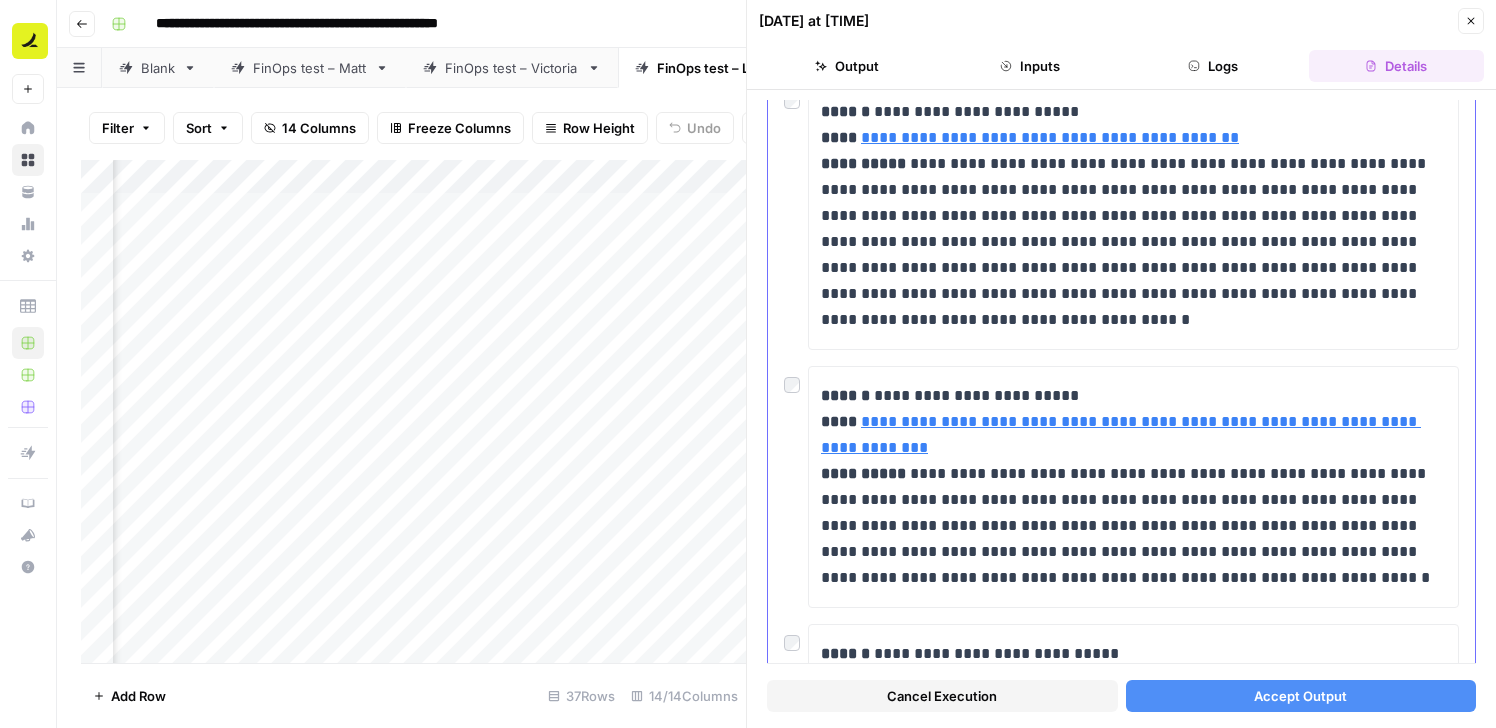 click on "**********" at bounding box center (1121, 487) 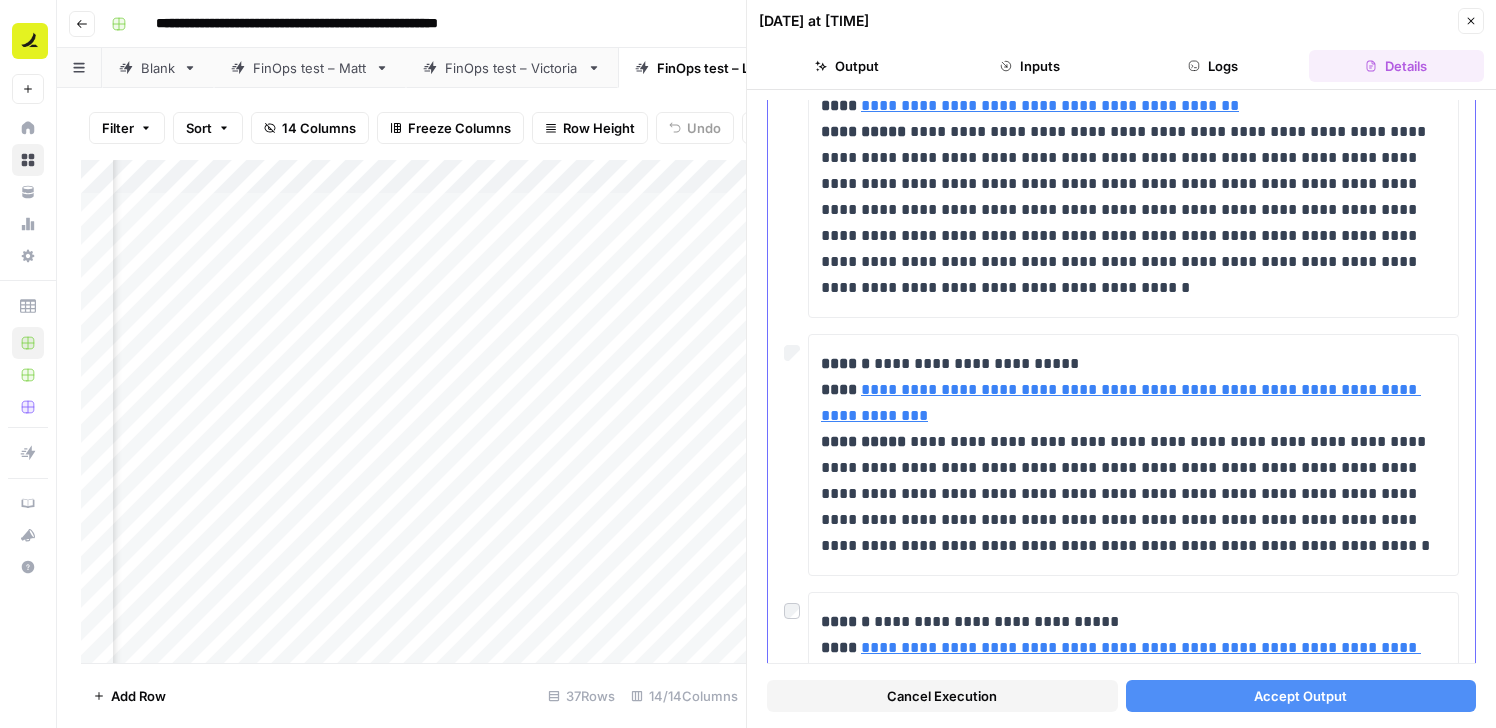 scroll, scrollTop: 261, scrollLeft: 0, axis: vertical 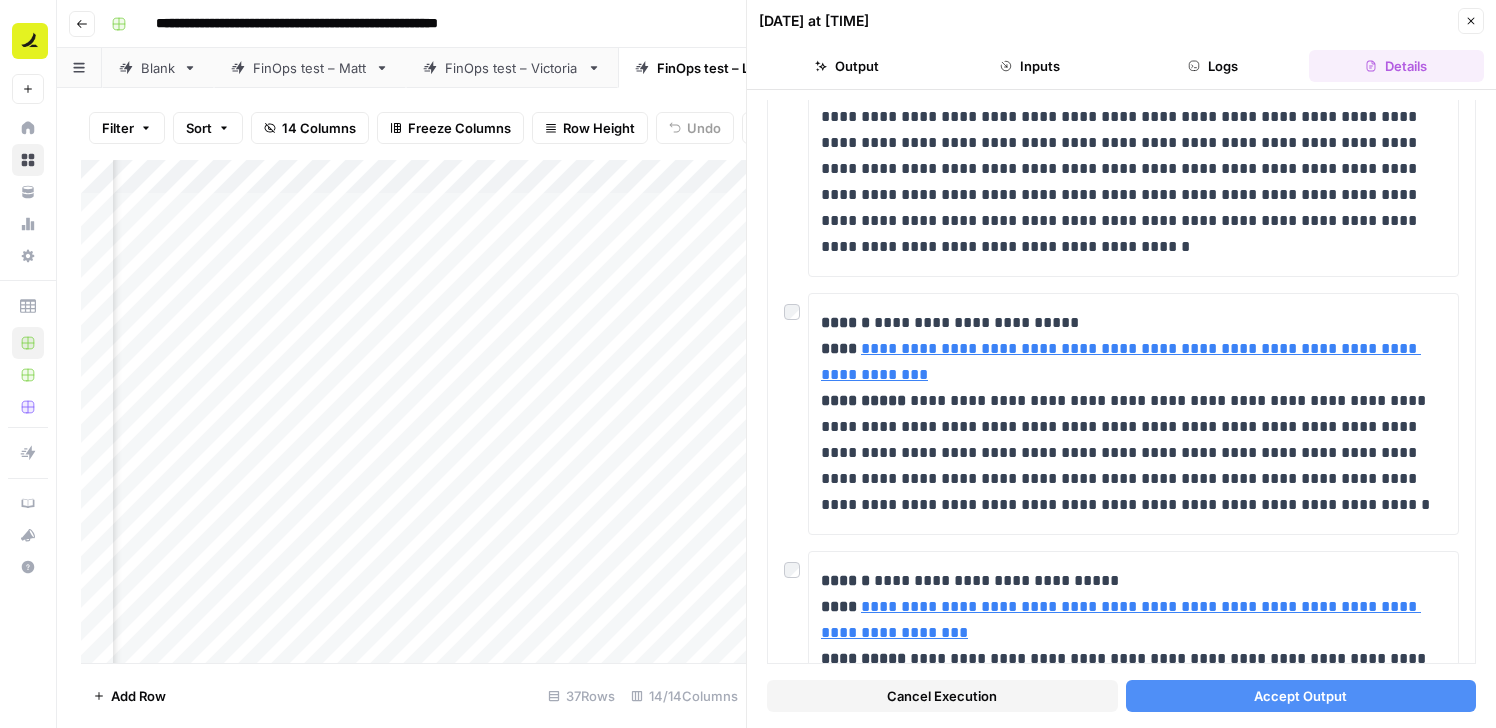 click on "Accept Output" at bounding box center [1301, 696] 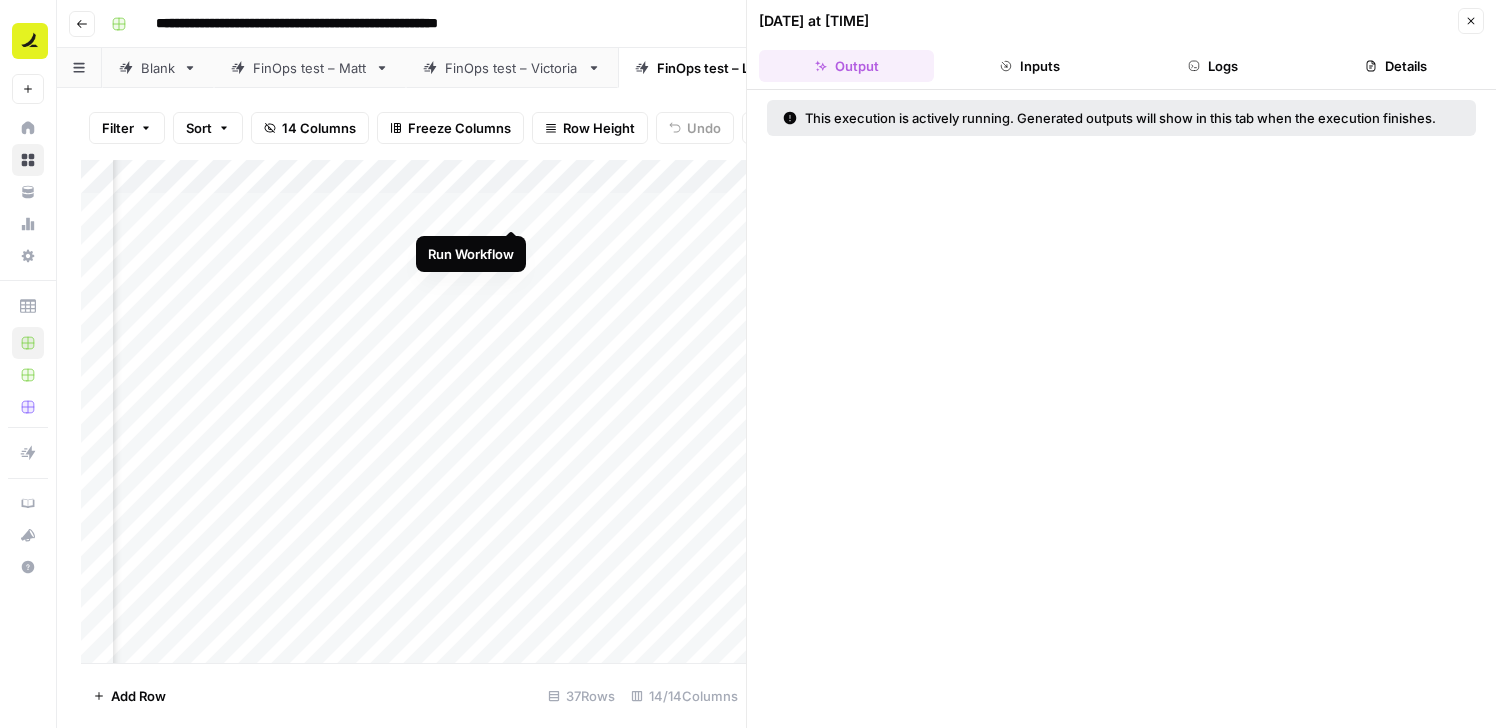 scroll, scrollTop: 0, scrollLeft: 851, axis: horizontal 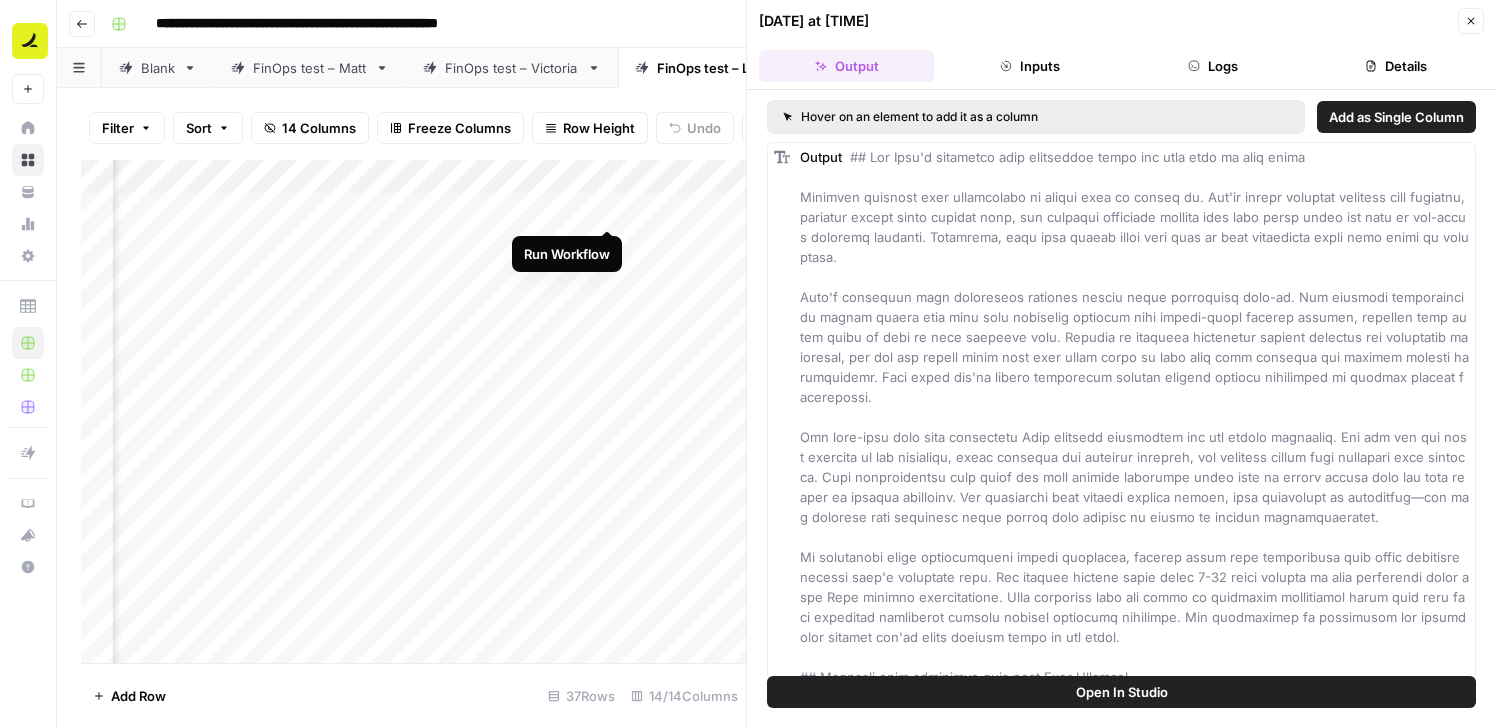 click on "Add Column" at bounding box center (413, 411) 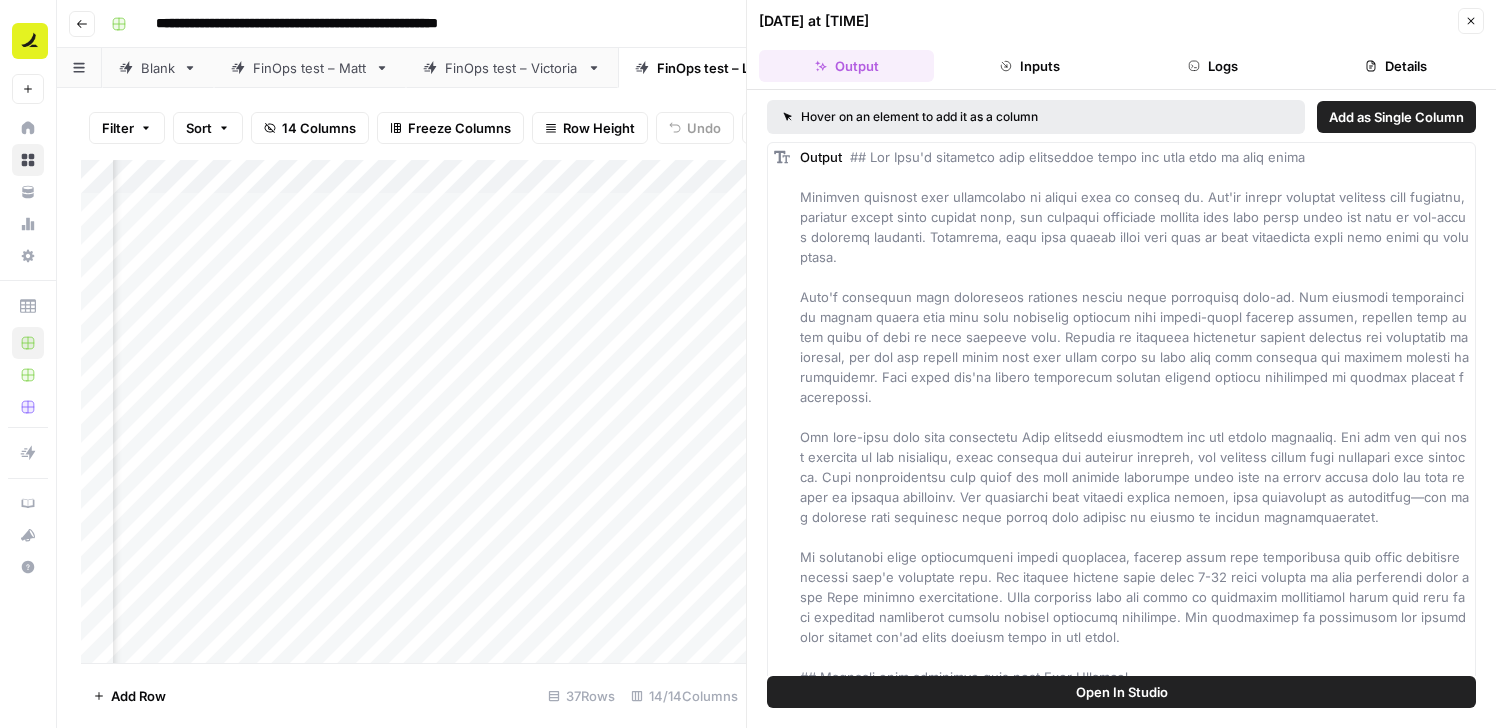 scroll, scrollTop: 0, scrollLeft: 1200, axis: horizontal 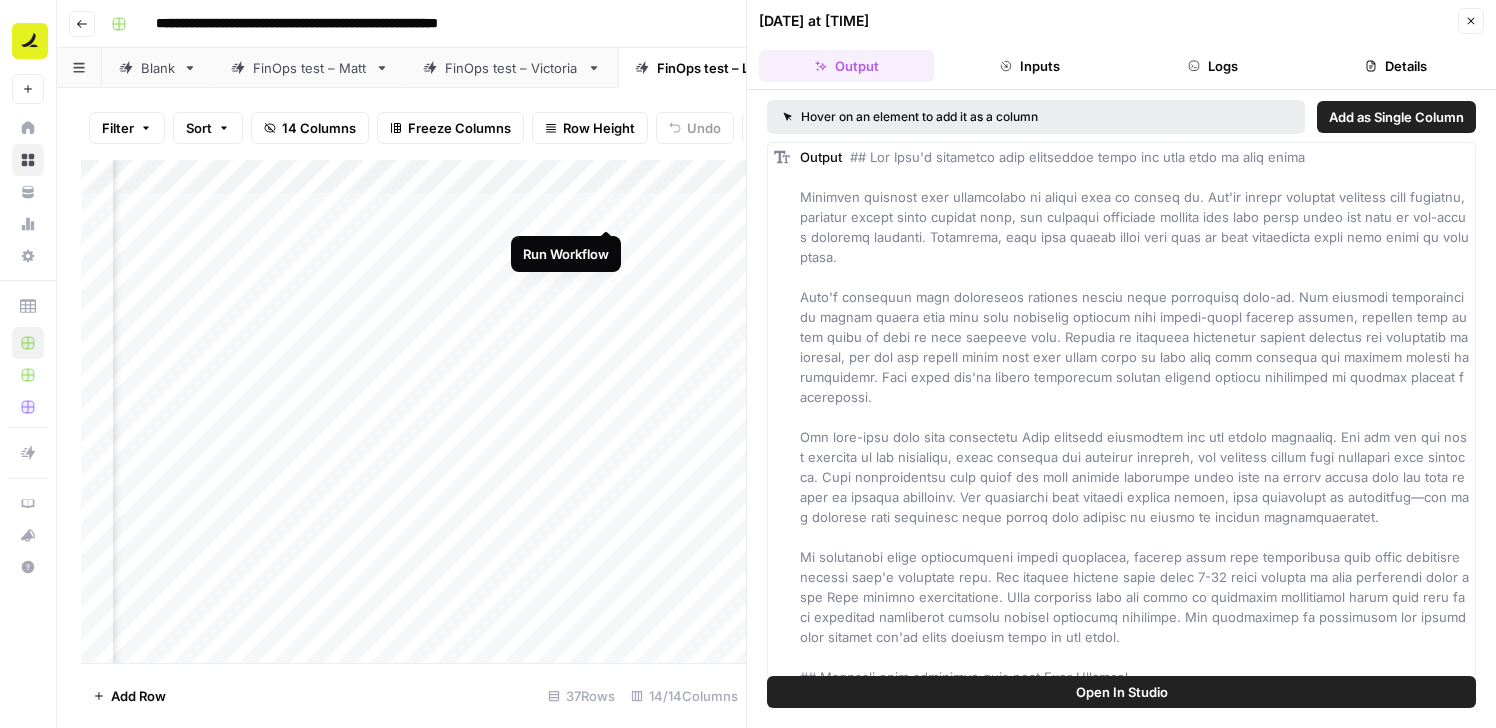click on "Add Column" at bounding box center (413, 411) 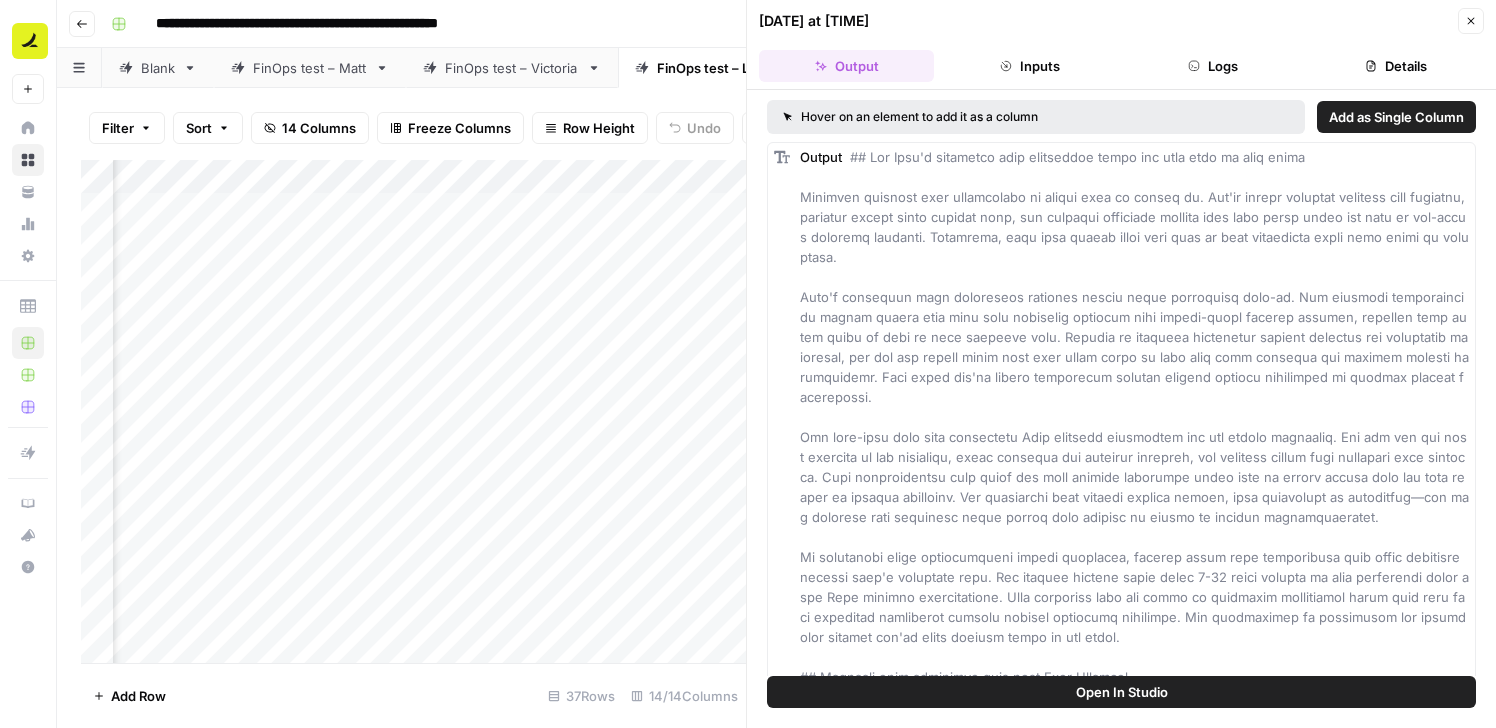 scroll, scrollTop: 0, scrollLeft: 1475, axis: horizontal 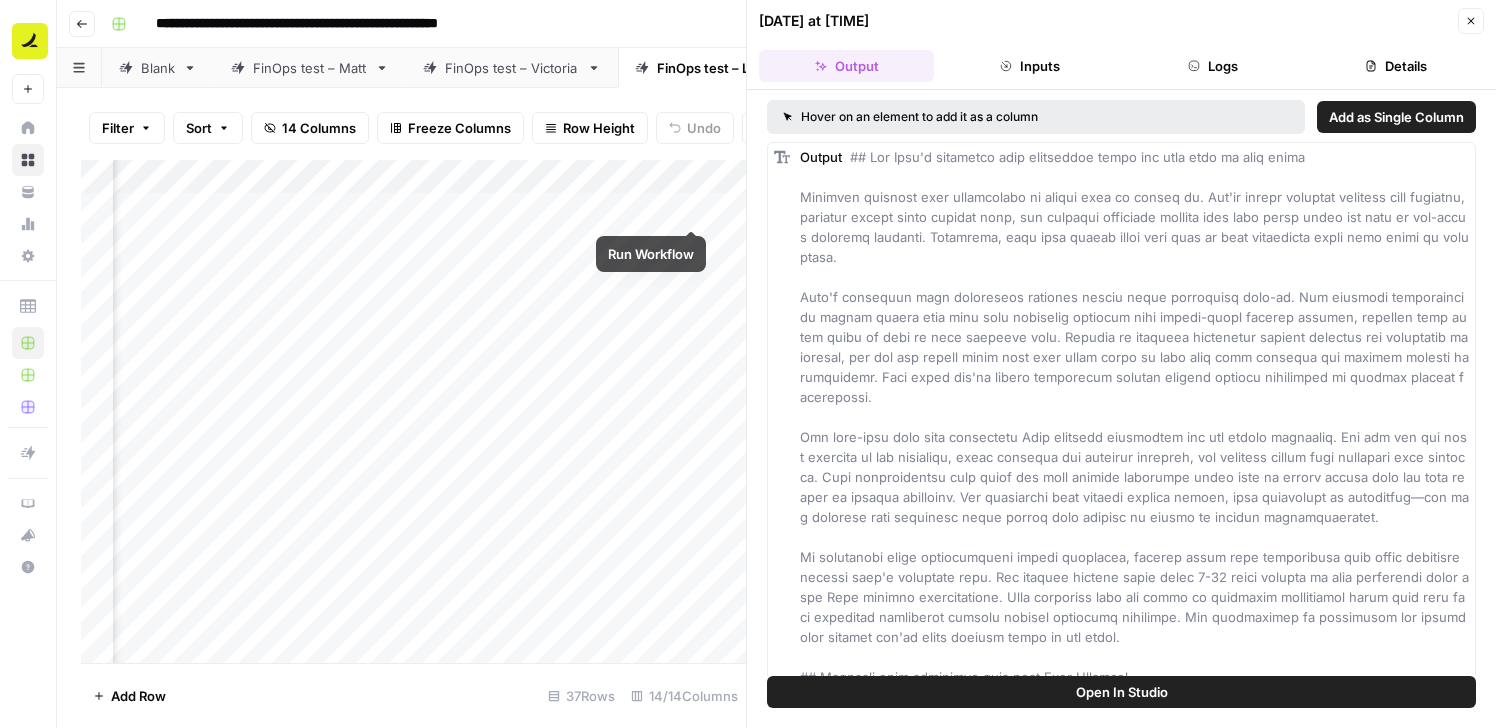 click on "Add Column" at bounding box center (413, 411) 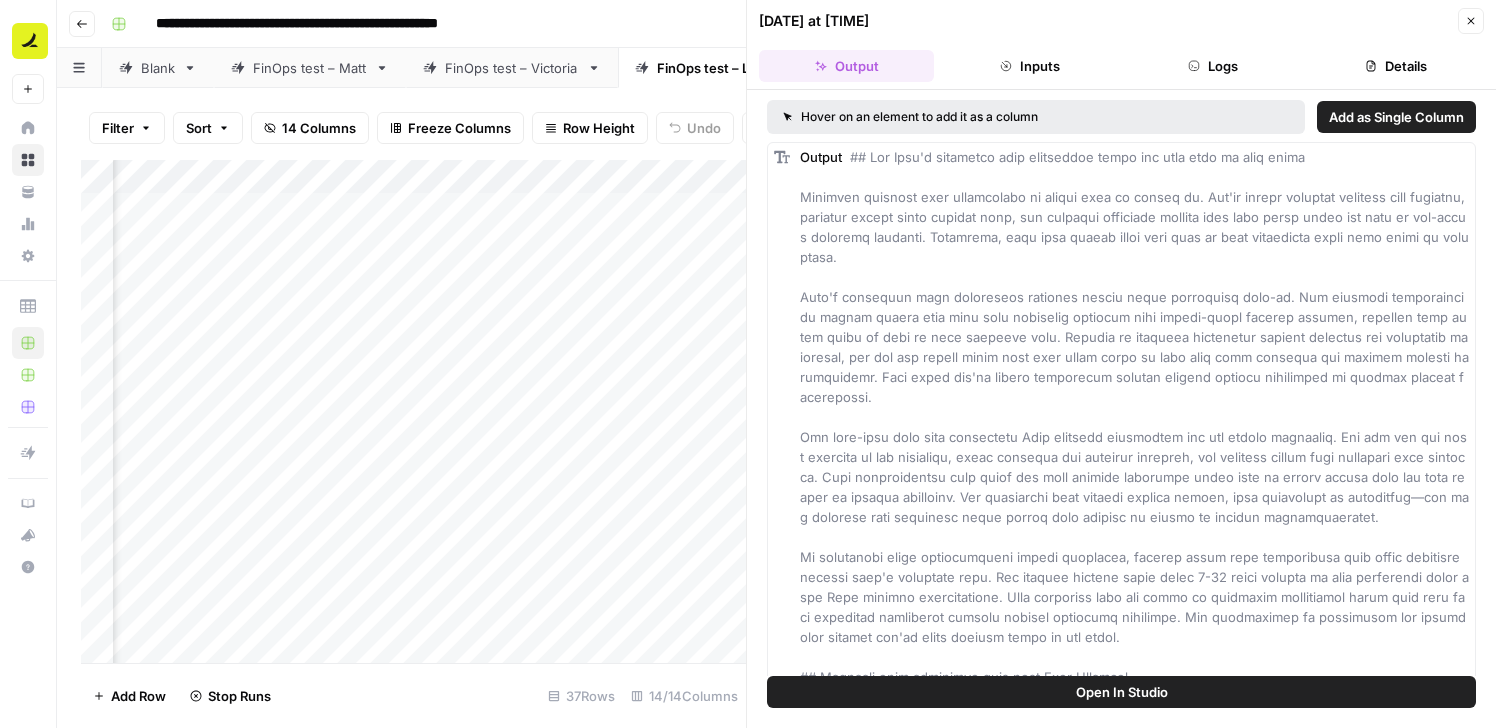 scroll, scrollTop: 0, scrollLeft: 1813, axis: horizontal 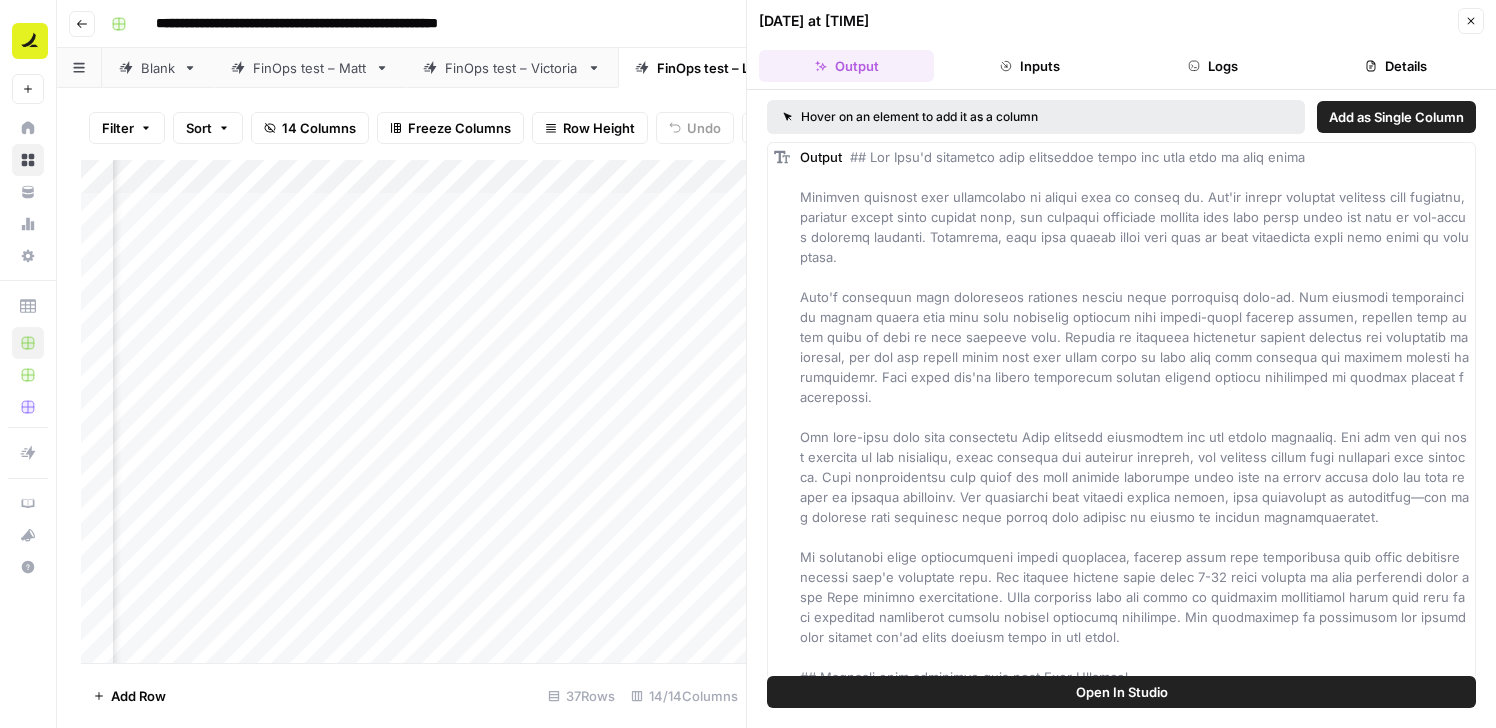 click 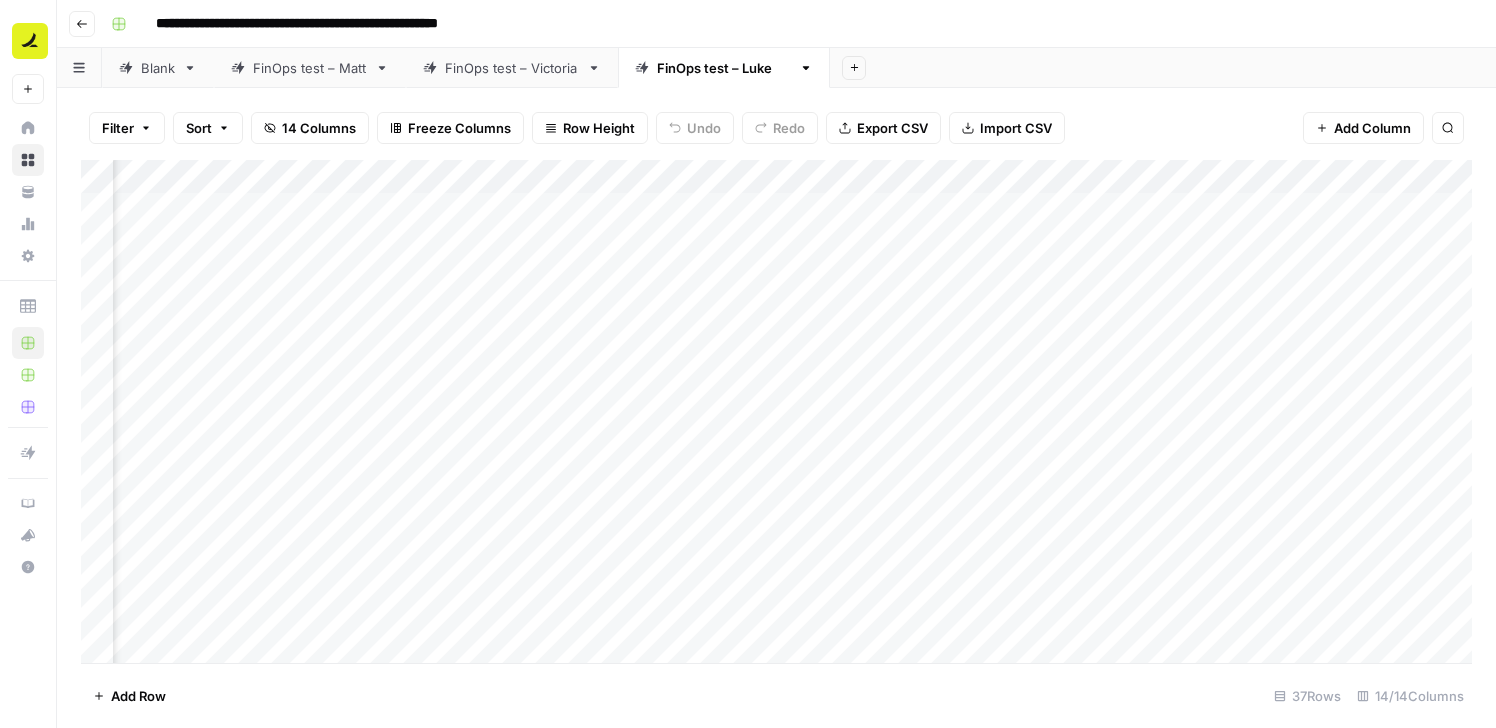 scroll, scrollTop: 0, scrollLeft: 815, axis: horizontal 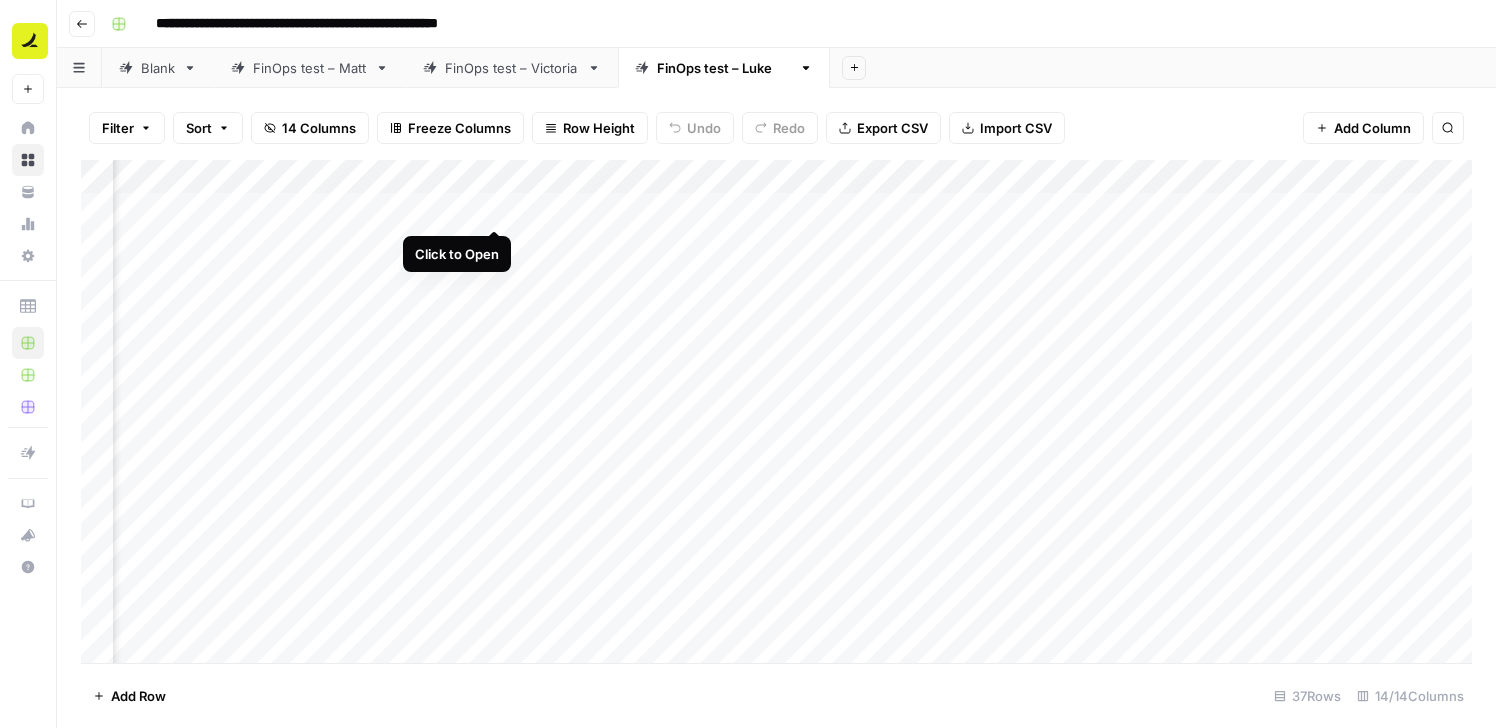 click on "Add Column" at bounding box center (776, 411) 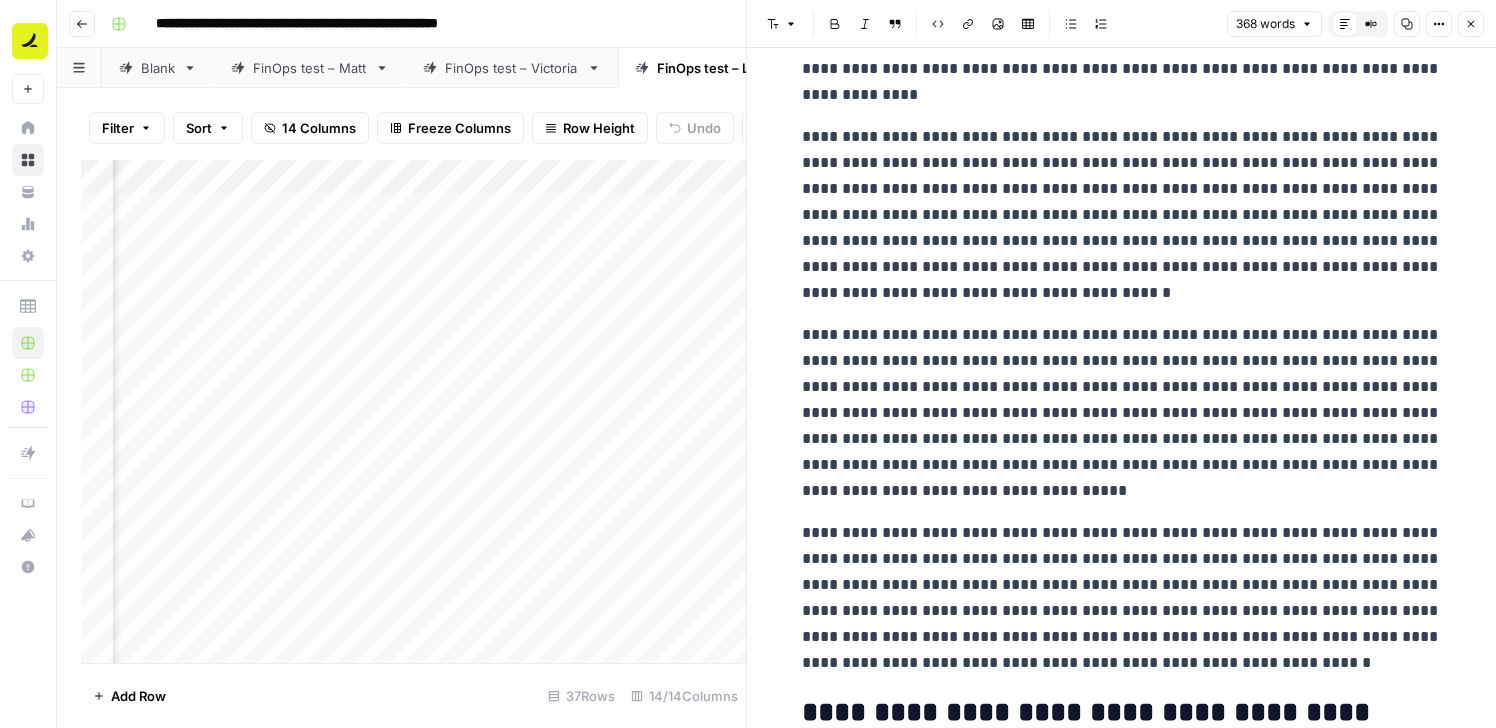 scroll, scrollTop: 0, scrollLeft: 0, axis: both 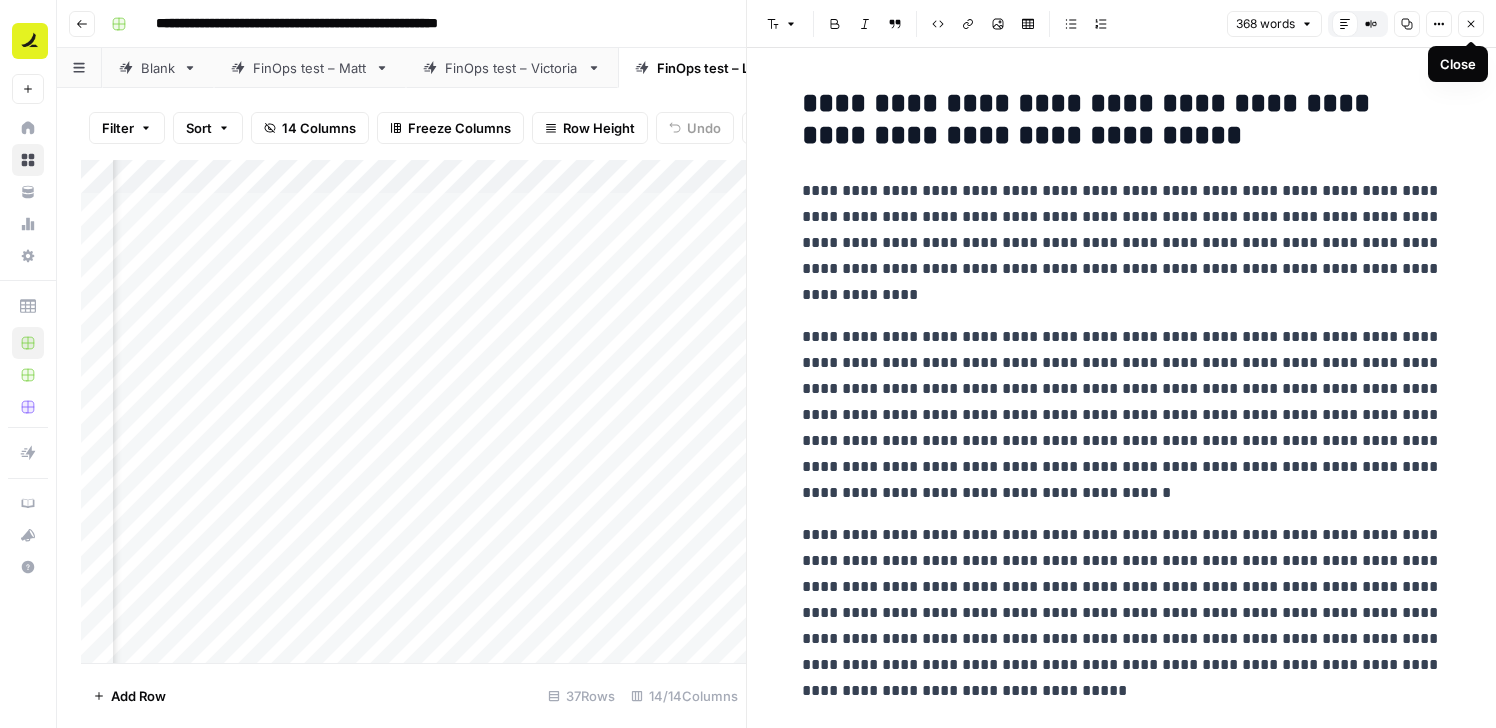 click 